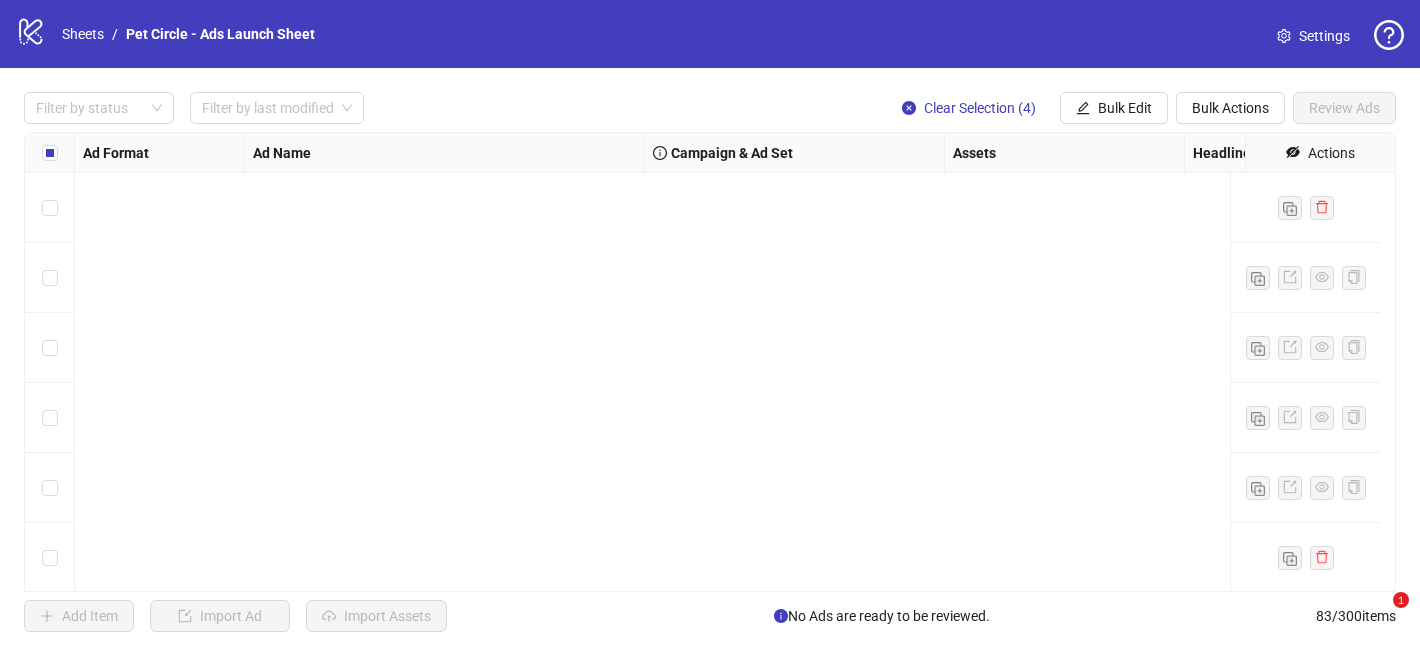 scroll, scrollTop: 0, scrollLeft: 0, axis: both 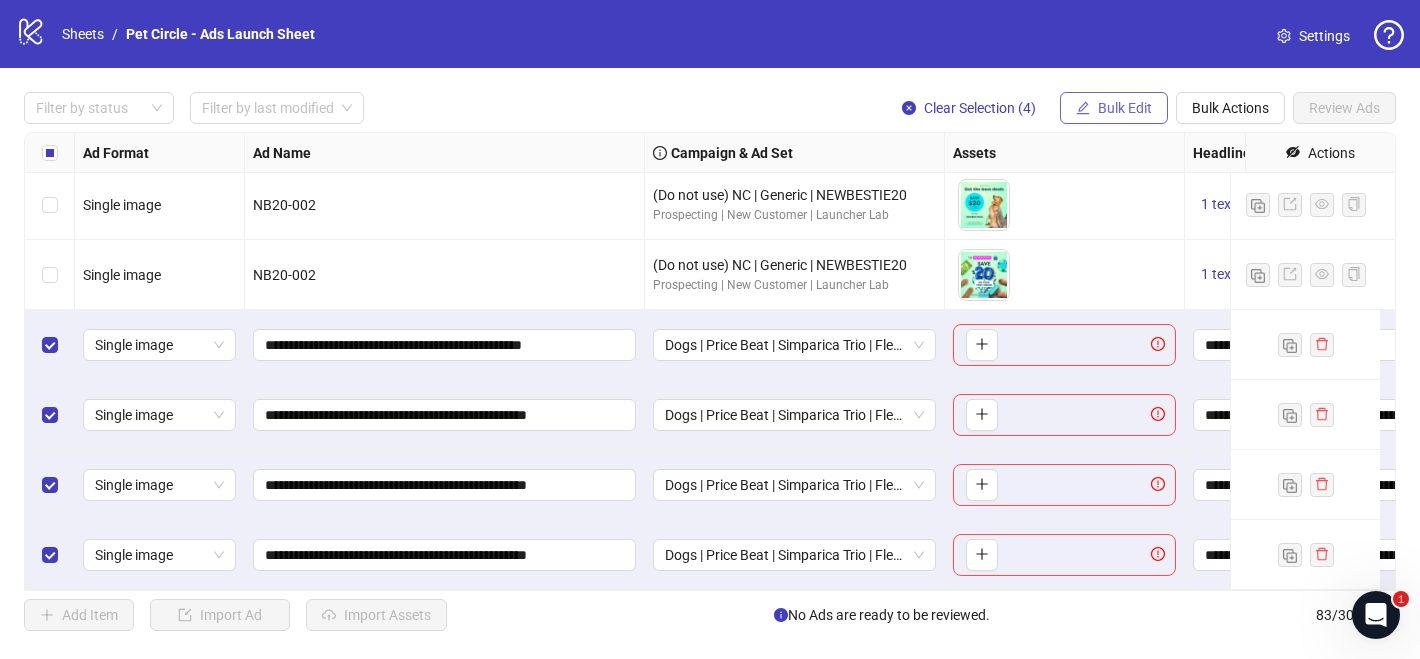 click on "Bulk Edit" at bounding box center [1125, 108] 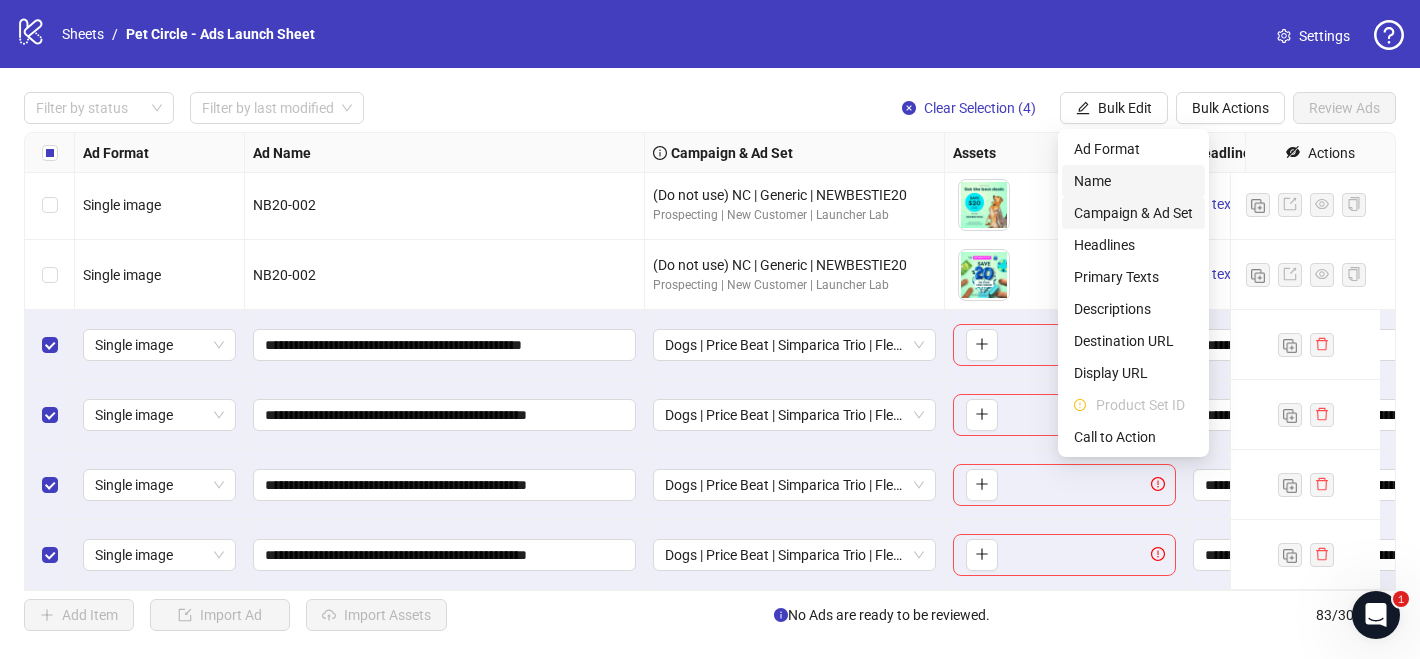 click on "Name" at bounding box center [1133, 181] 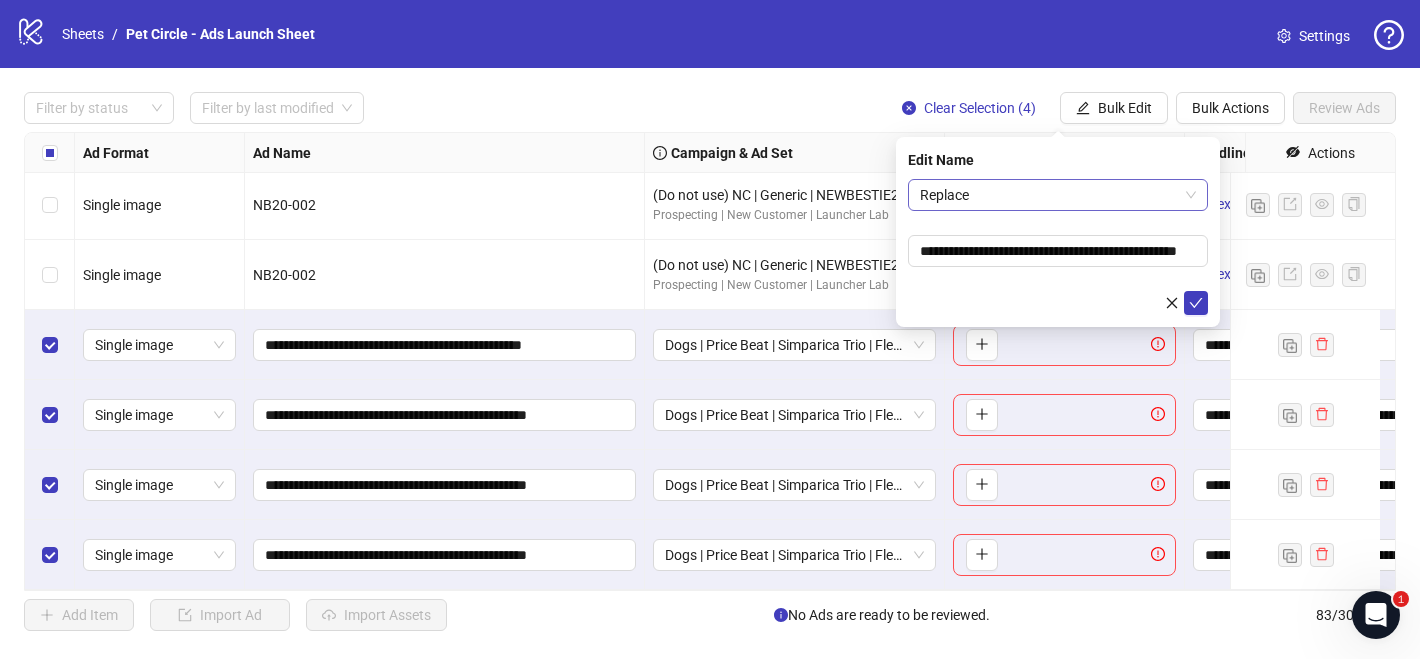 click on "Replace" at bounding box center [1058, 195] 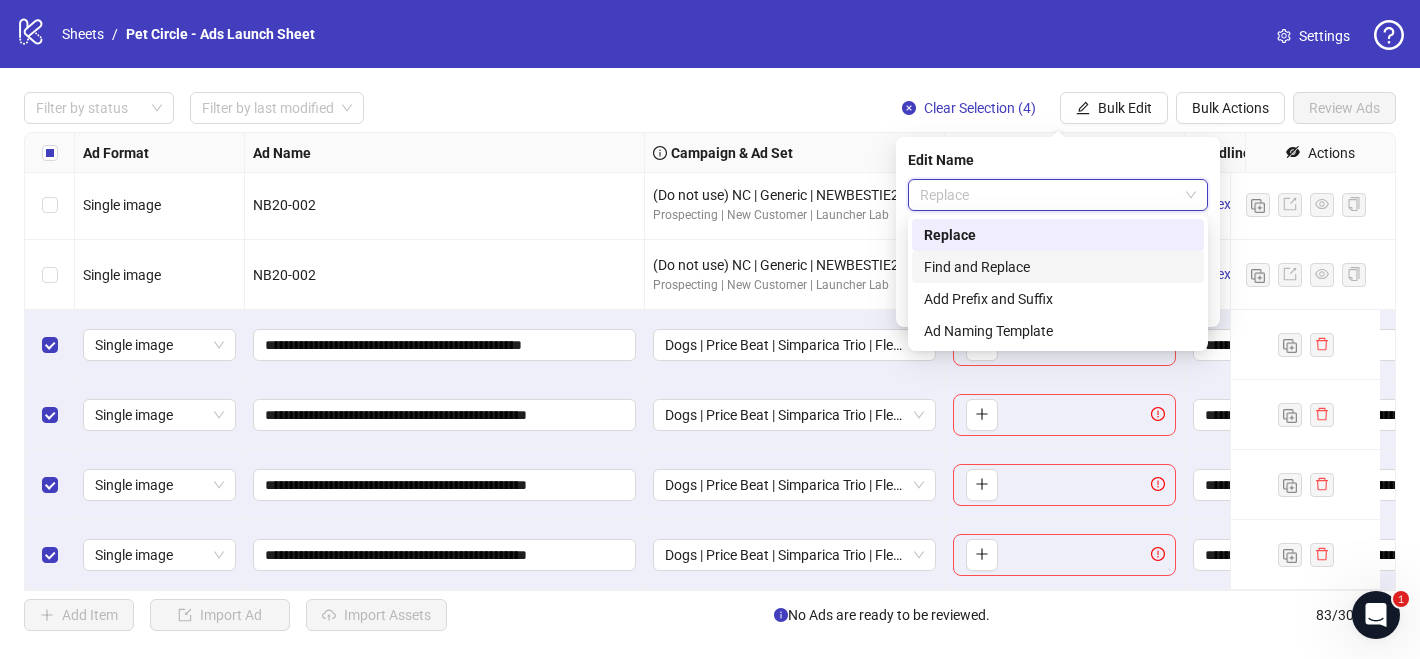 click on "Find and Replace" at bounding box center [1058, 267] 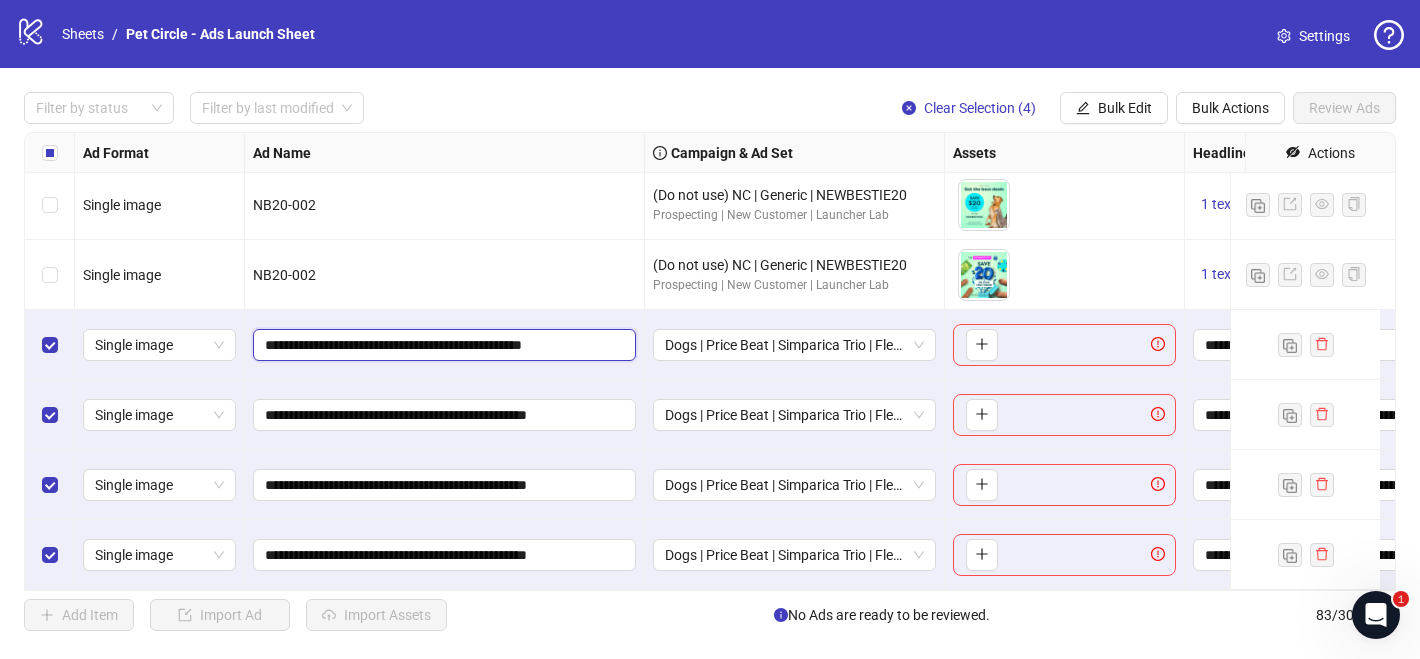 drag, startPoint x: 407, startPoint y: 331, endPoint x: 260, endPoint y: 330, distance: 147.0034 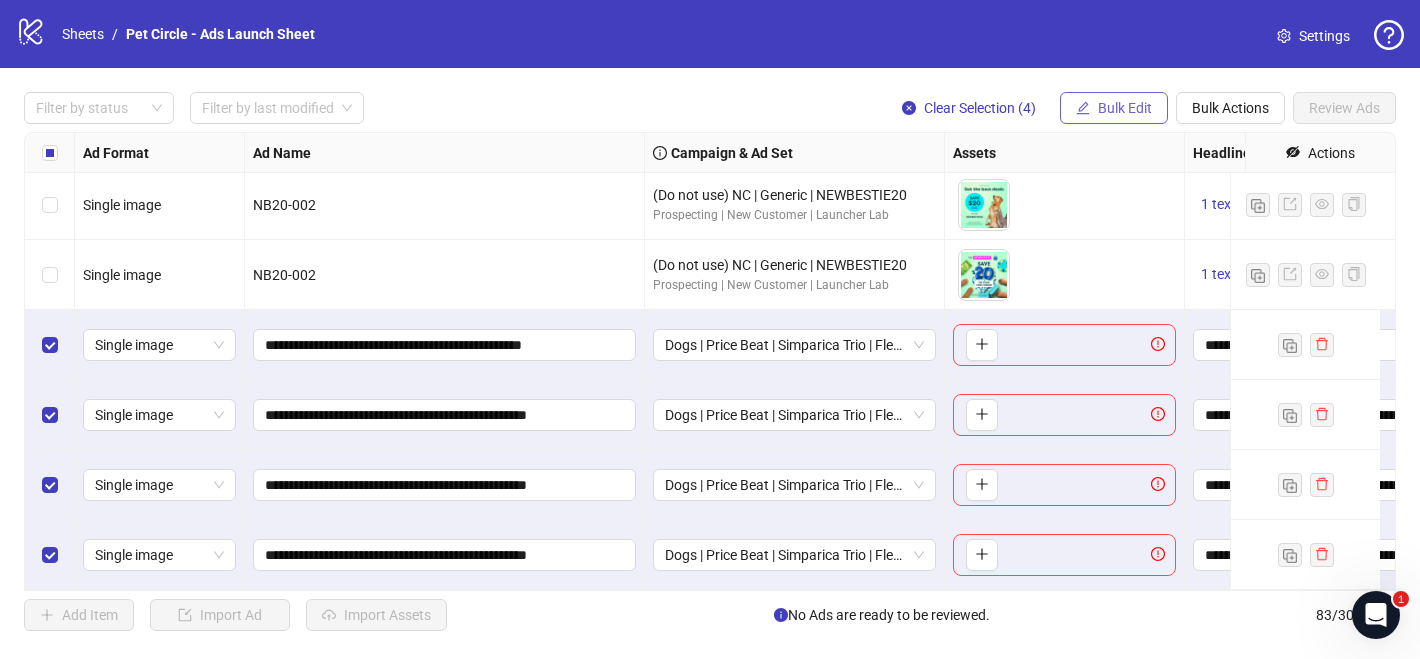 click on "Bulk Edit" at bounding box center [1125, 108] 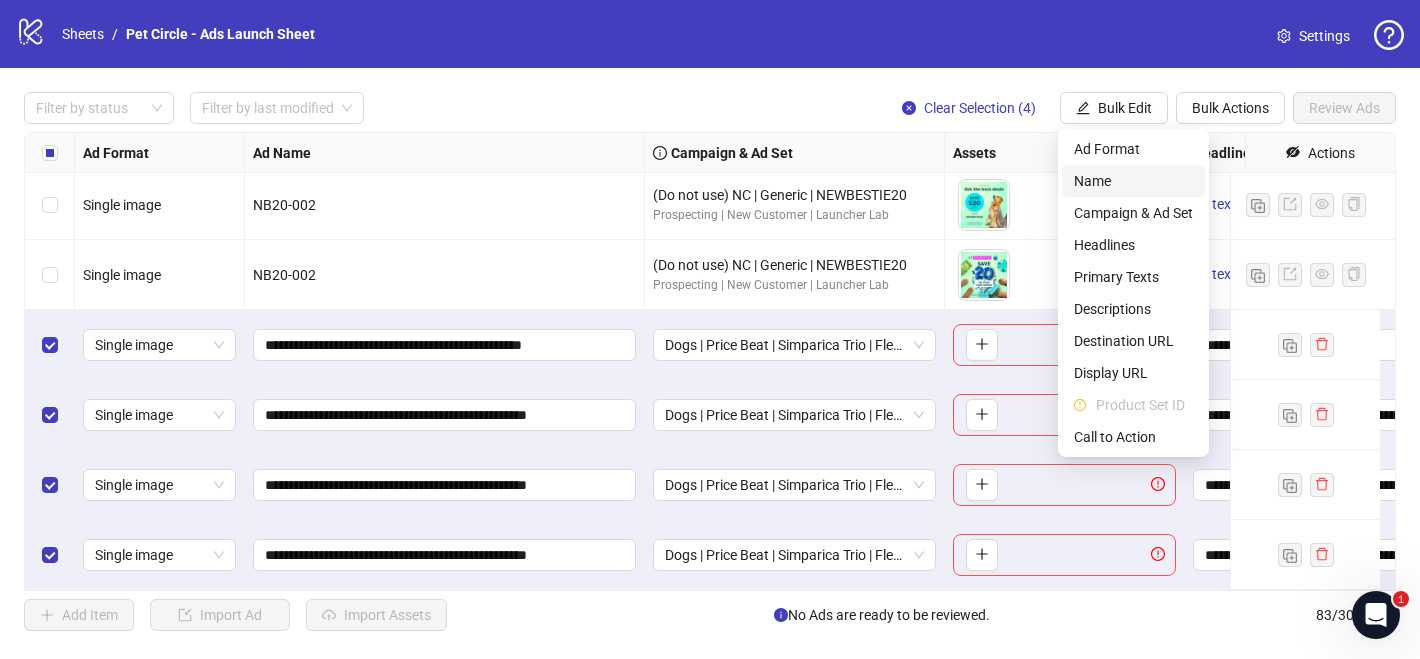 click on "Name" at bounding box center (1133, 181) 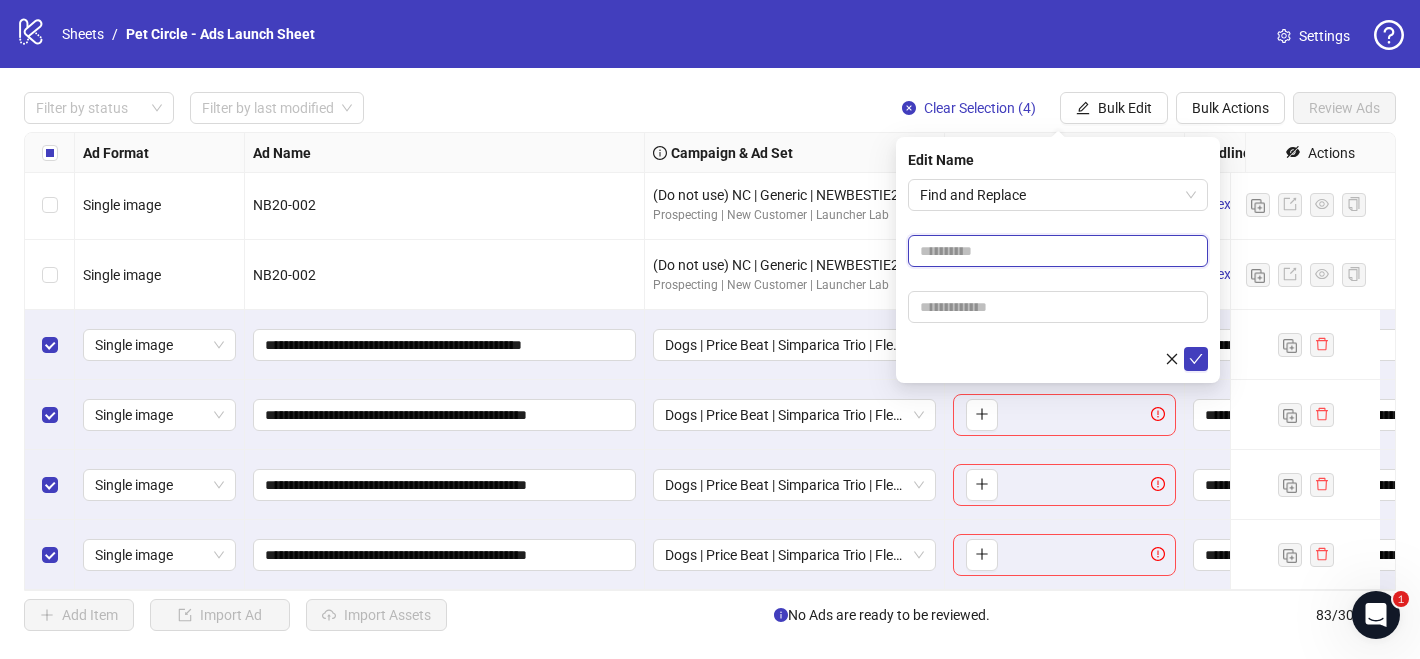click at bounding box center [1058, 251] 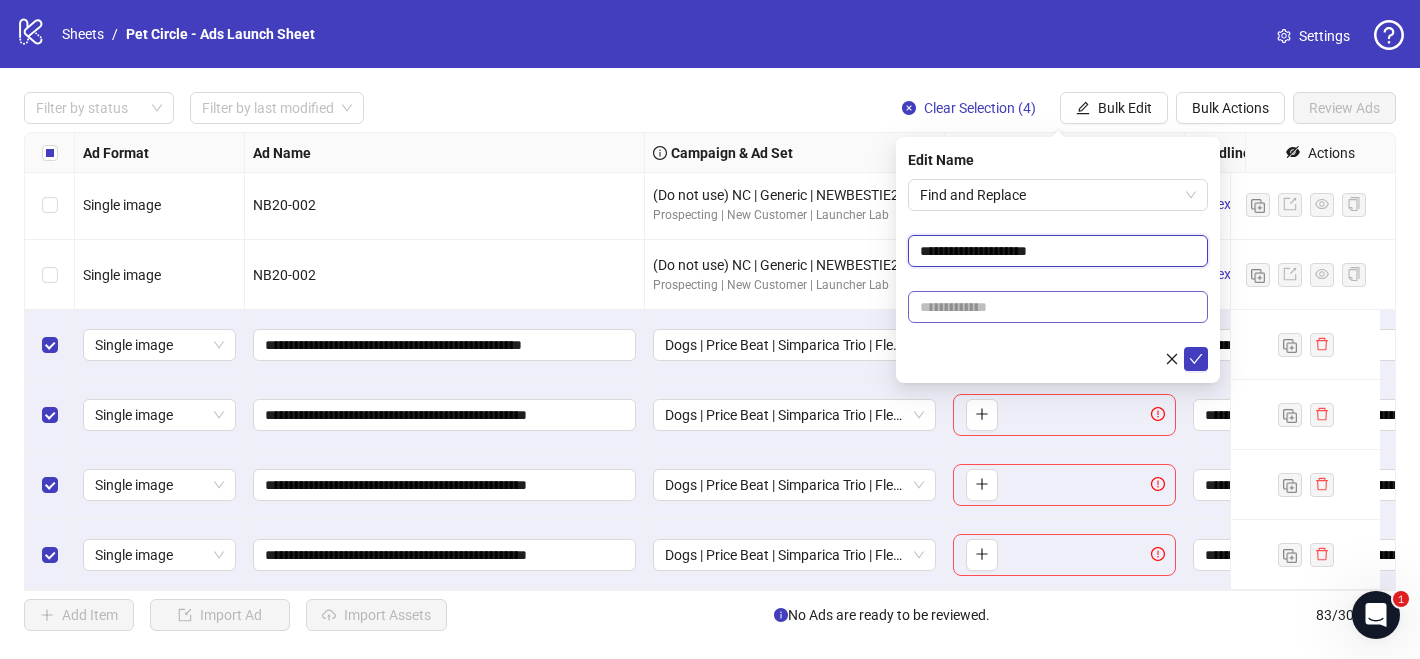 type on "**********" 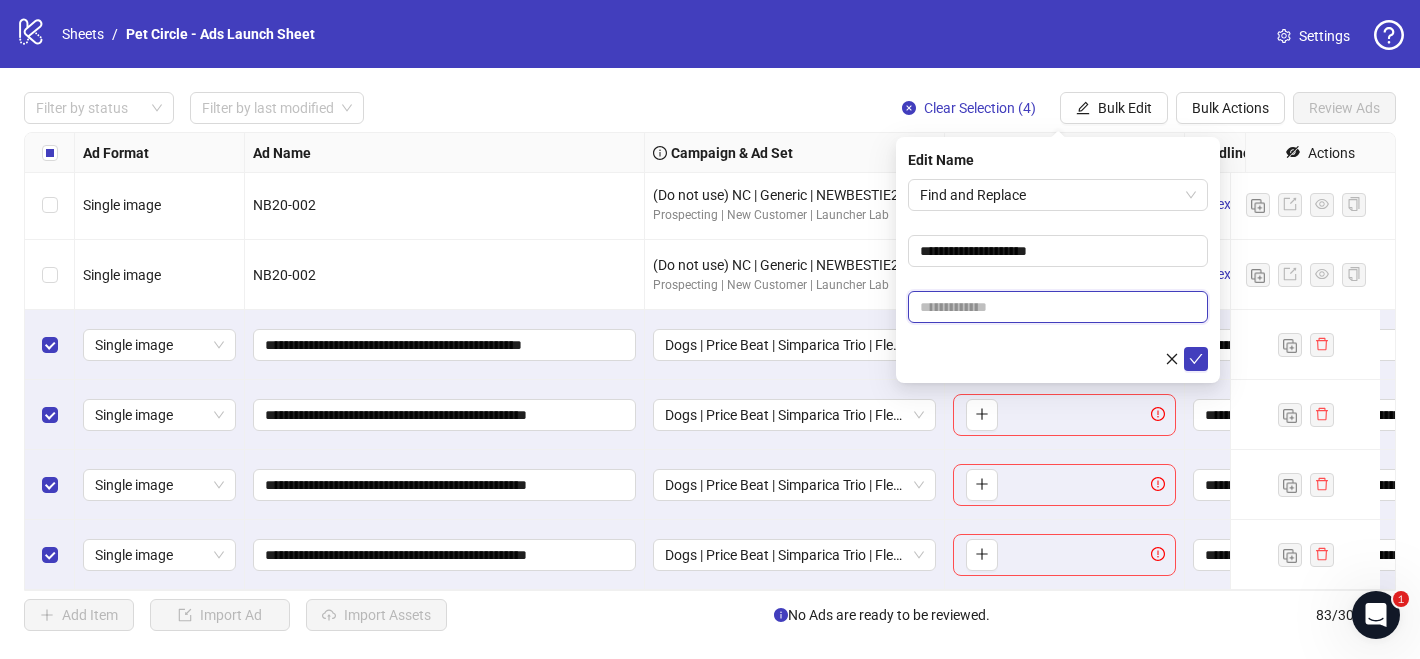 click at bounding box center [1058, 307] 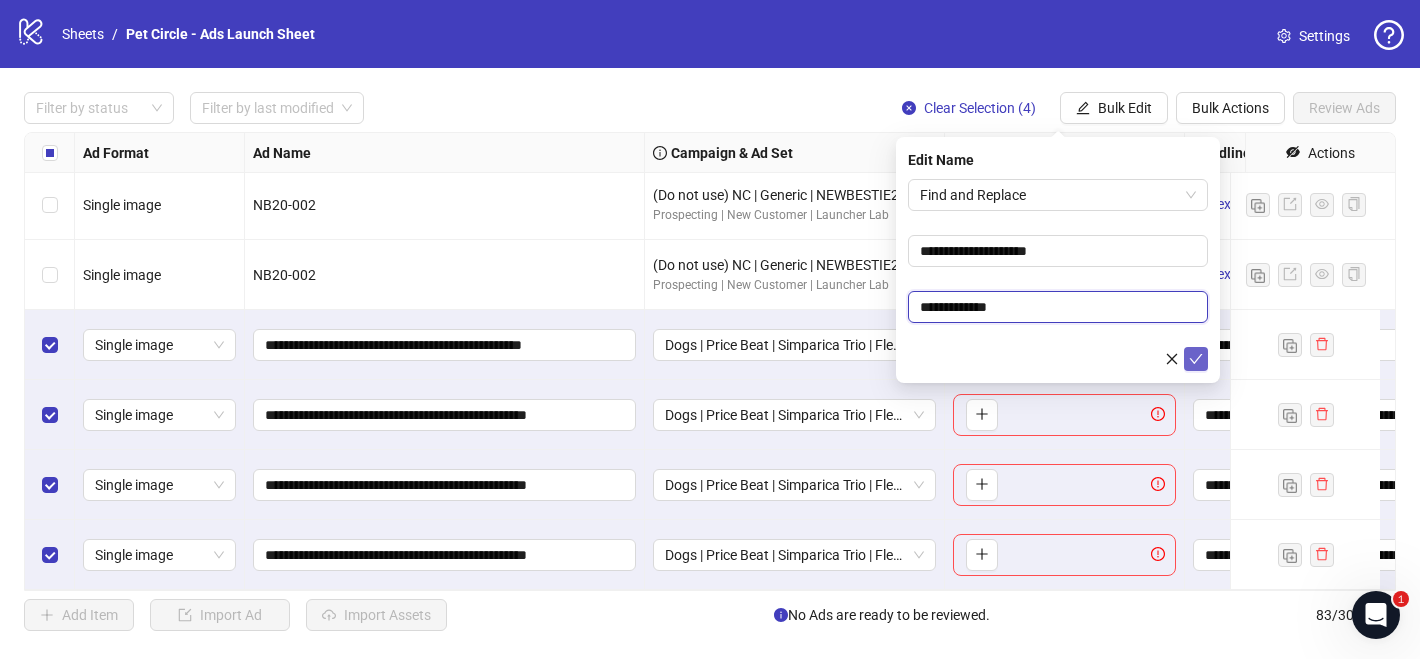 type on "**********" 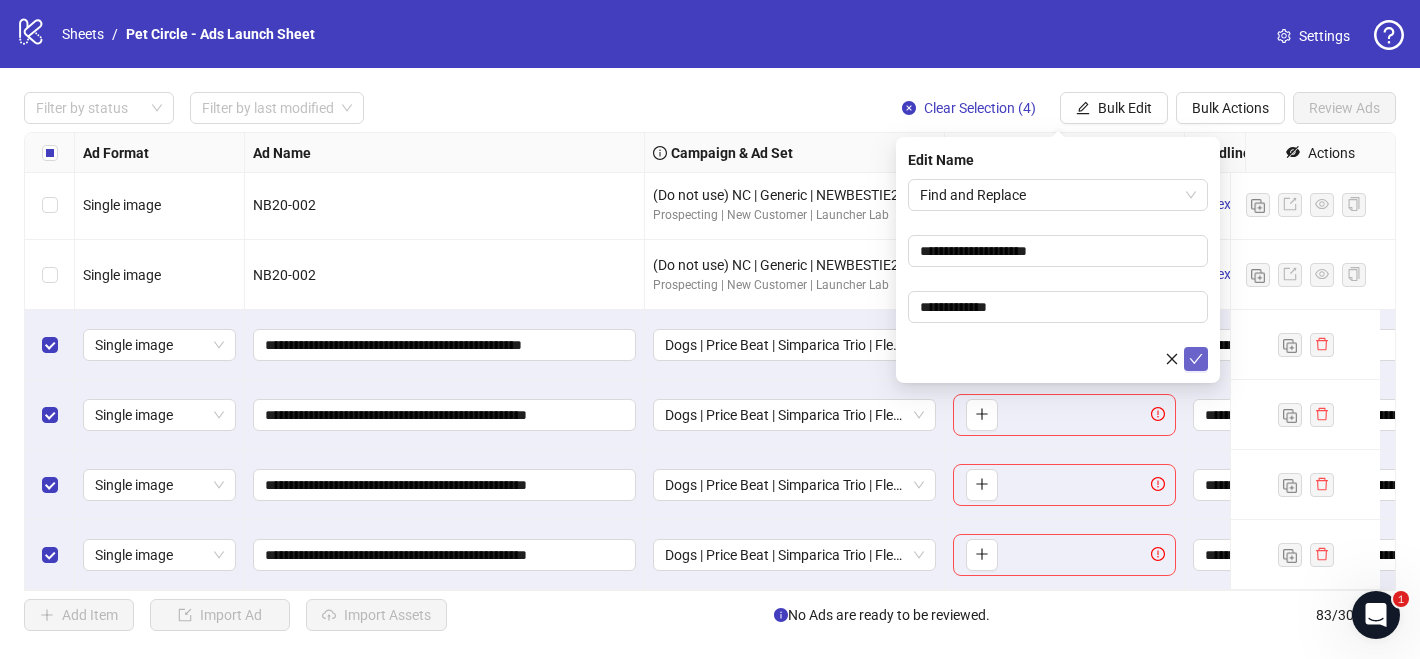 click at bounding box center [1196, 359] 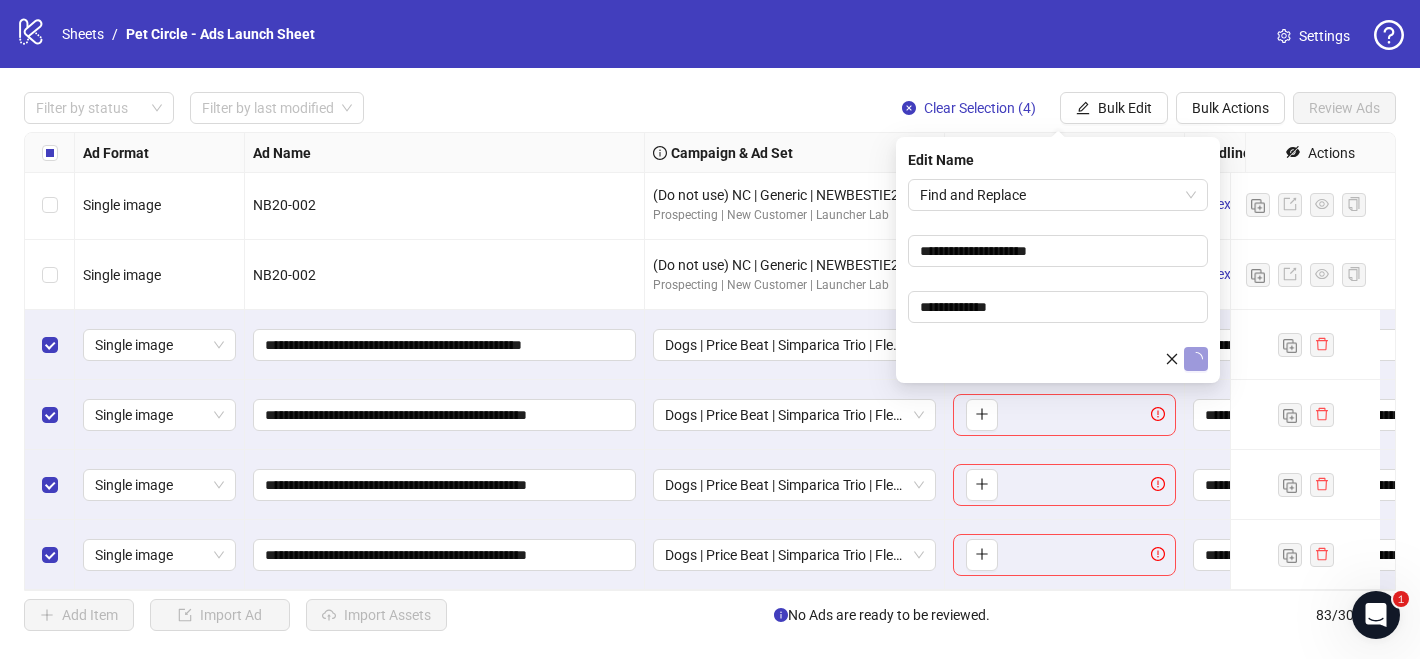 click 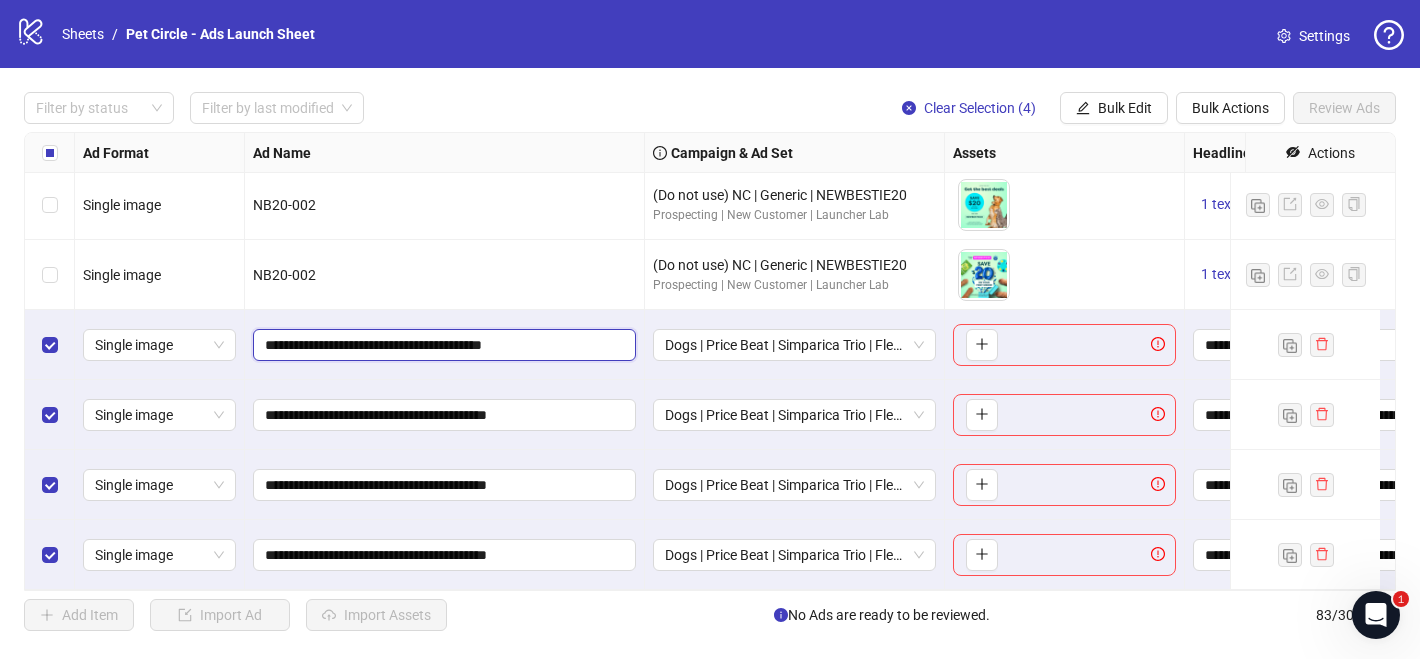 click on "**********" at bounding box center (442, 345) 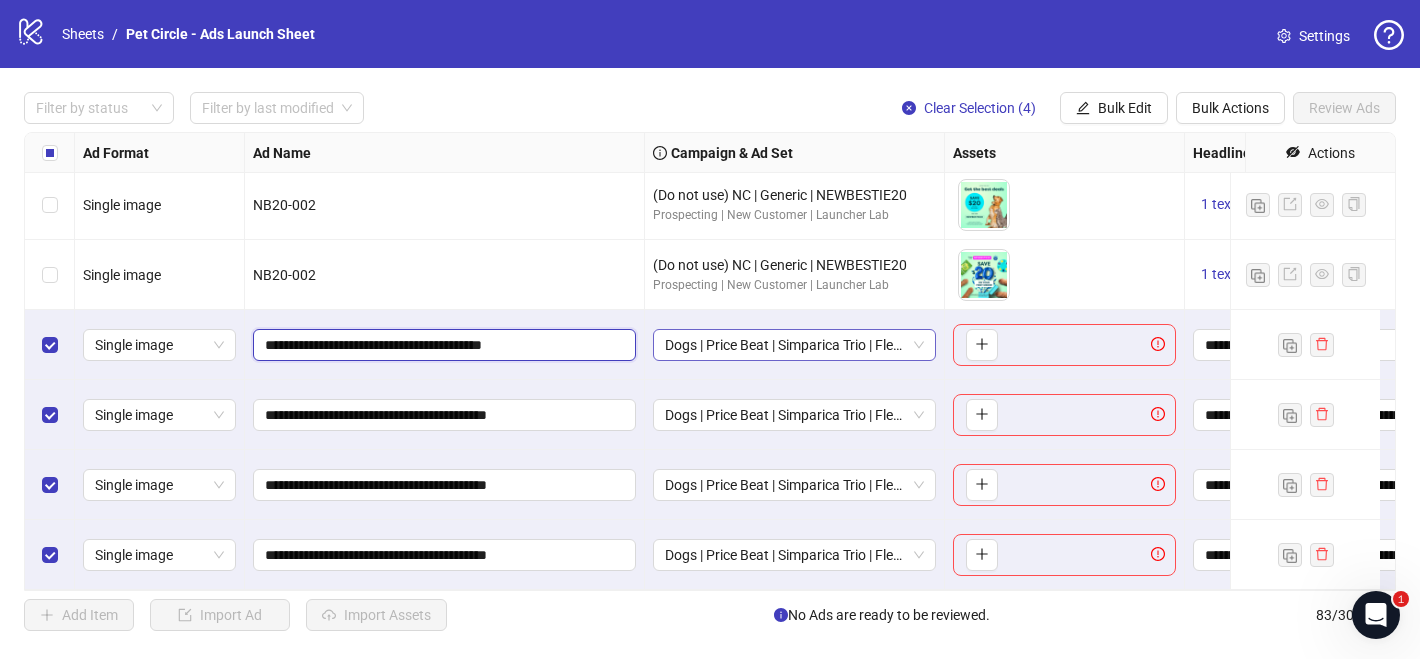 click on "Dogs | Price Beat | Simparica Trio | Flea and Worming" at bounding box center (794, 345) 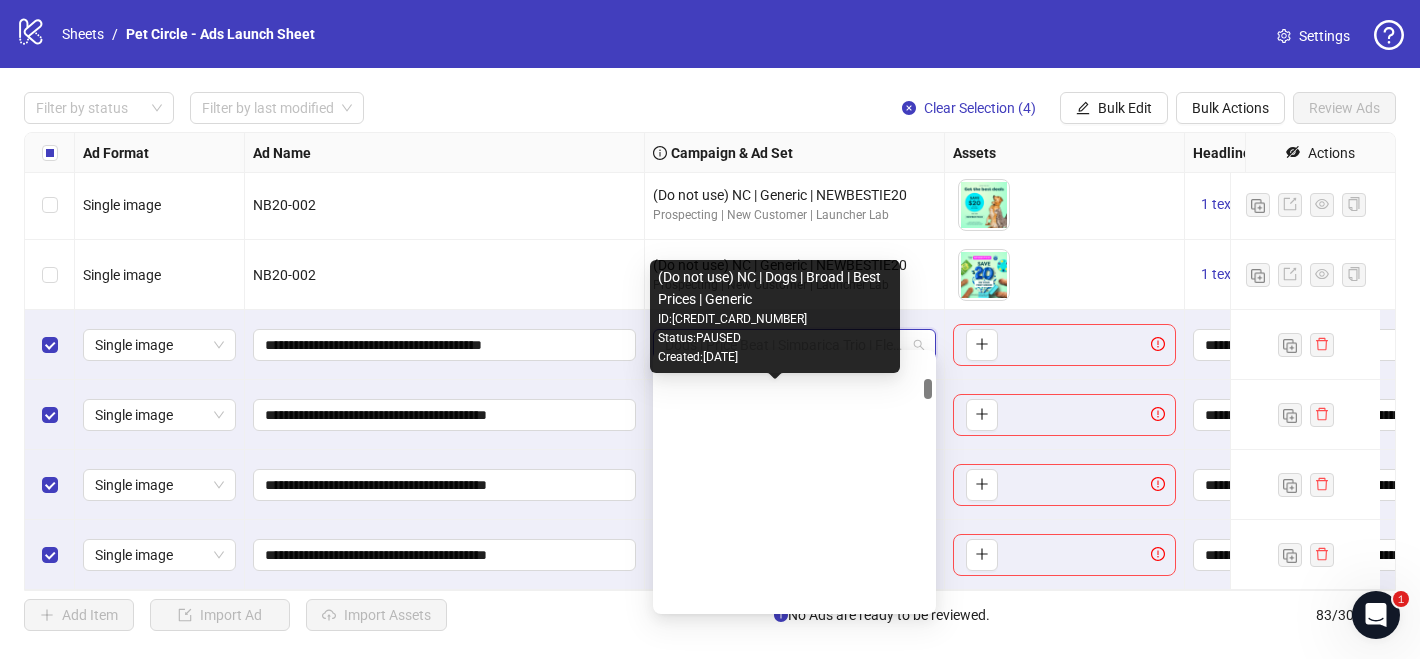 scroll, scrollTop: 0, scrollLeft: 0, axis: both 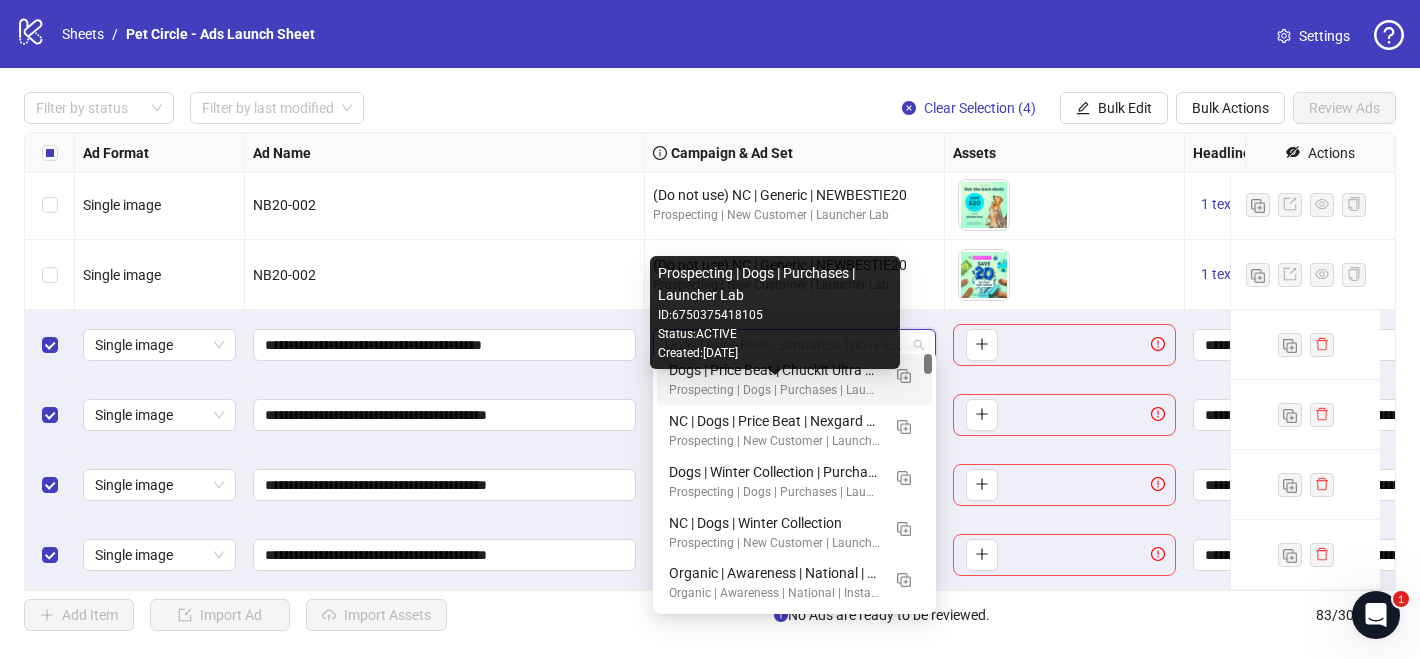 click on "Prospecting | Dogs | Purchases | Launcher Lab" at bounding box center (774, 390) 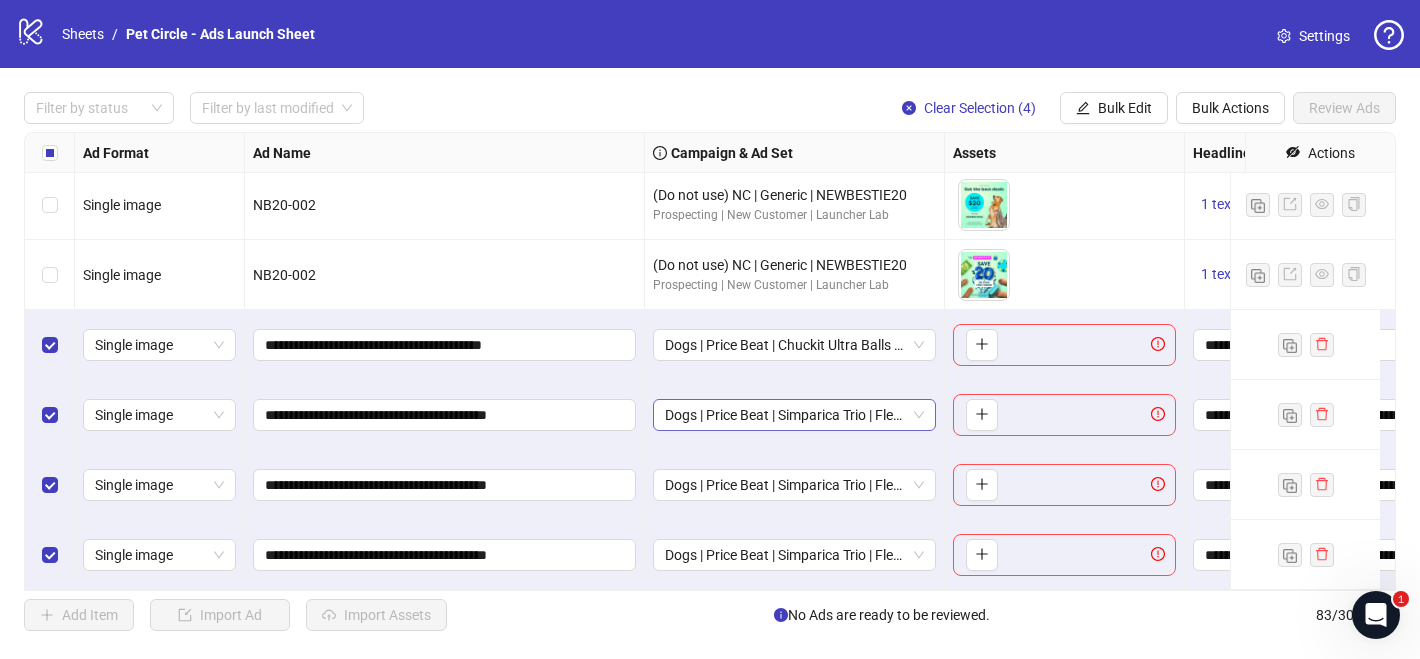 click on "Dogs | Price Beat | Simparica Trio | Flea and Worming" at bounding box center (794, 415) 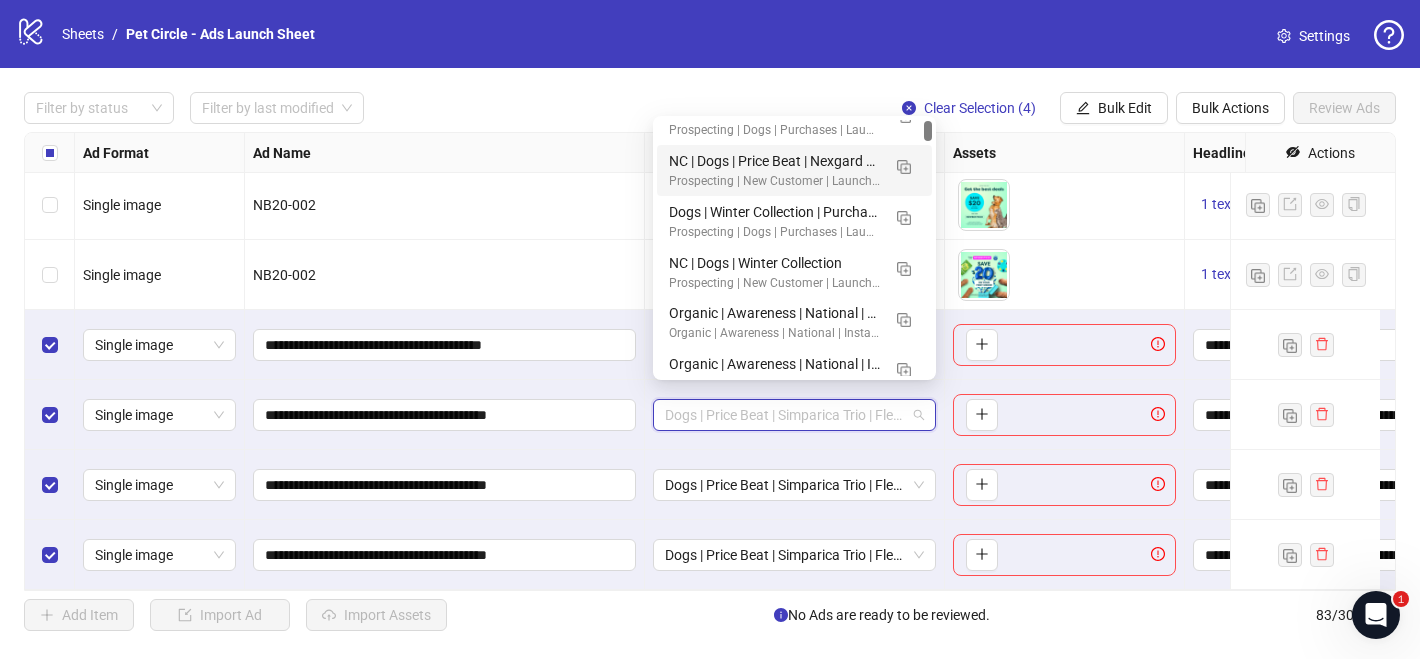 scroll, scrollTop: 0, scrollLeft: 0, axis: both 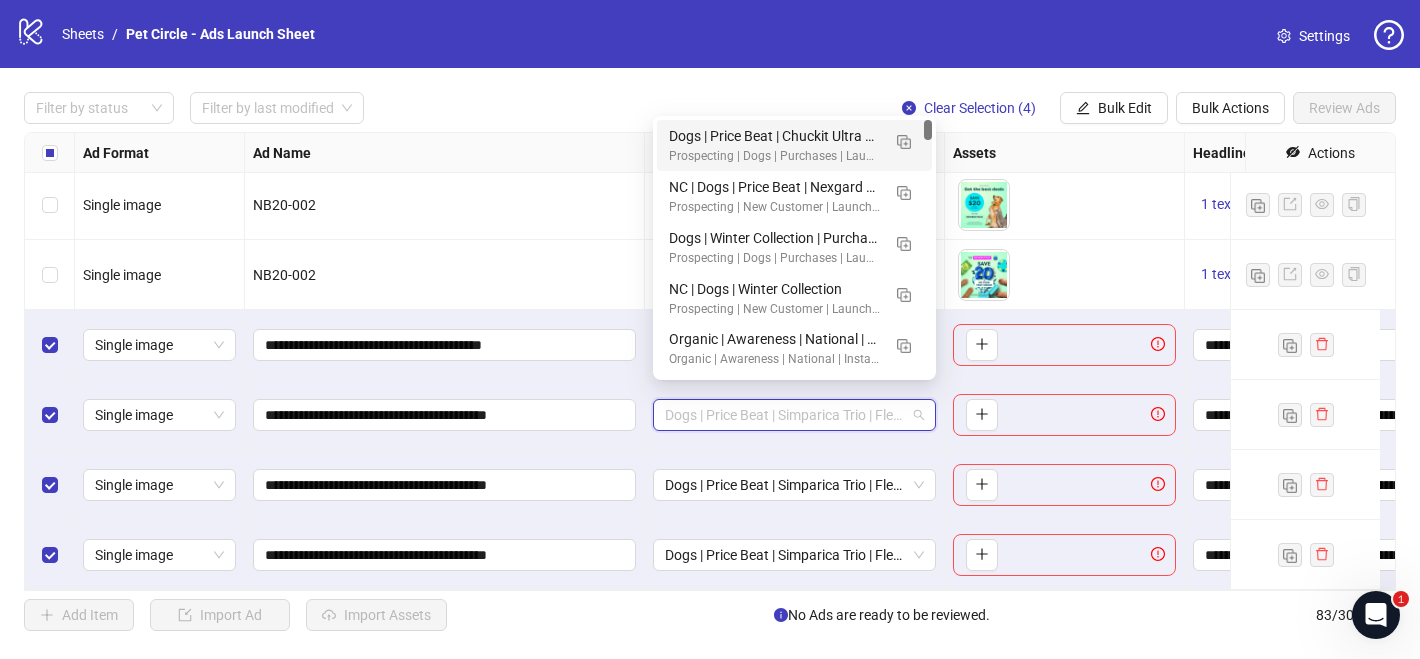 click on "Dogs | Price Beat | Chuckit Ultra Balls 2 Pack | Toys" at bounding box center [774, 136] 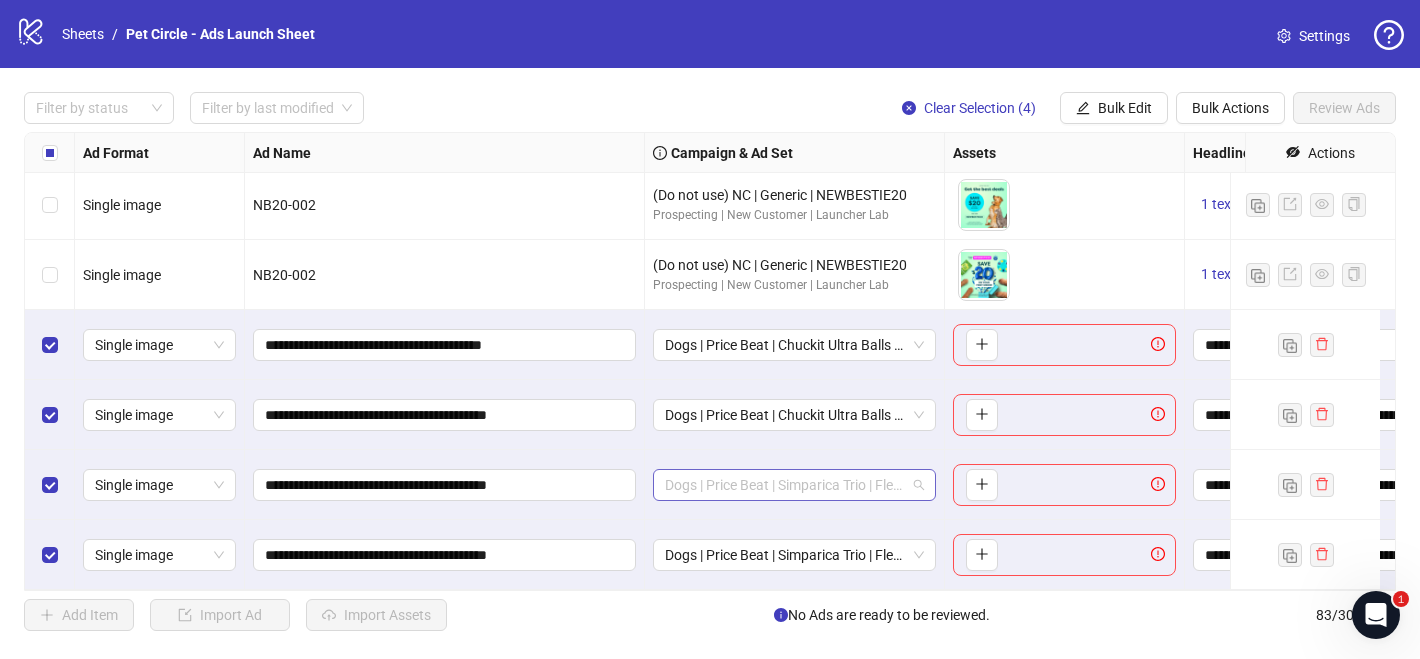 click on "Dogs | Price Beat | Simparica Trio | Flea and Worming" at bounding box center (794, 485) 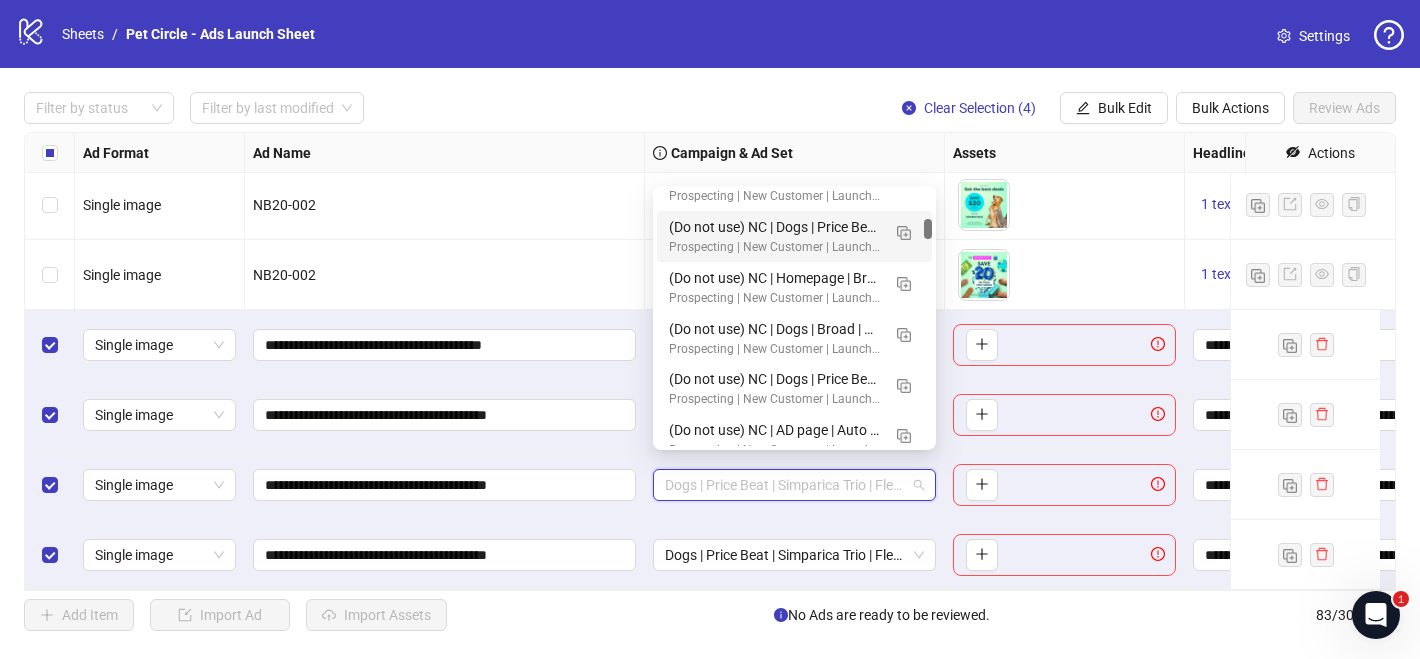 scroll, scrollTop: 0, scrollLeft: 0, axis: both 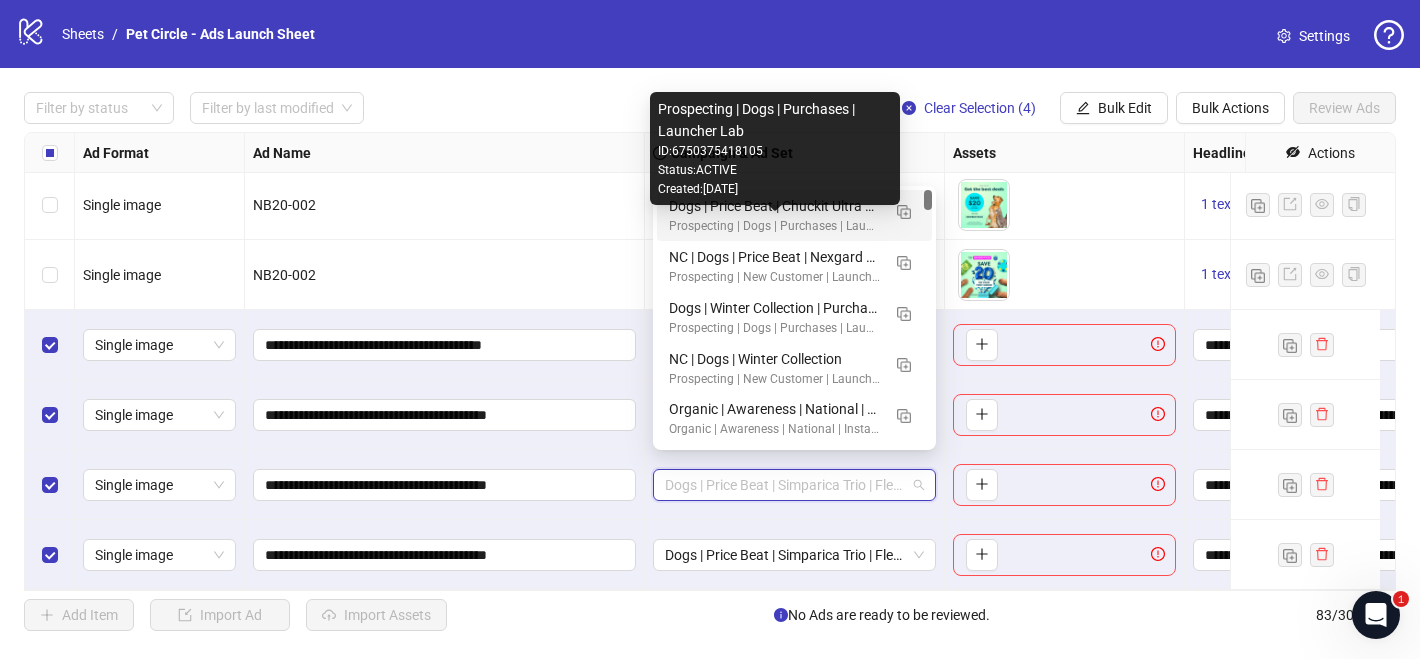 click on "Prospecting | Dogs | Purchases | Launcher Lab" at bounding box center [774, 226] 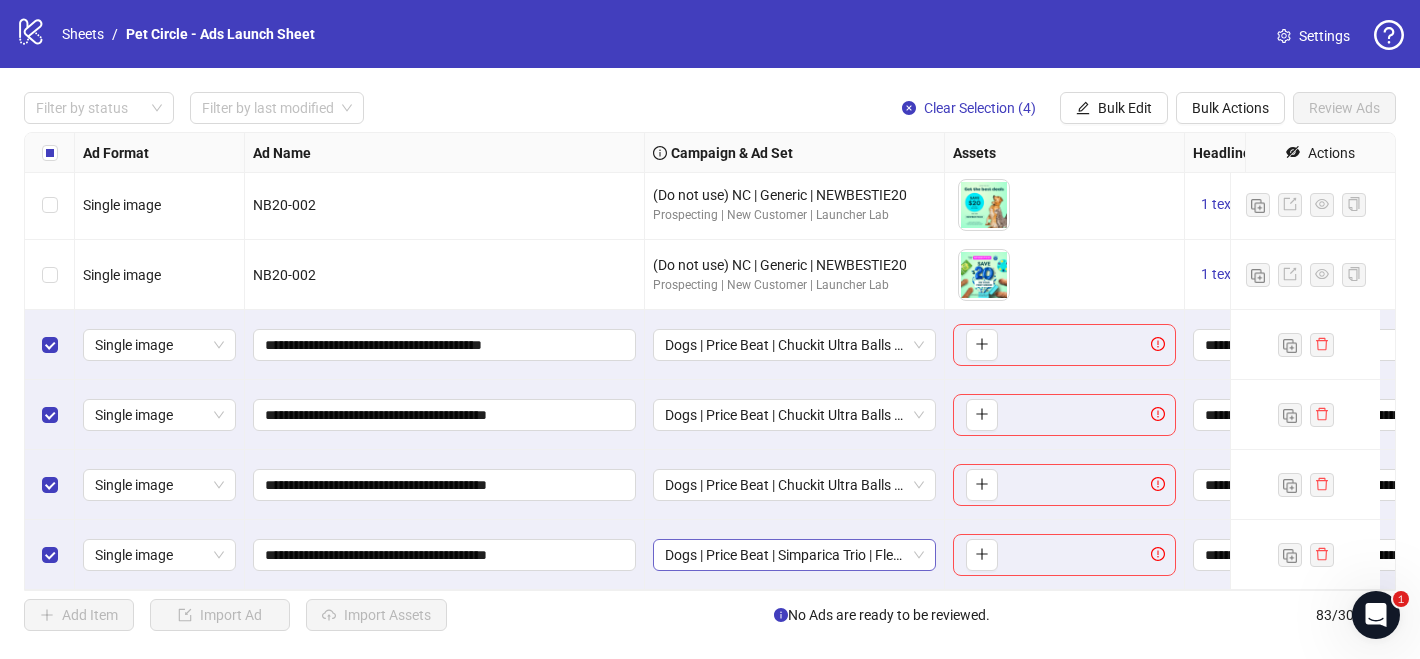 drag, startPoint x: 846, startPoint y: 547, endPoint x: 848, endPoint y: 532, distance: 15.132746 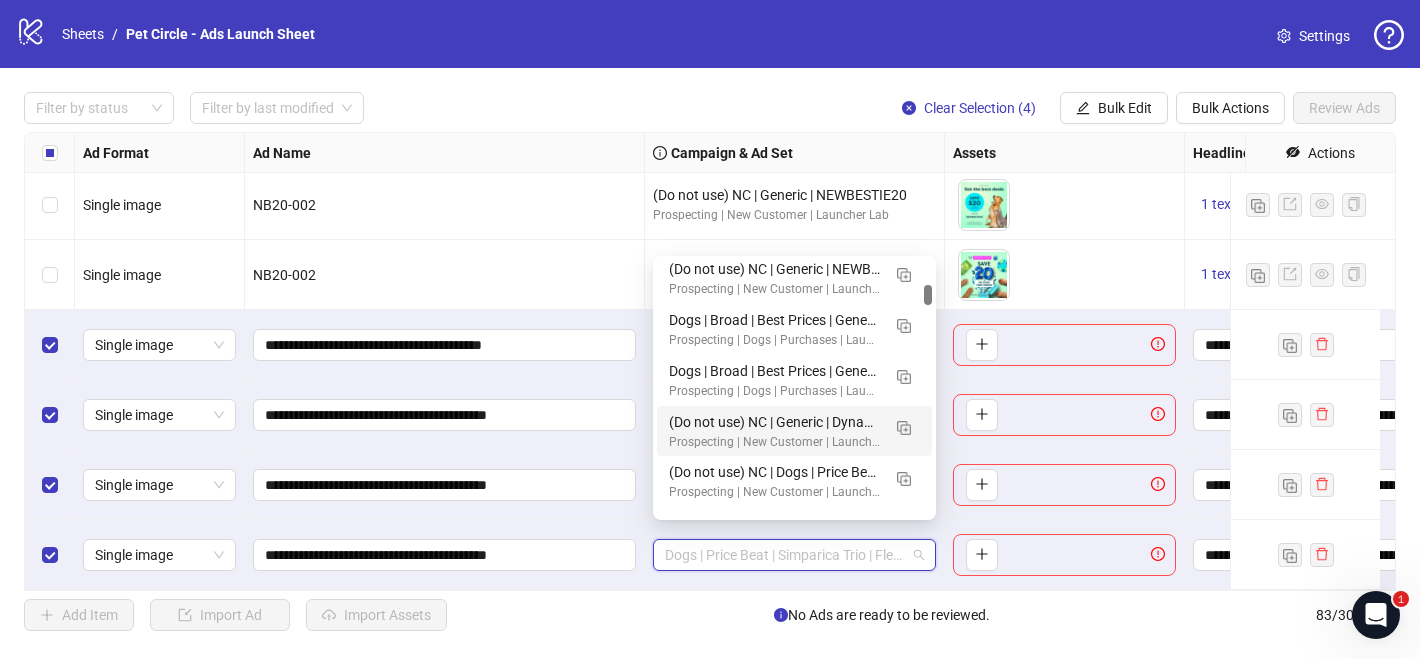 scroll, scrollTop: 0, scrollLeft: 0, axis: both 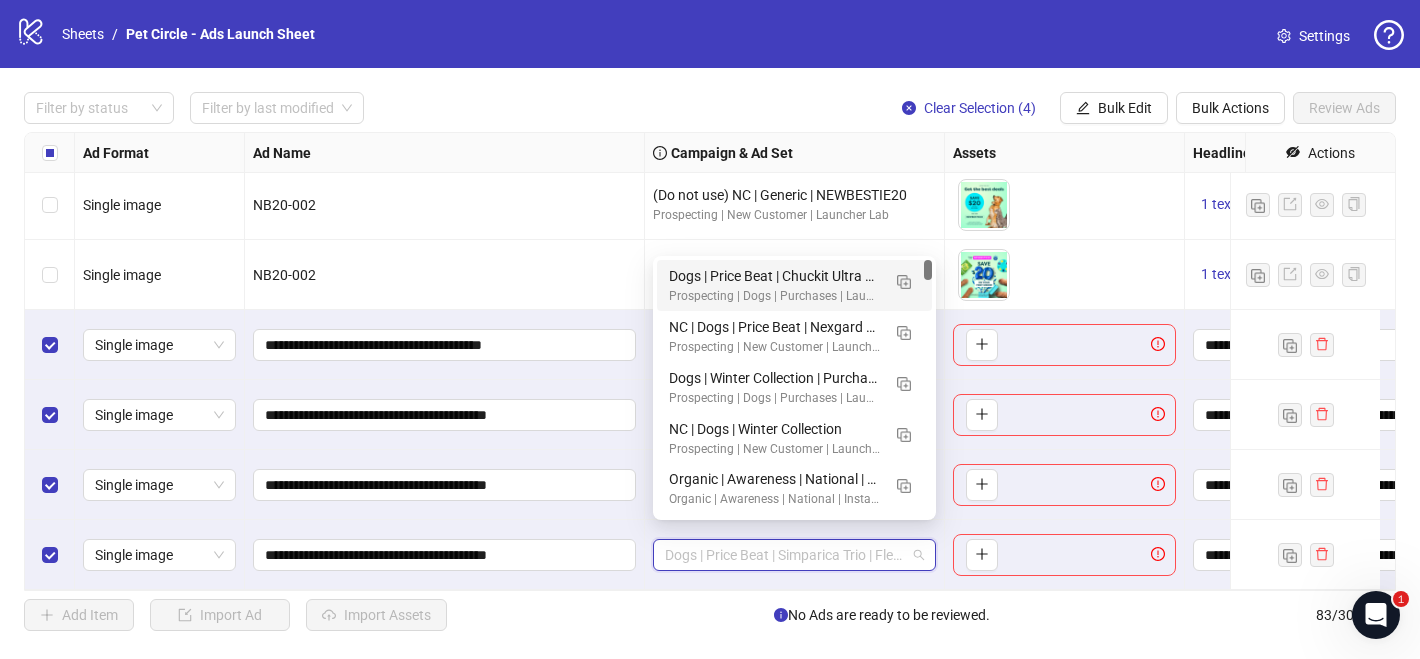click on "Dogs | Price Beat | Chuckit Ultra Balls 2 Pack | Toys" at bounding box center (774, 276) 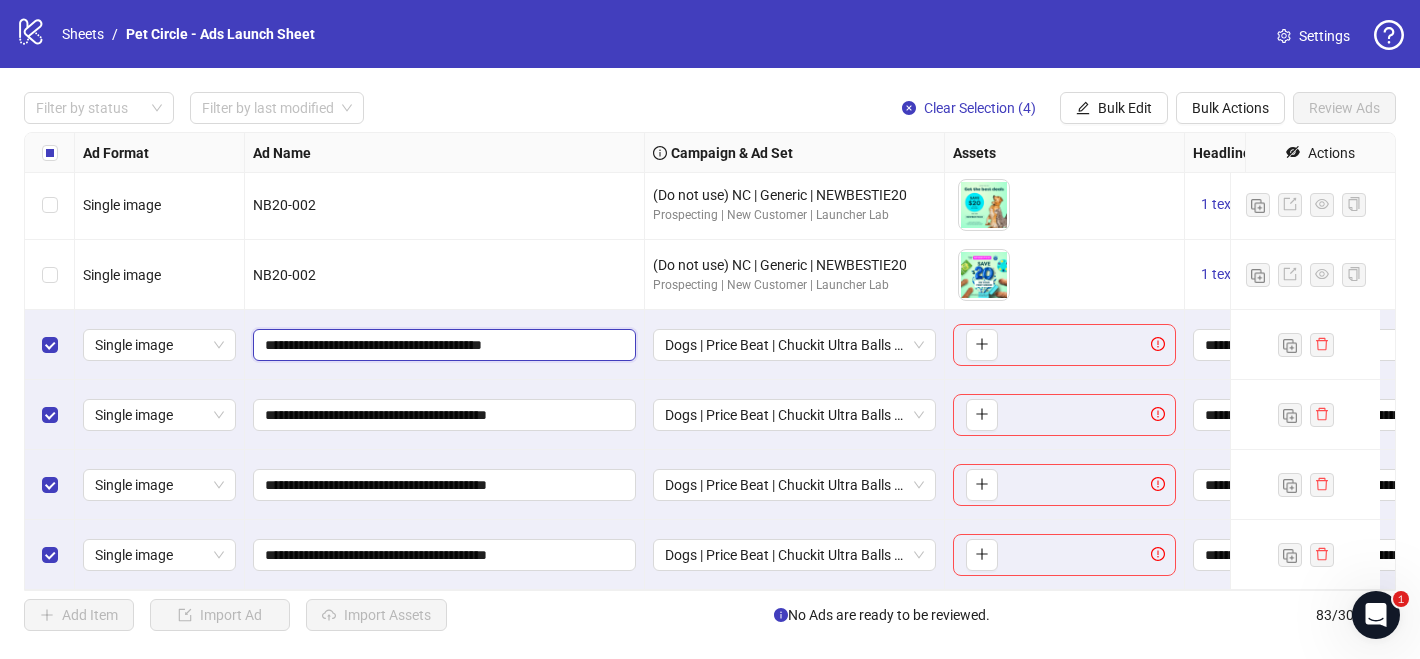 click on "**********" at bounding box center (442, 345) 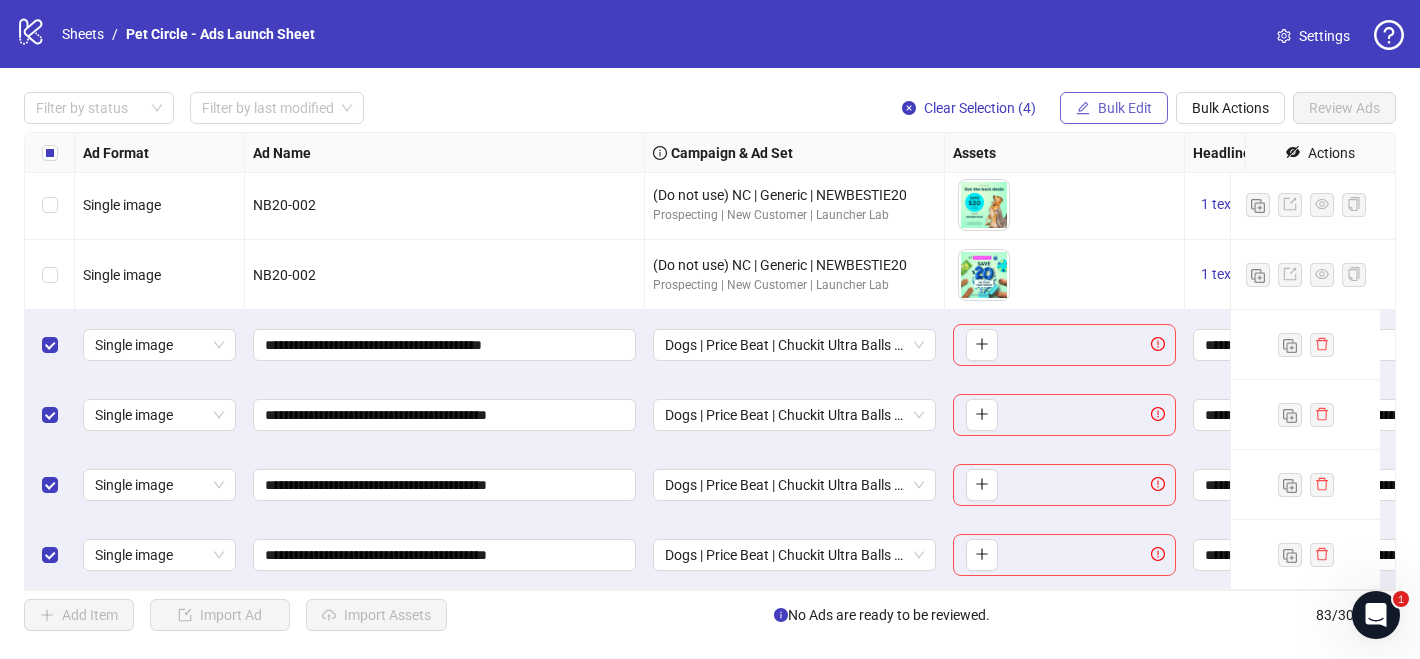 click on "Bulk Edit" at bounding box center (1125, 108) 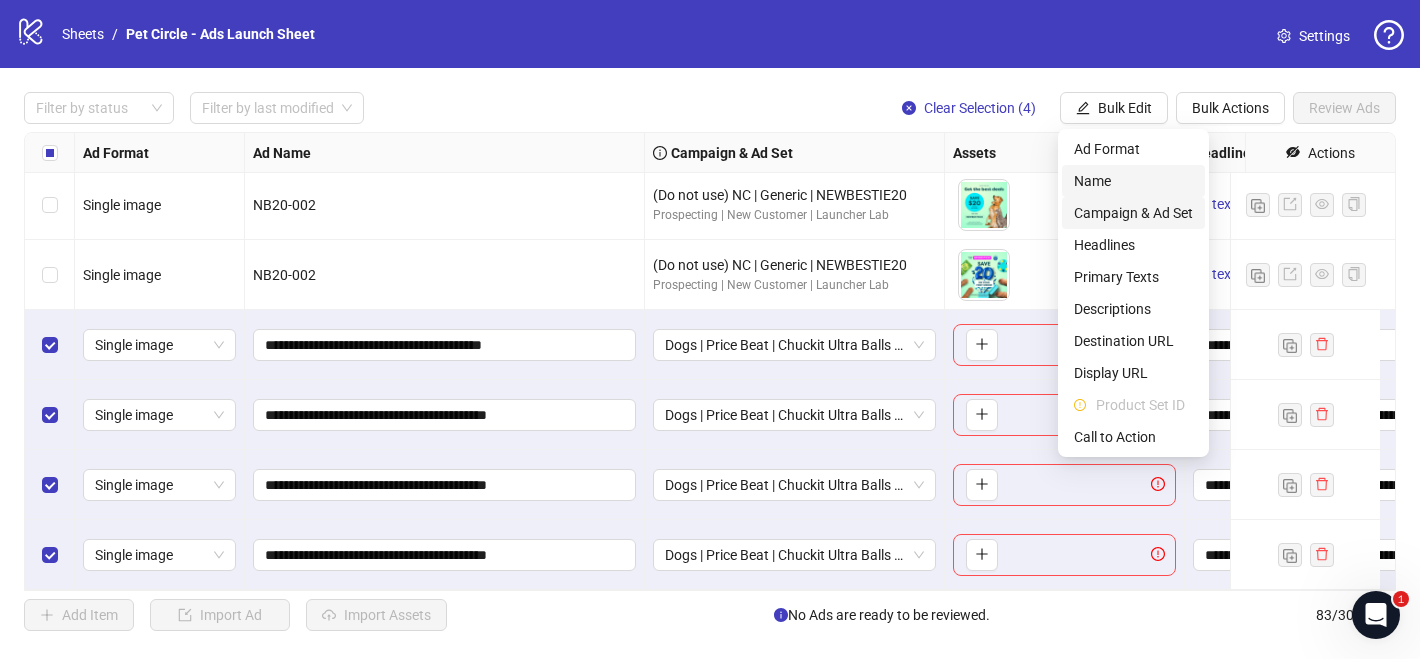 click on "Name" at bounding box center (1133, 181) 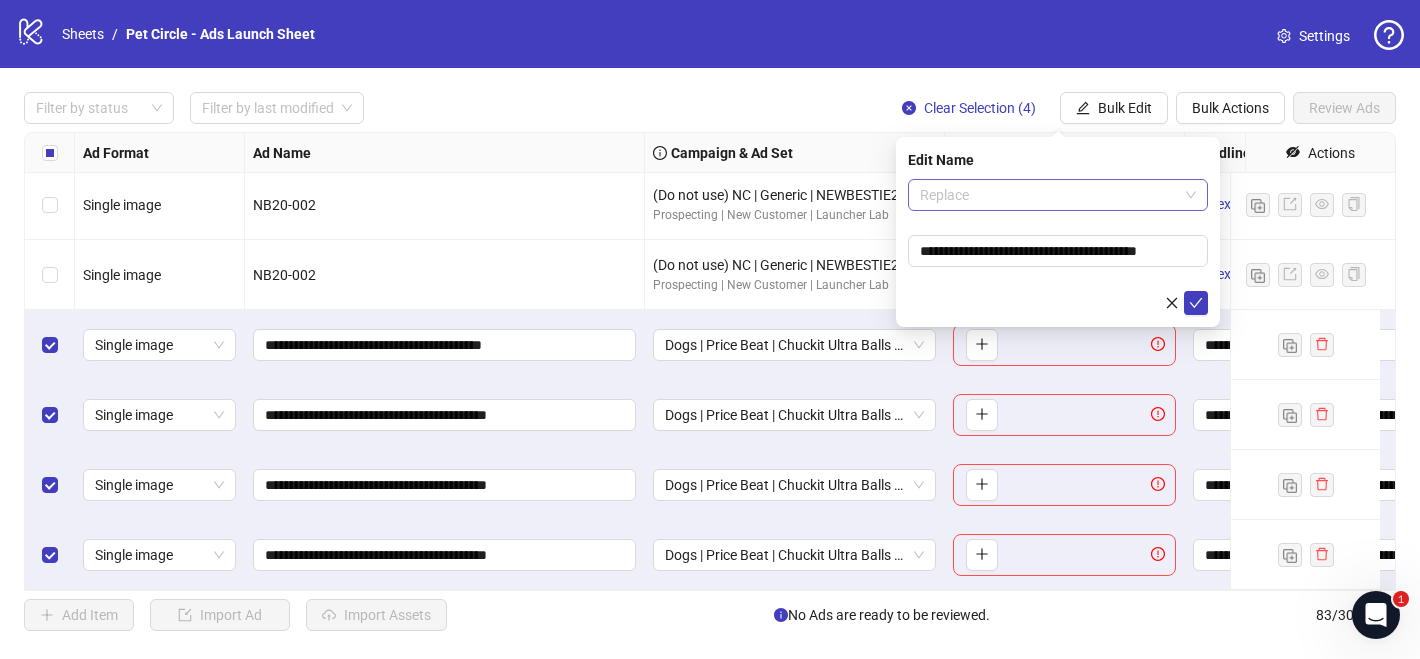 click on "Replace" at bounding box center (1058, 195) 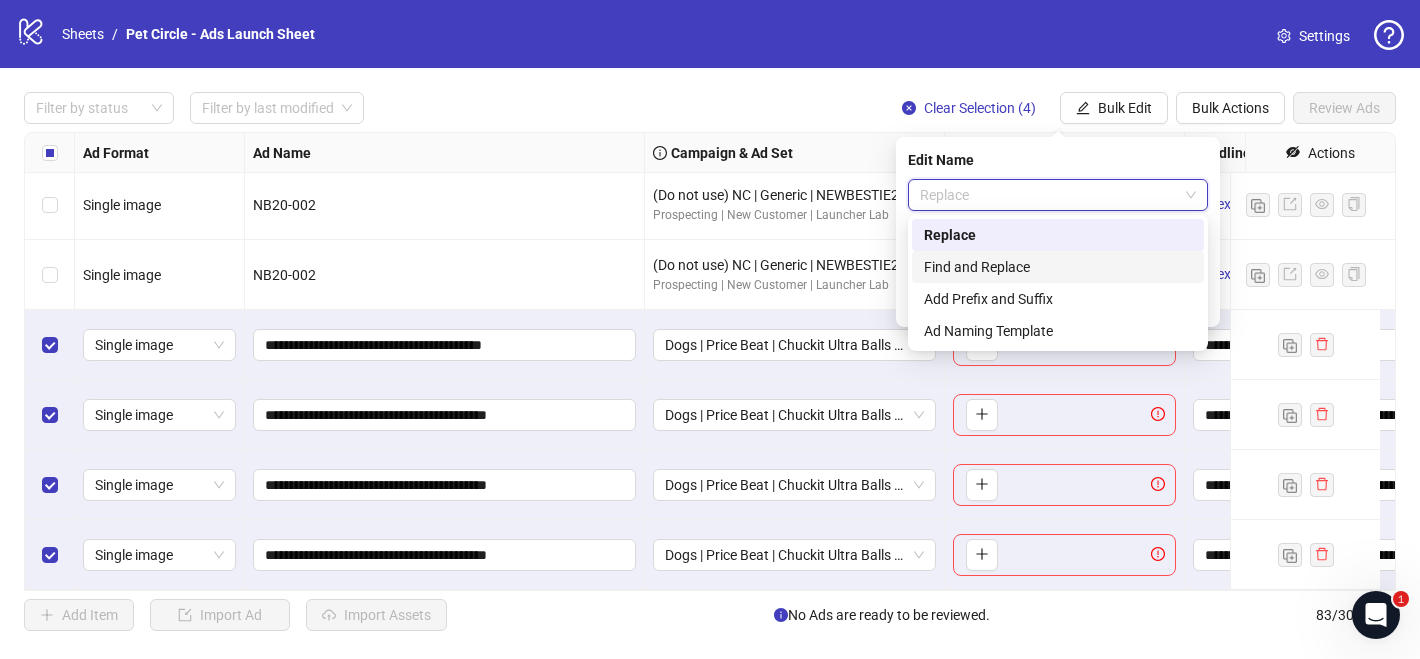 click on "Find and Replace" at bounding box center (1058, 267) 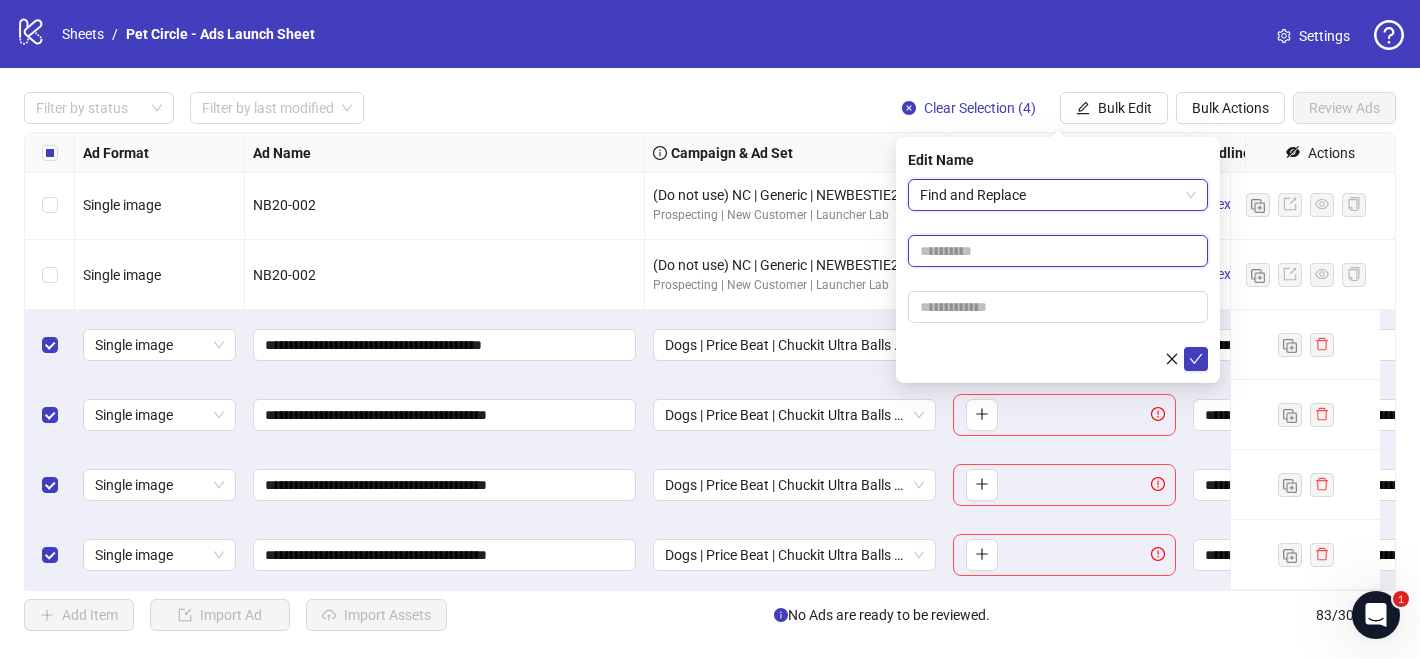 click at bounding box center [1058, 251] 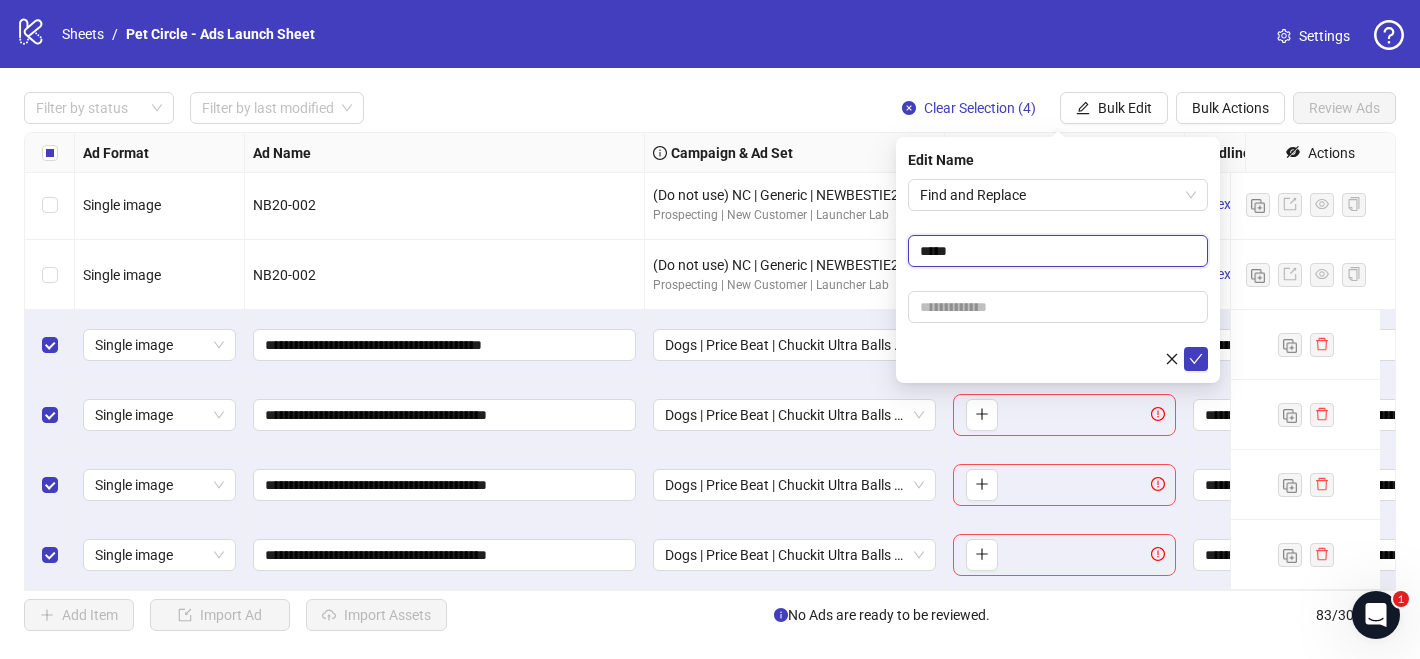 type on "*****" 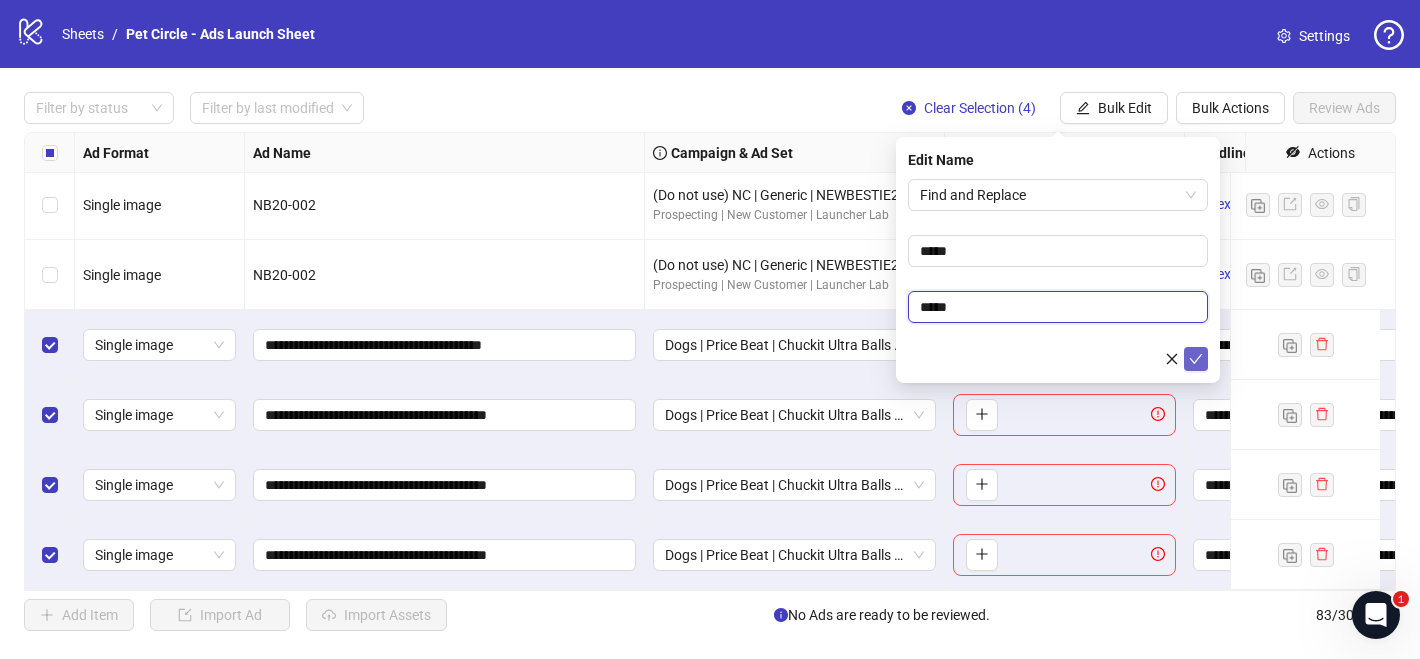 type on "*****" 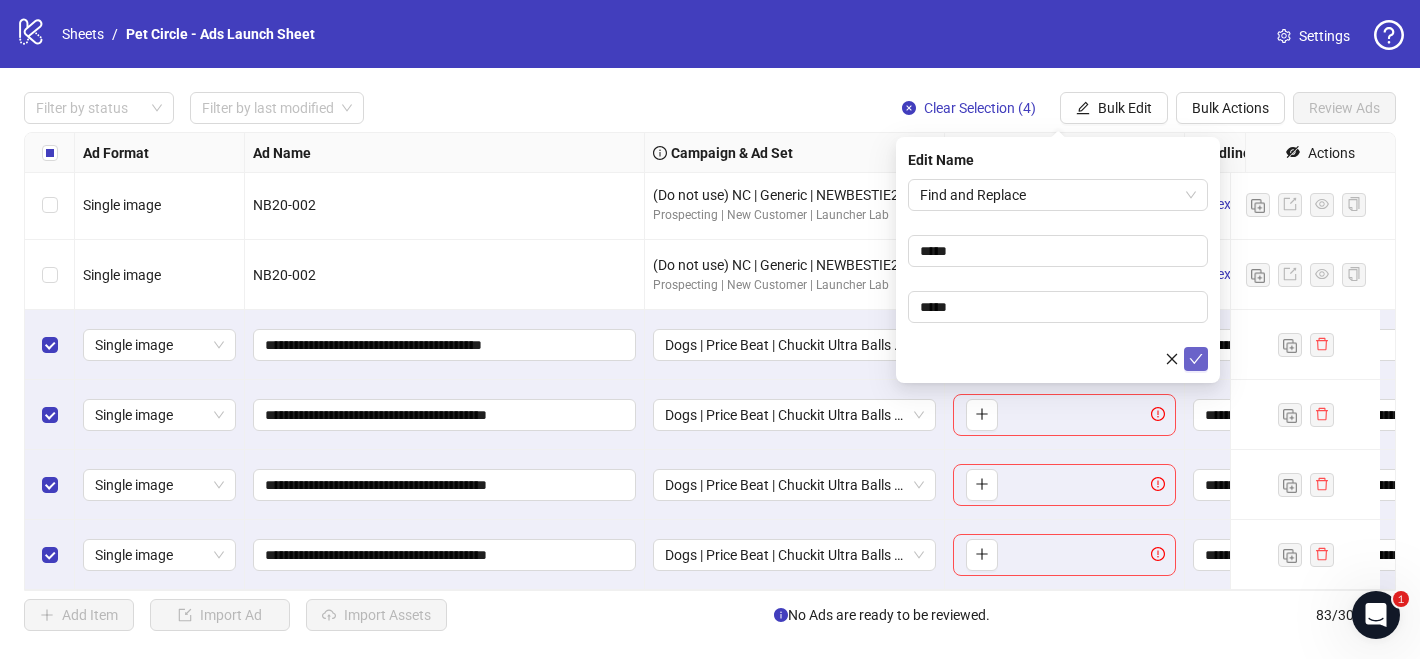 click 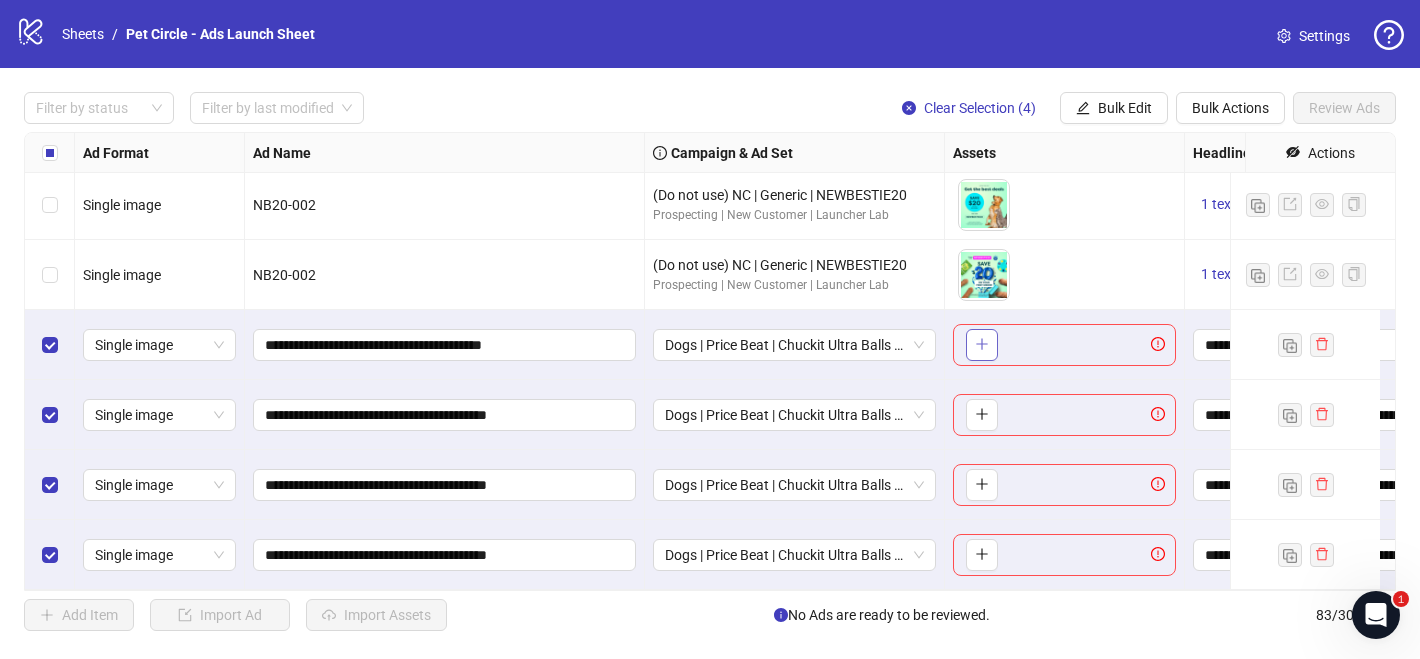 click 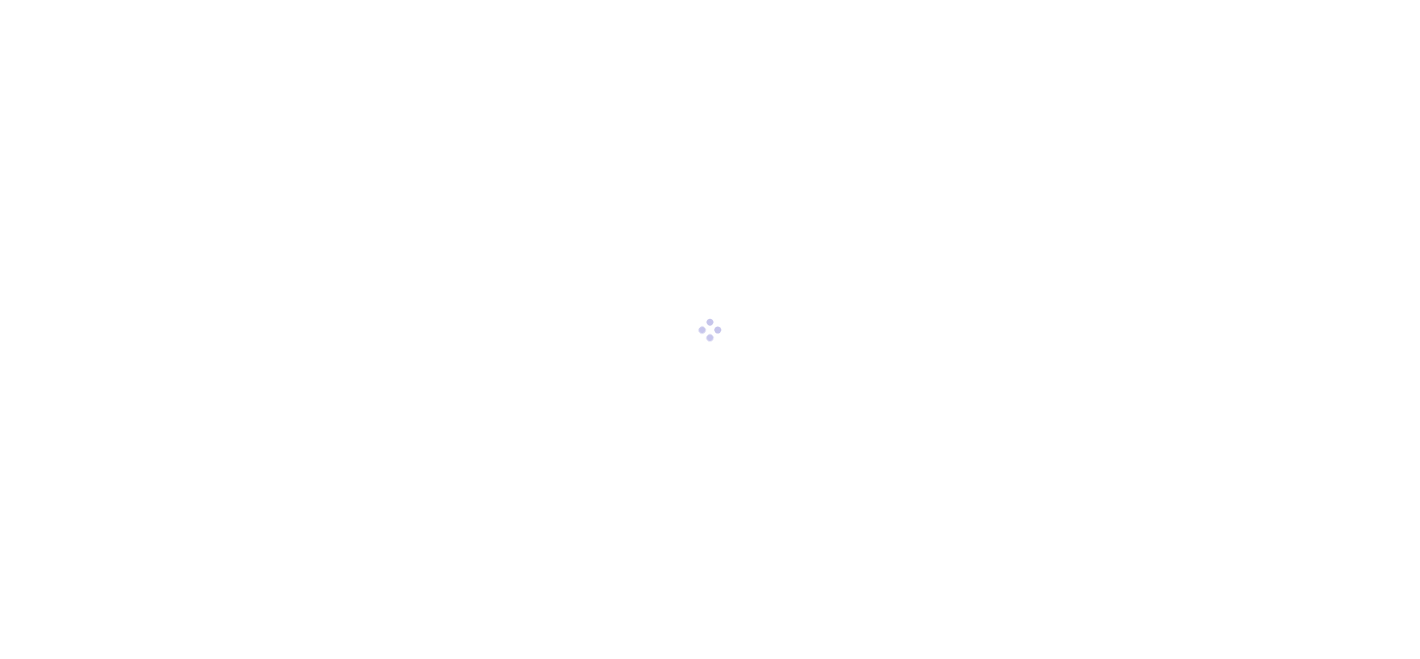 scroll, scrollTop: 0, scrollLeft: 0, axis: both 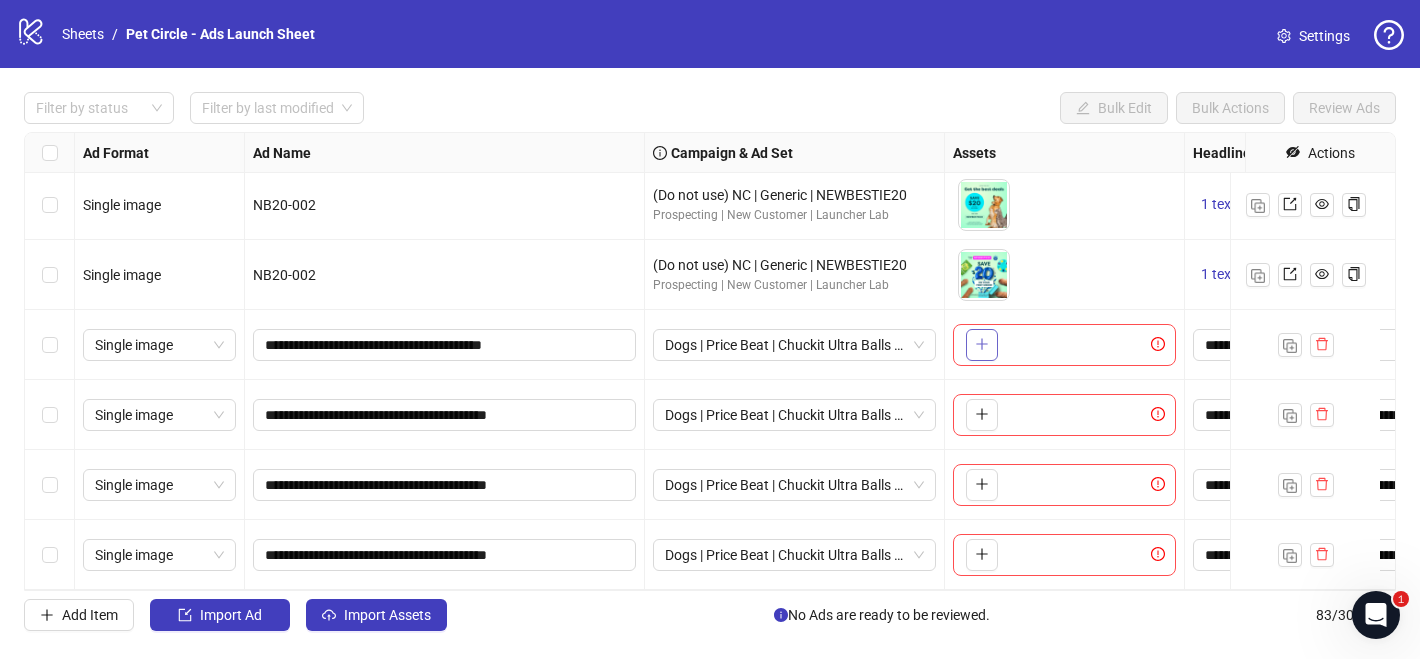 click 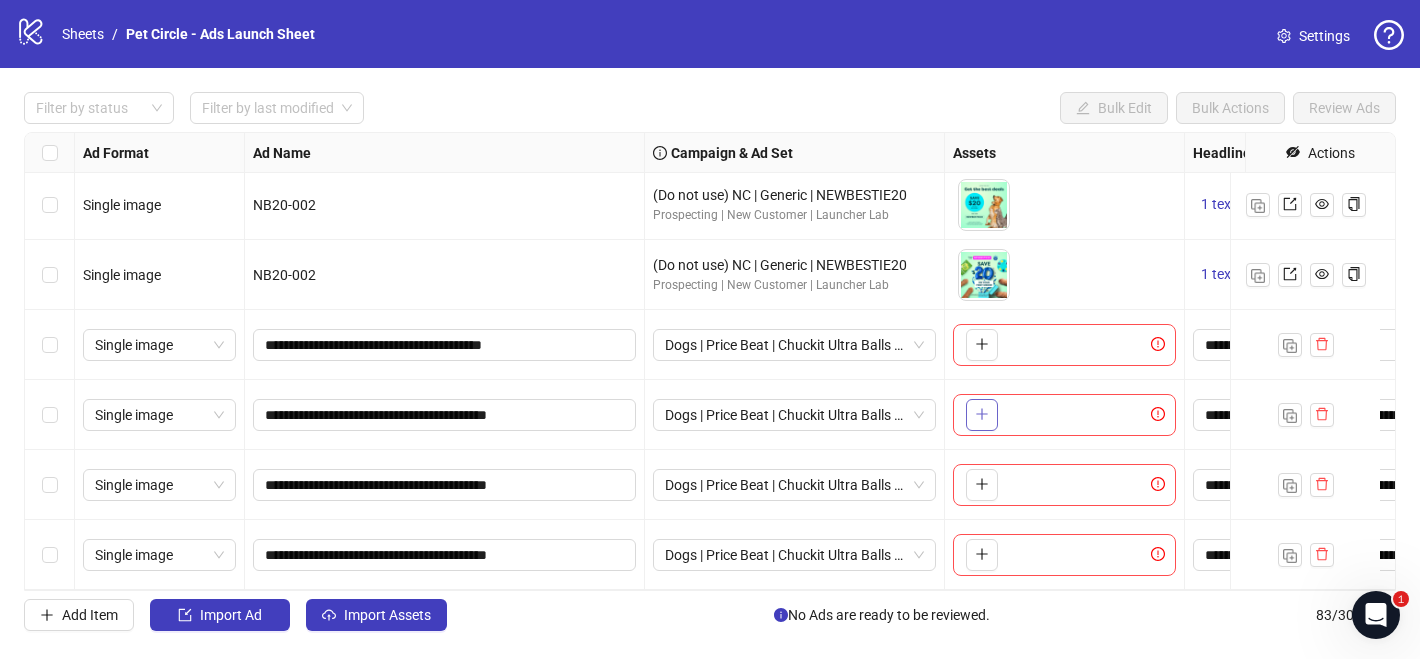 click at bounding box center [982, 415] 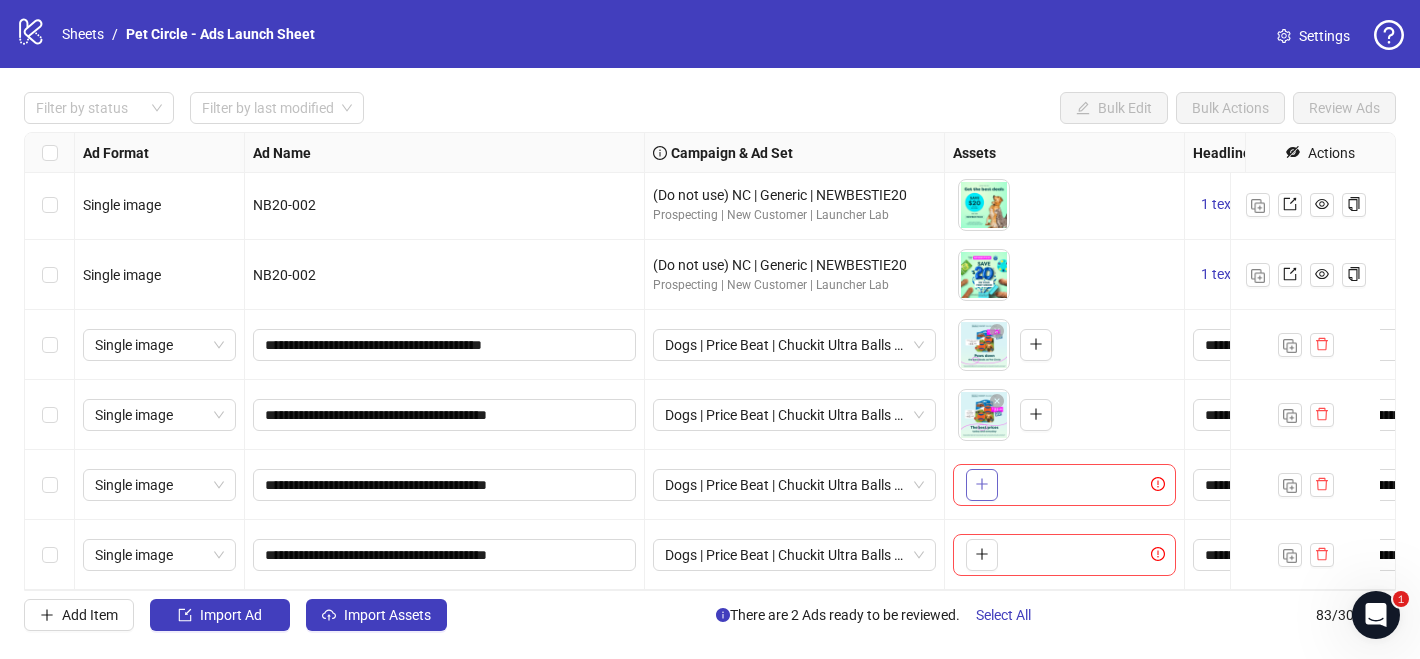 click 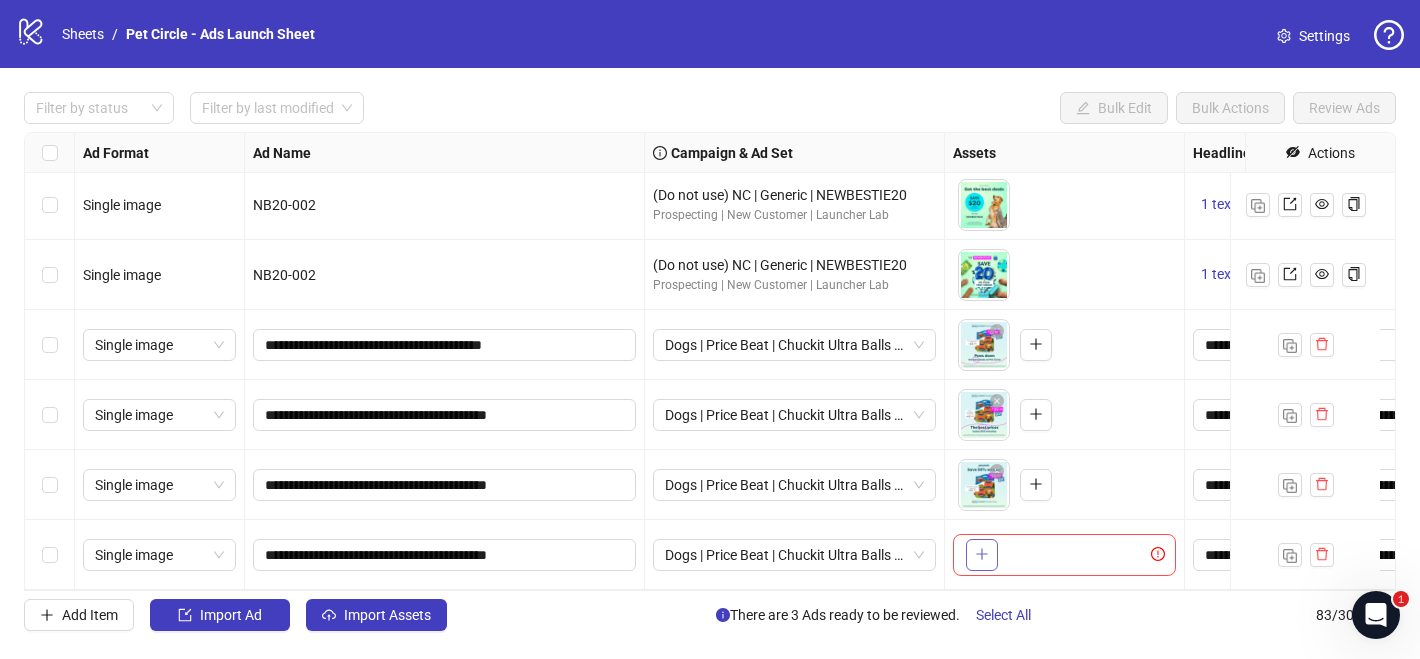 click 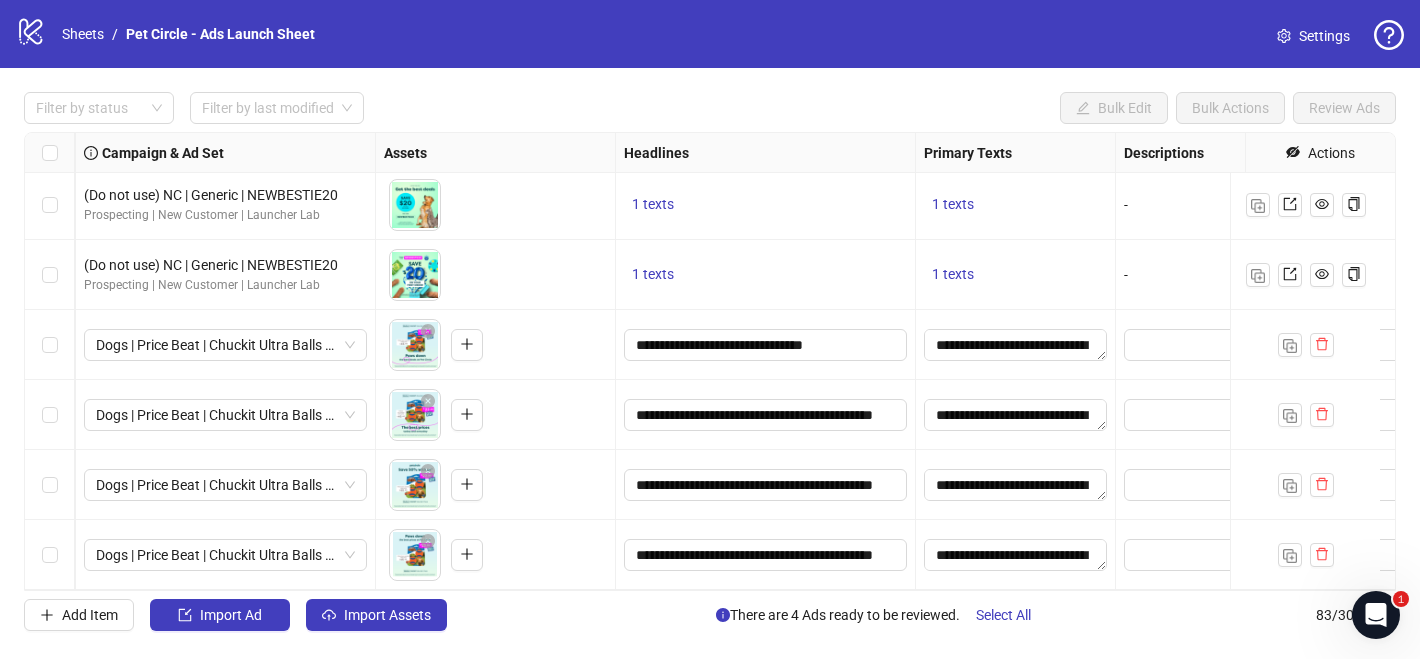 scroll, scrollTop: 5408, scrollLeft: 568, axis: both 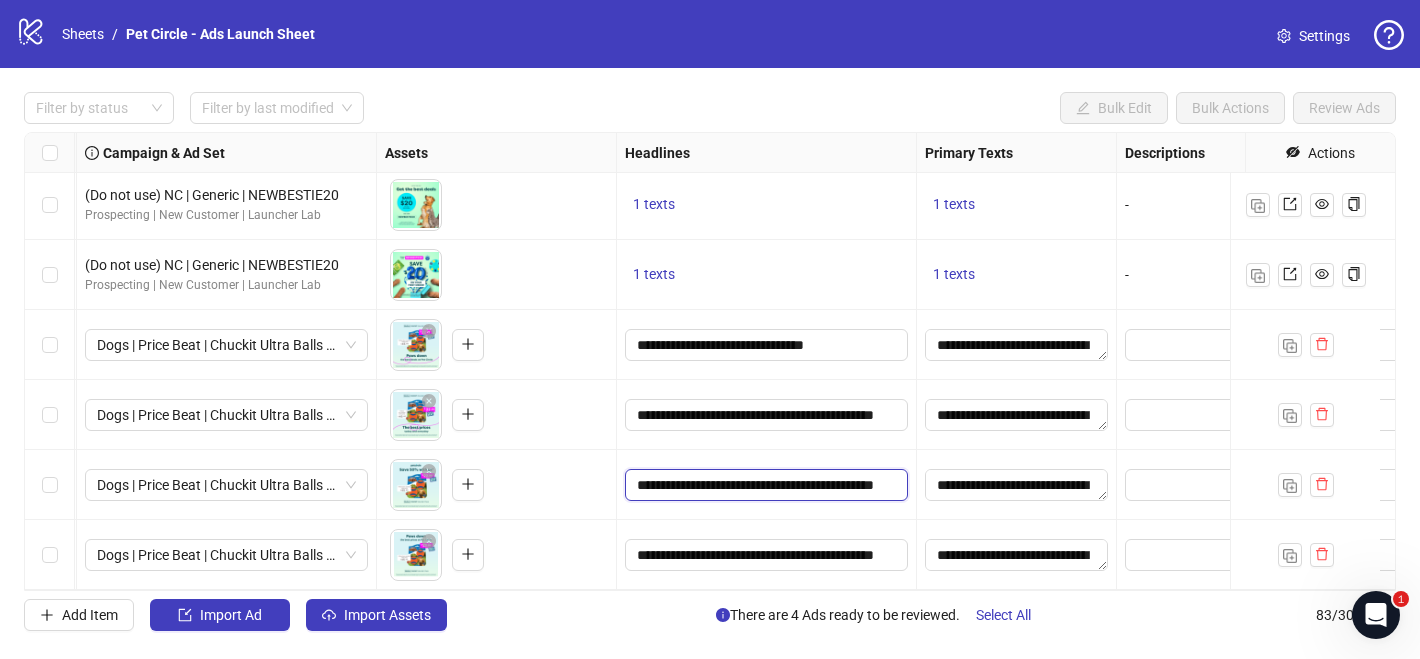 click on "**********" at bounding box center [764, 485] 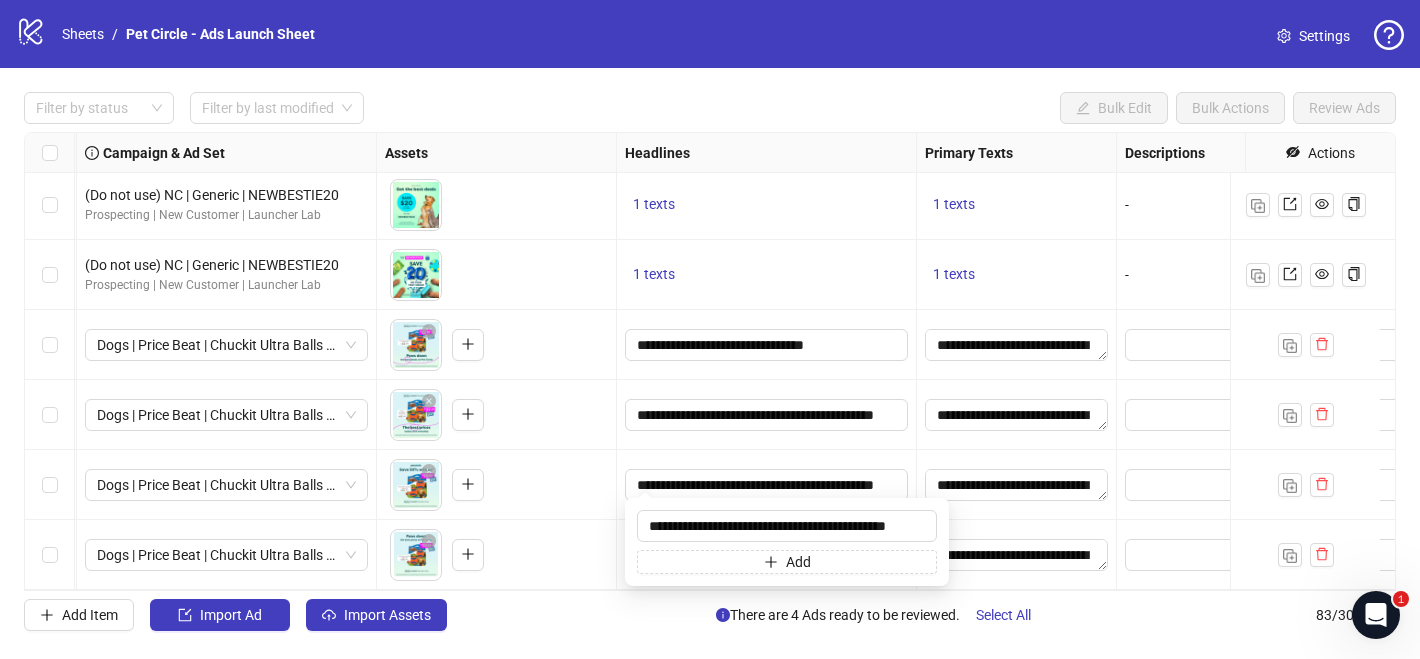 scroll, scrollTop: 0, scrollLeft: 0, axis: both 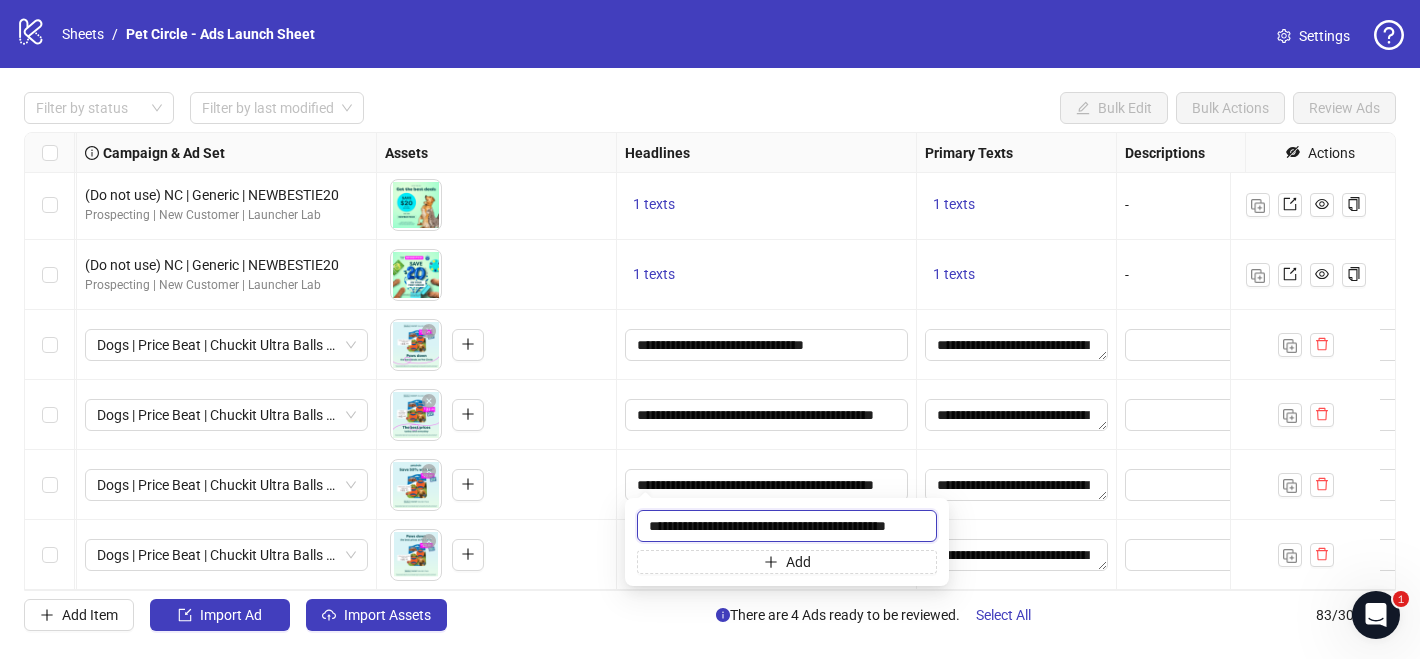 click on "**********" at bounding box center [787, 526] 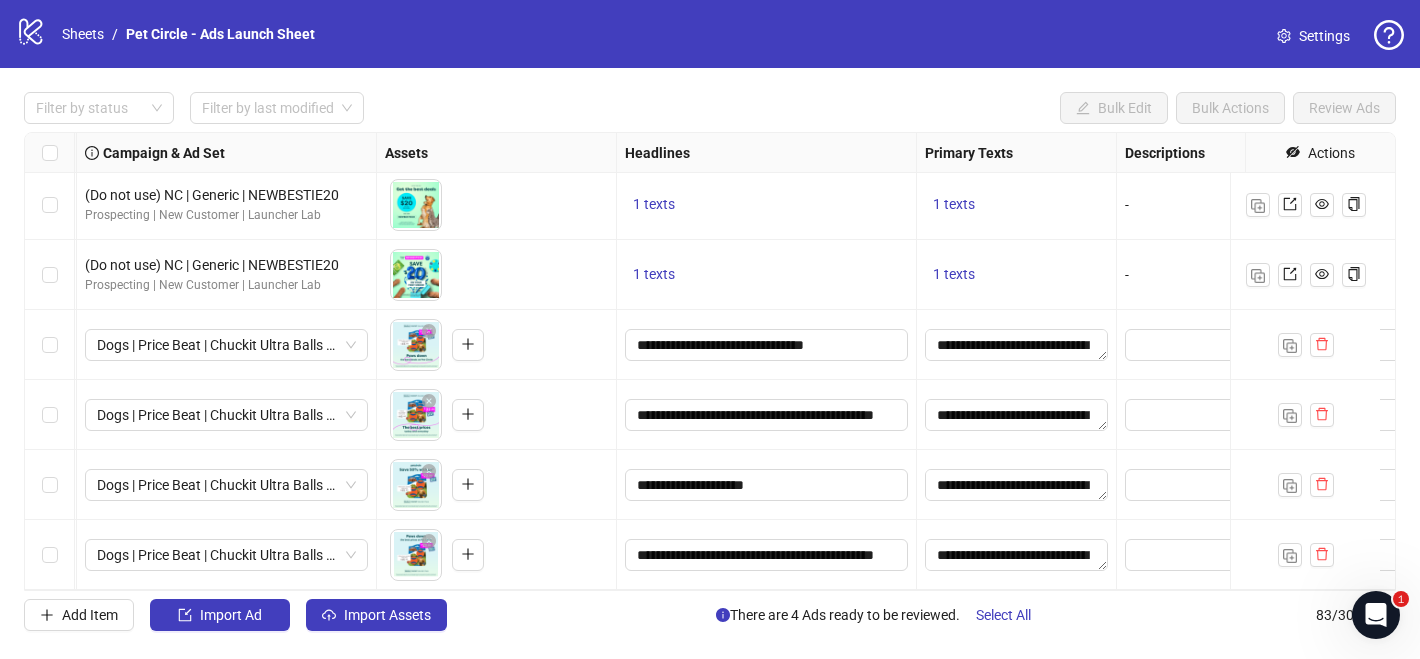 click on "**********" at bounding box center (1017, 555) 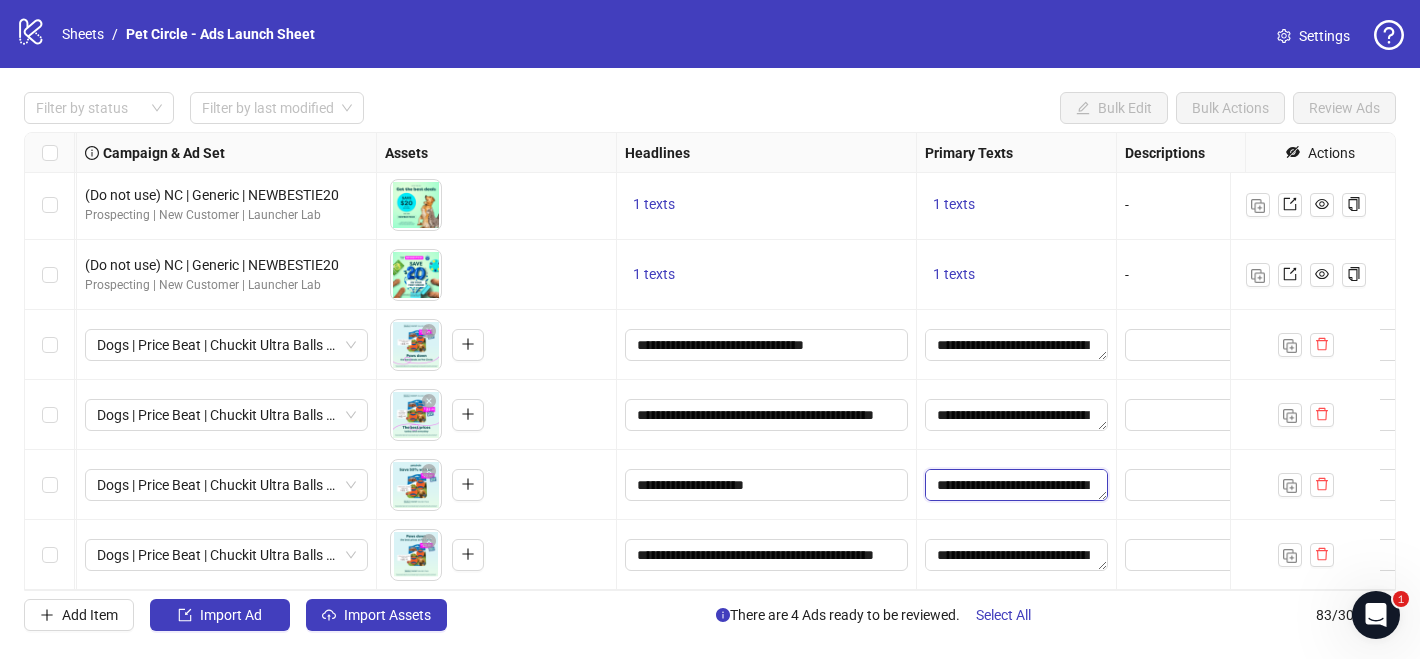 click on "**********" at bounding box center [1016, 485] 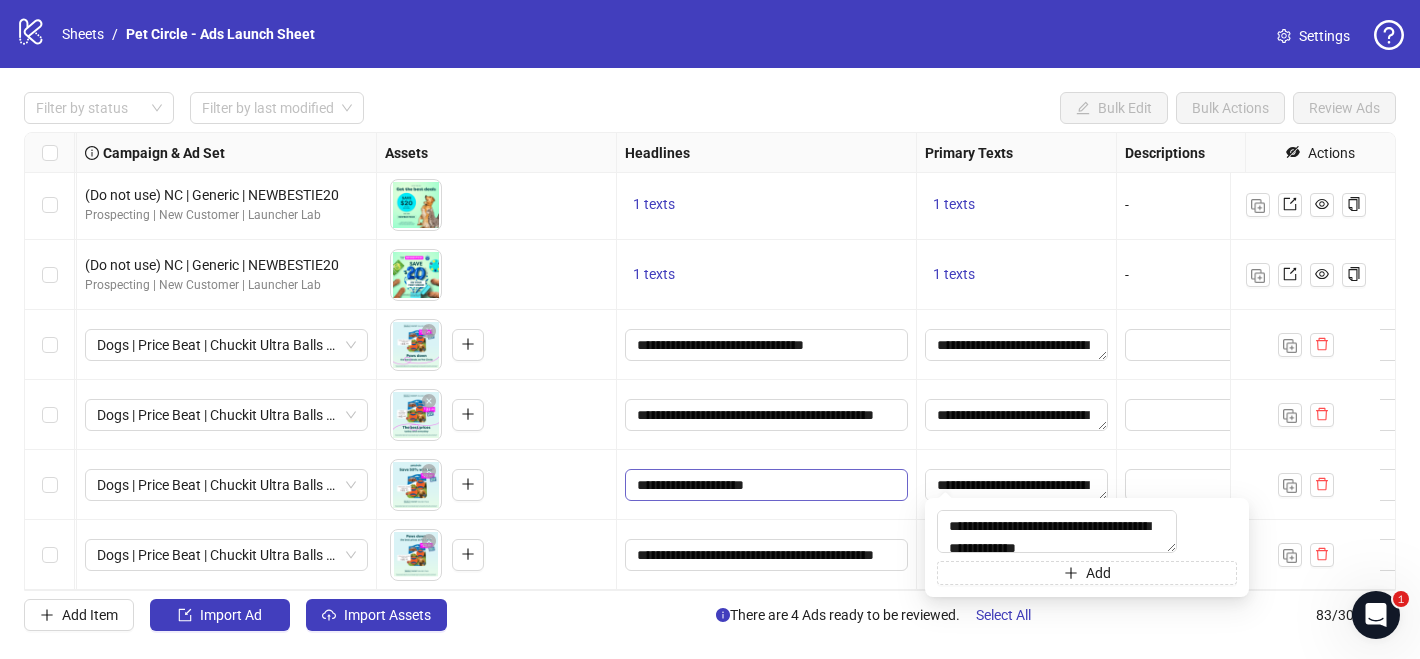 click on "**********" at bounding box center (766, 485) 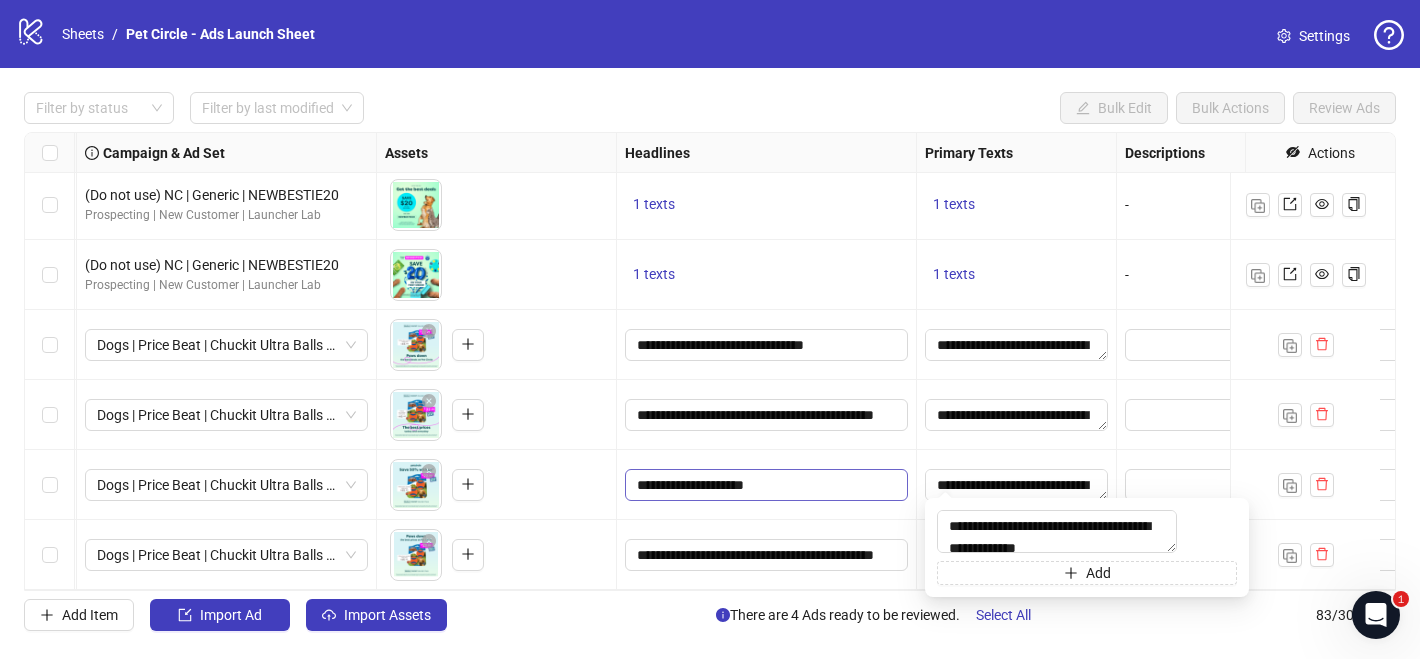 click on "**********" at bounding box center [766, 485] 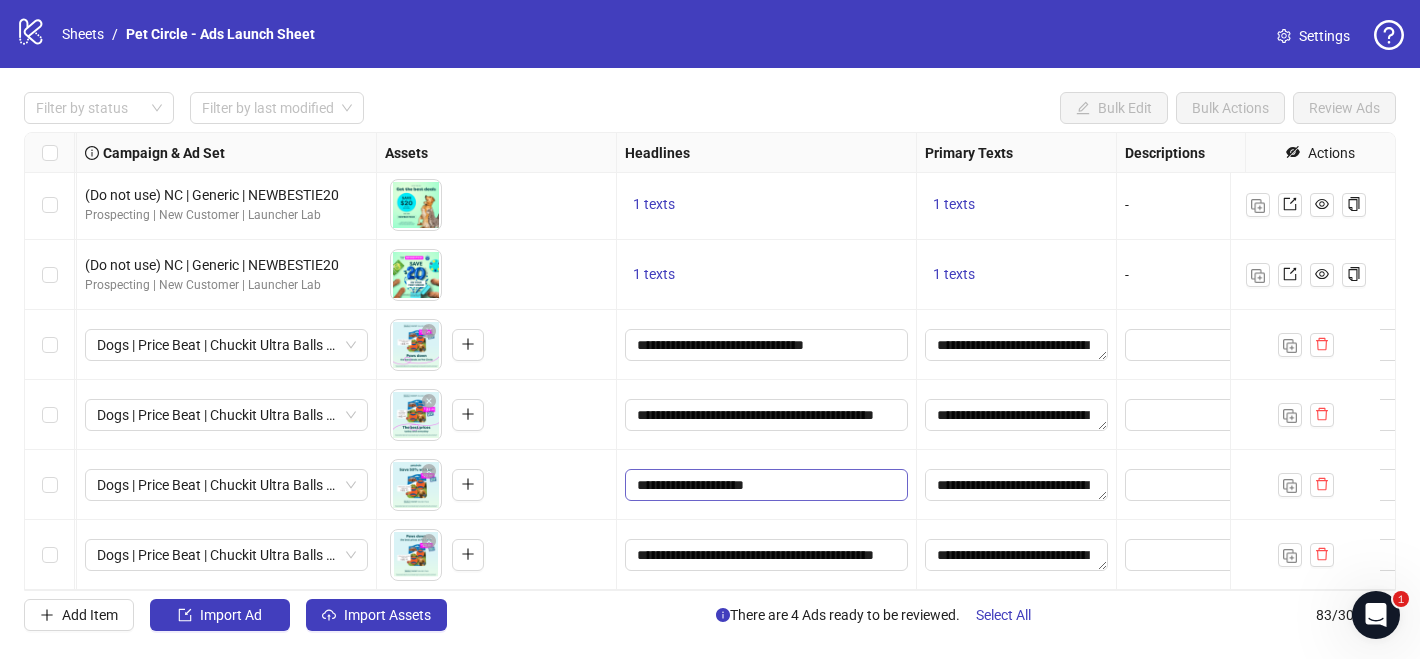 click on "**********" at bounding box center [764, 485] 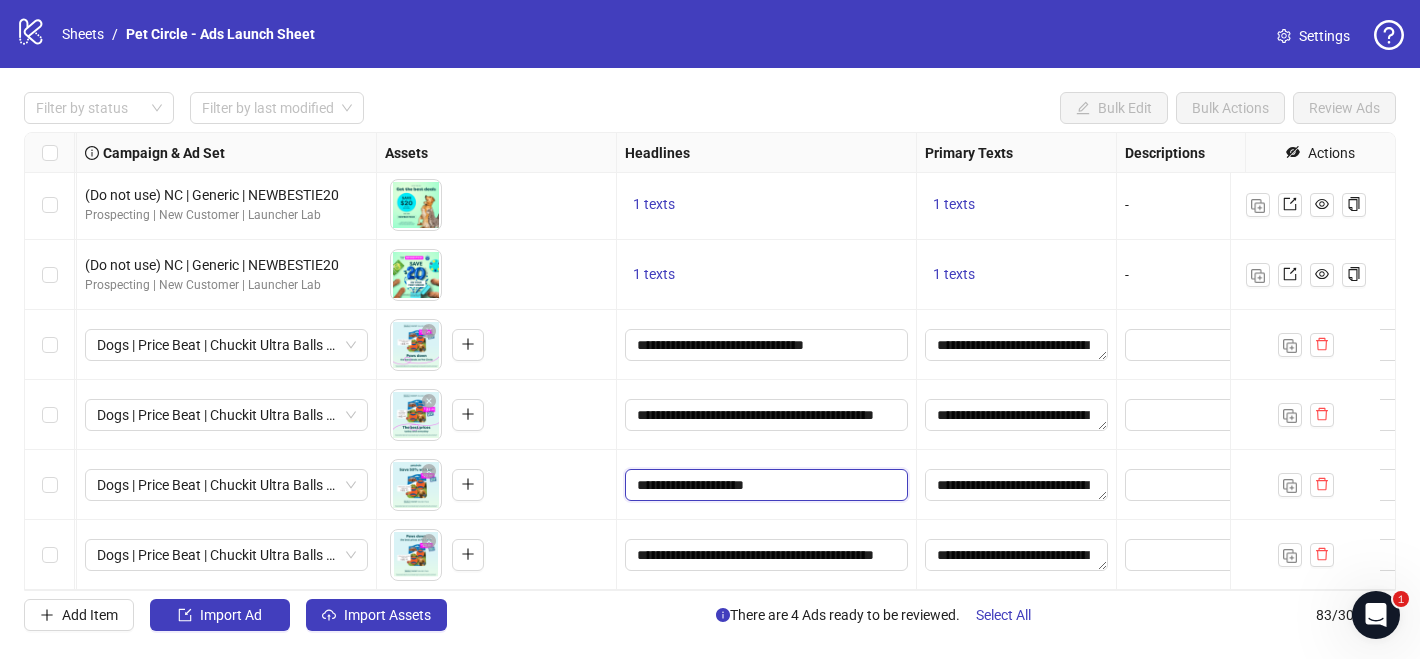 click on "**********" at bounding box center (764, 485) 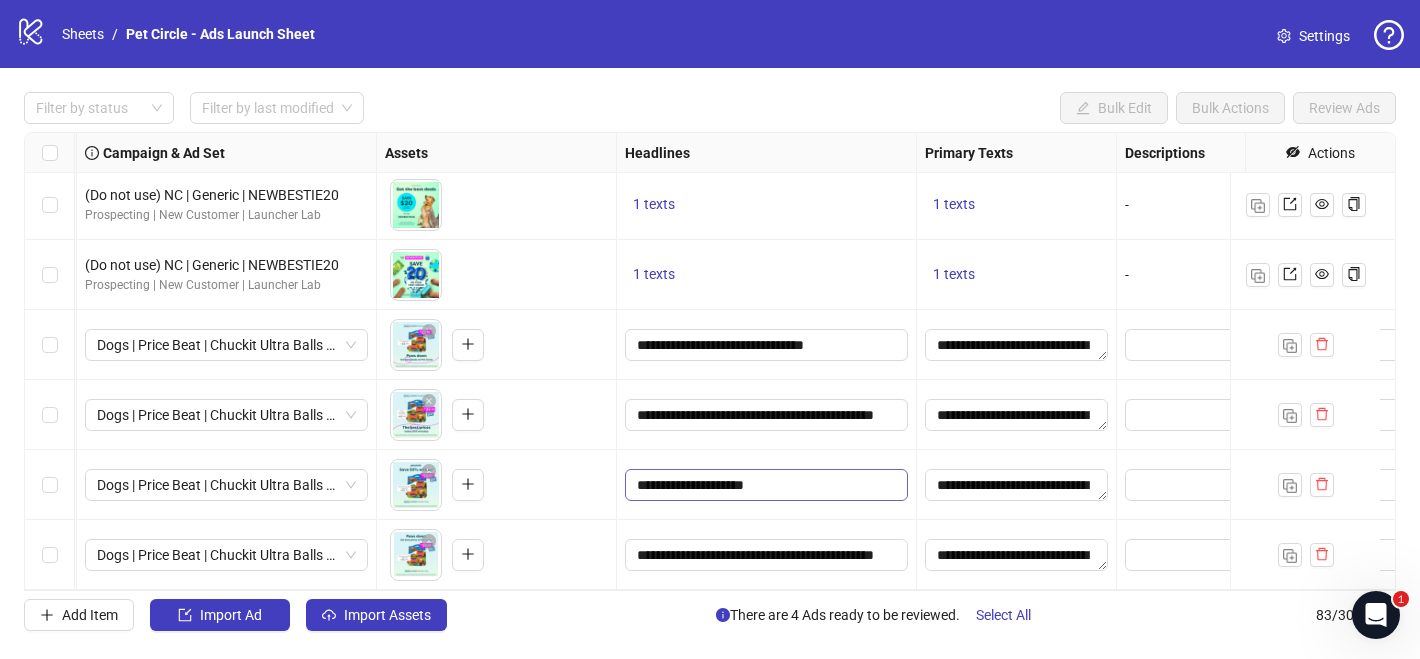 click on "**********" at bounding box center (764, 485) 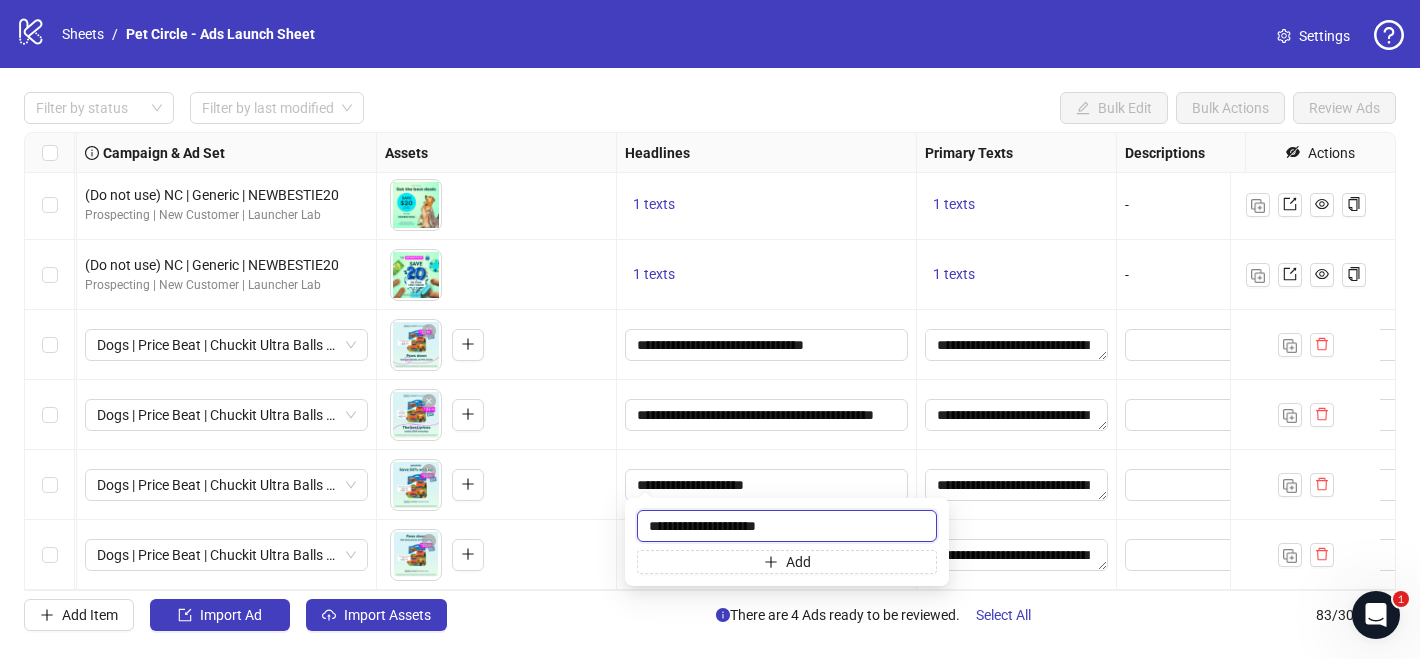 click on "**********" at bounding box center (787, 526) 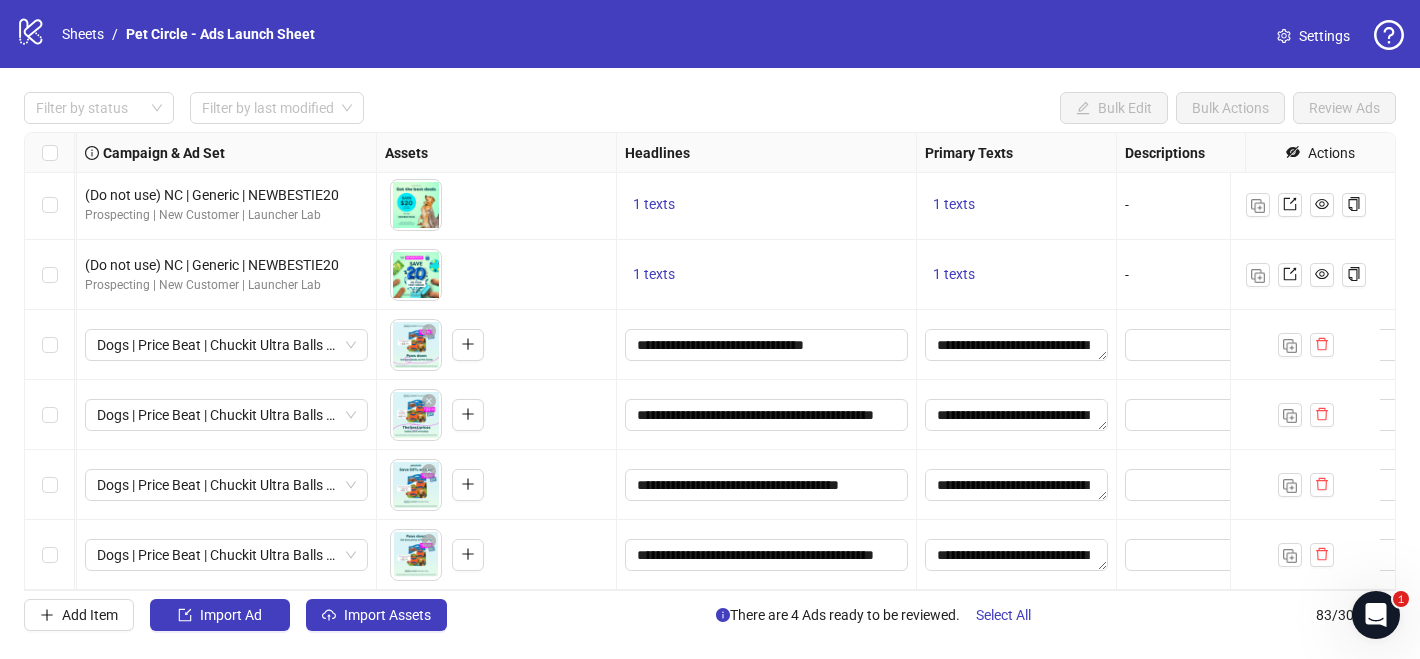 click on "**********" at bounding box center (767, 485) 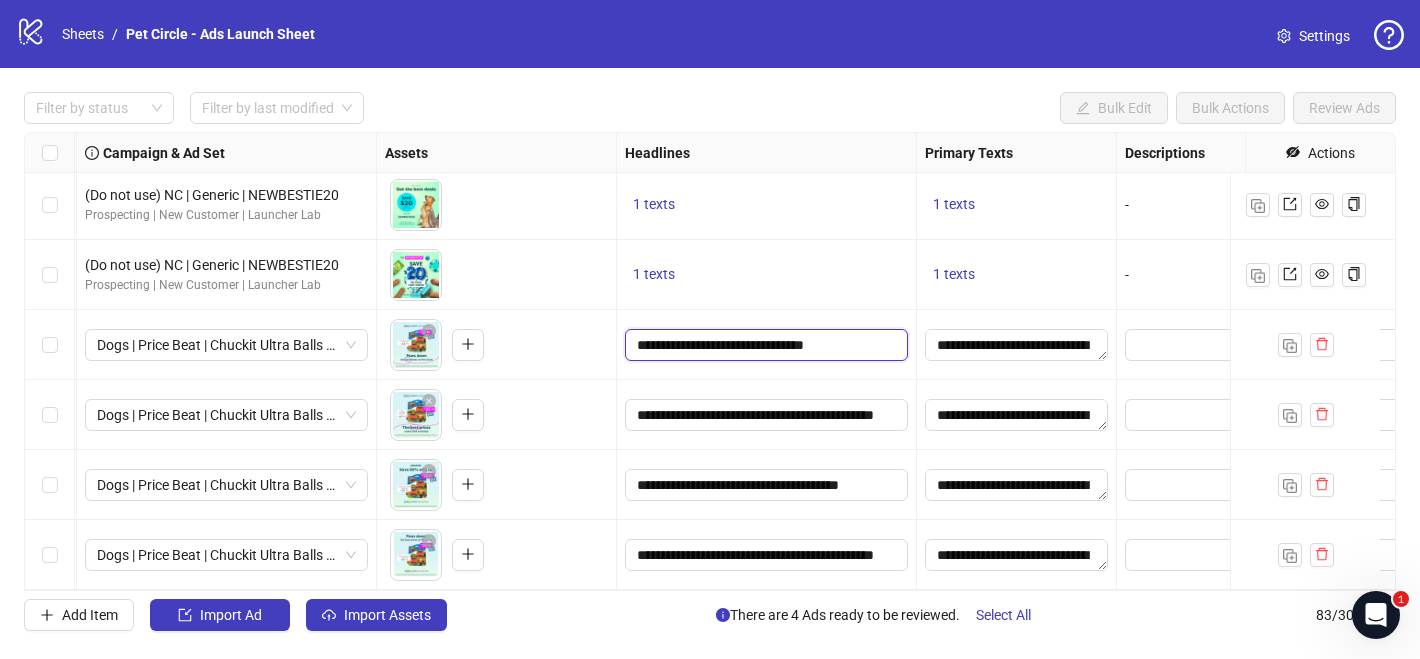 click on "**********" at bounding box center (764, 345) 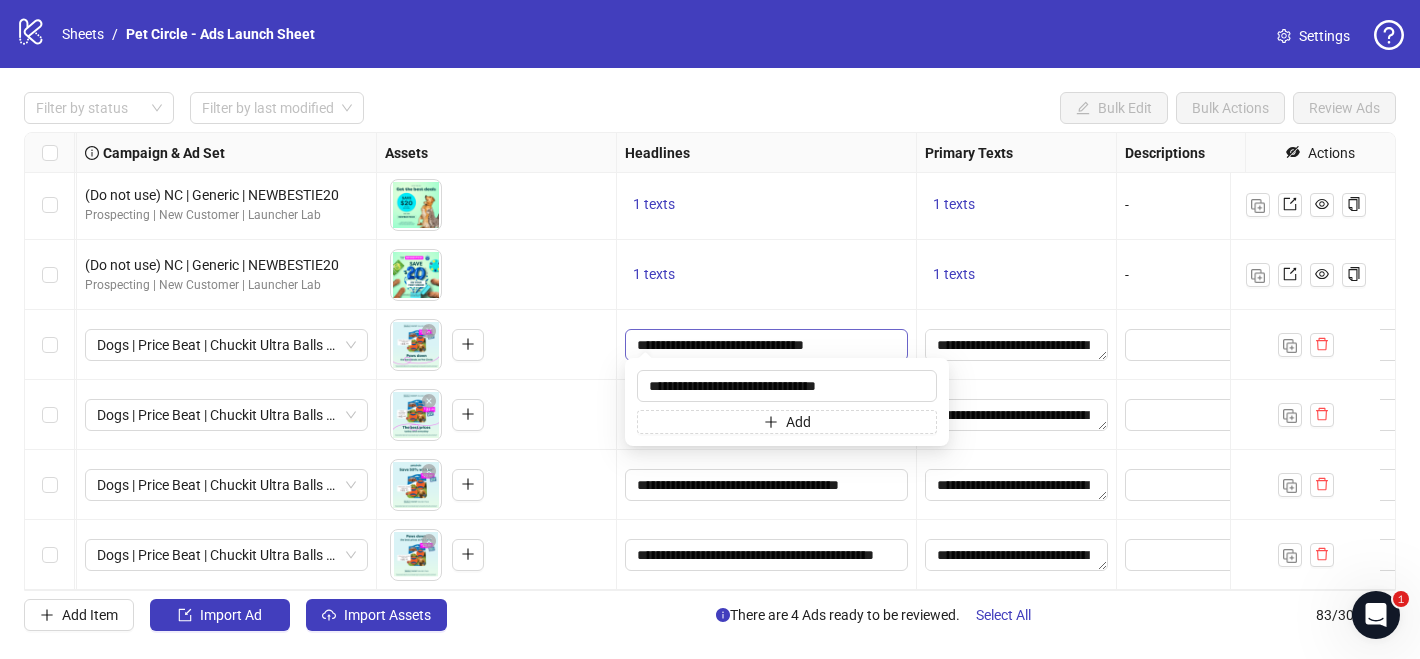 click on "**********" at bounding box center (764, 345) 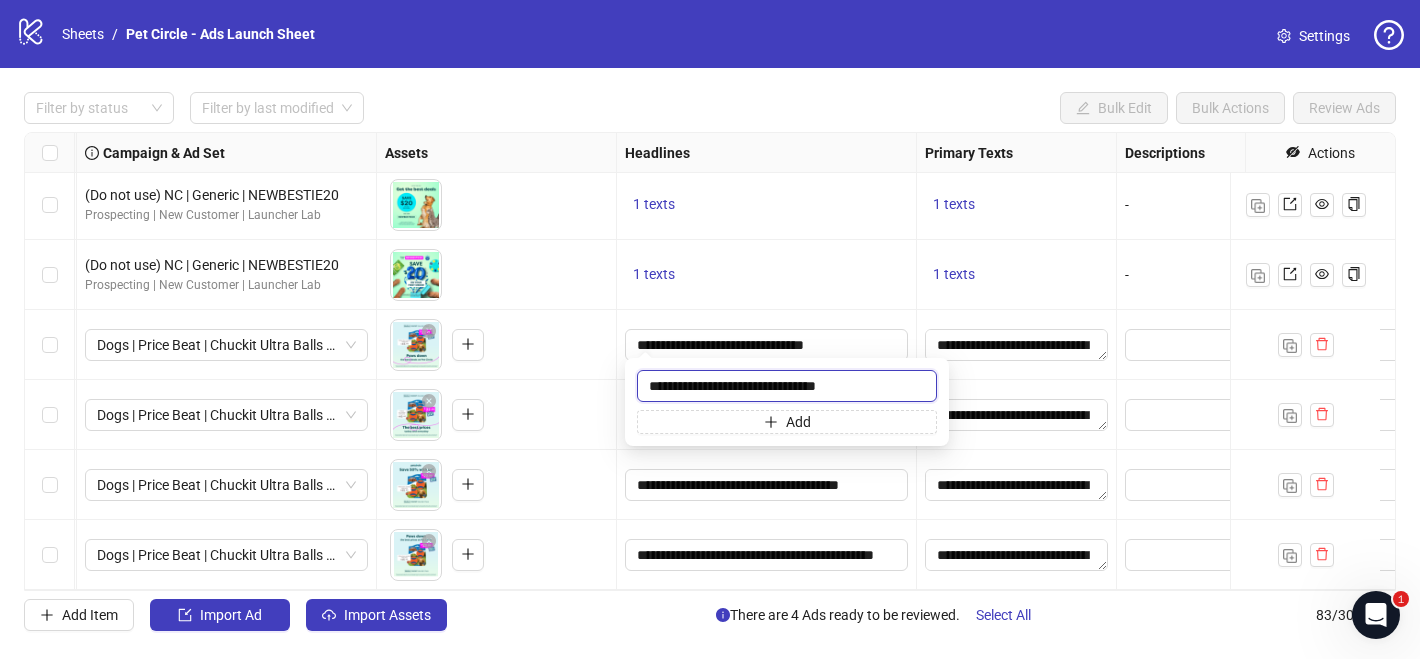 click on "**********" at bounding box center (787, 386) 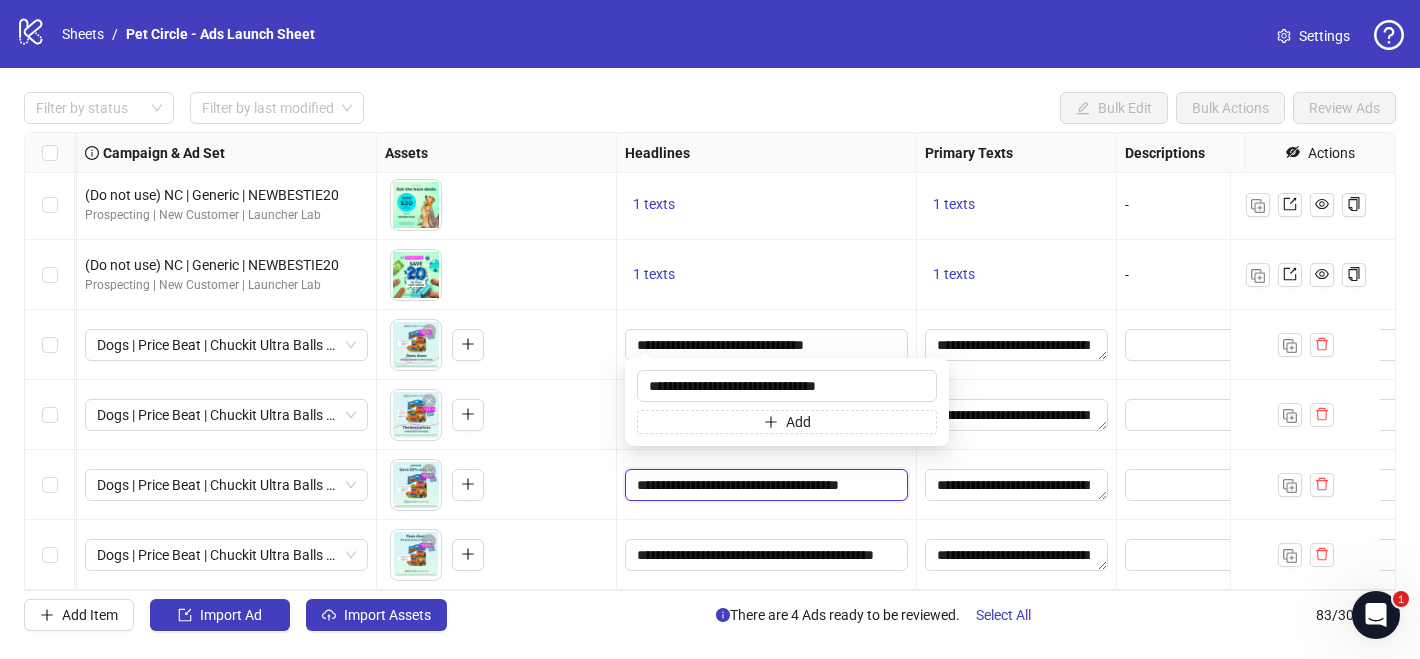 click on "**********" at bounding box center (764, 485) 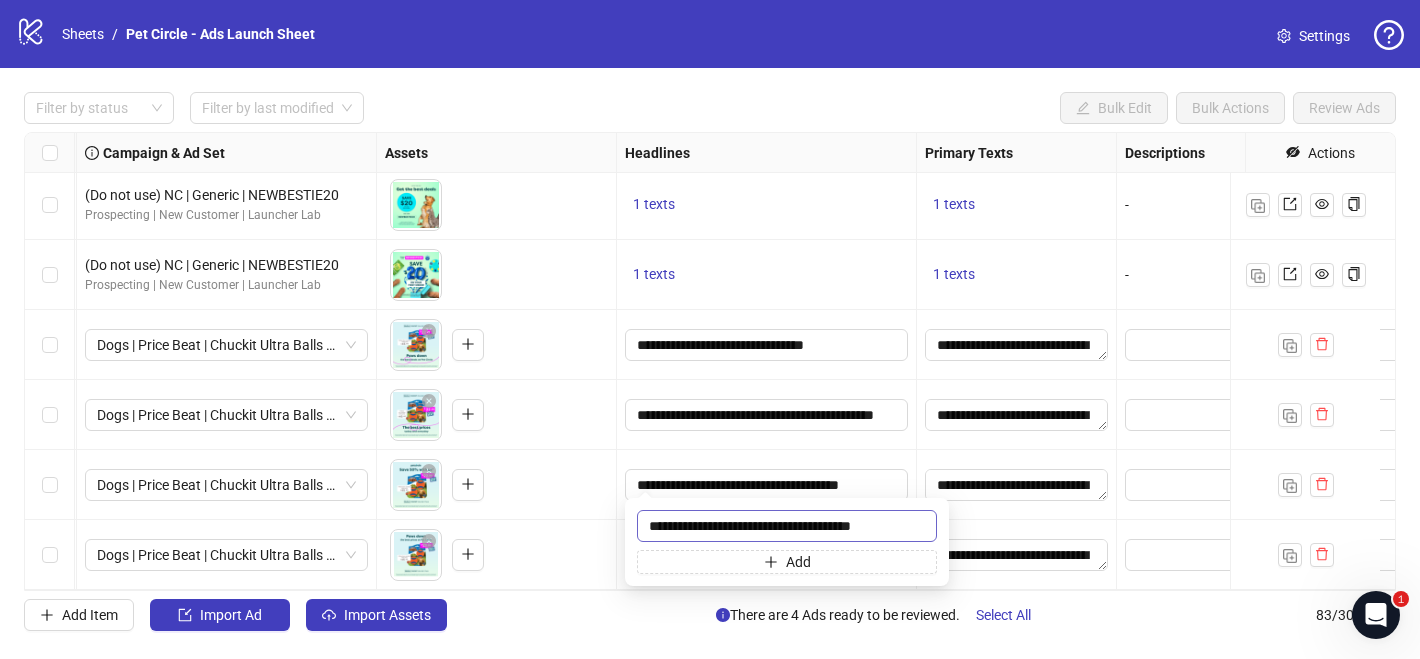 click on "**********" at bounding box center [787, 526] 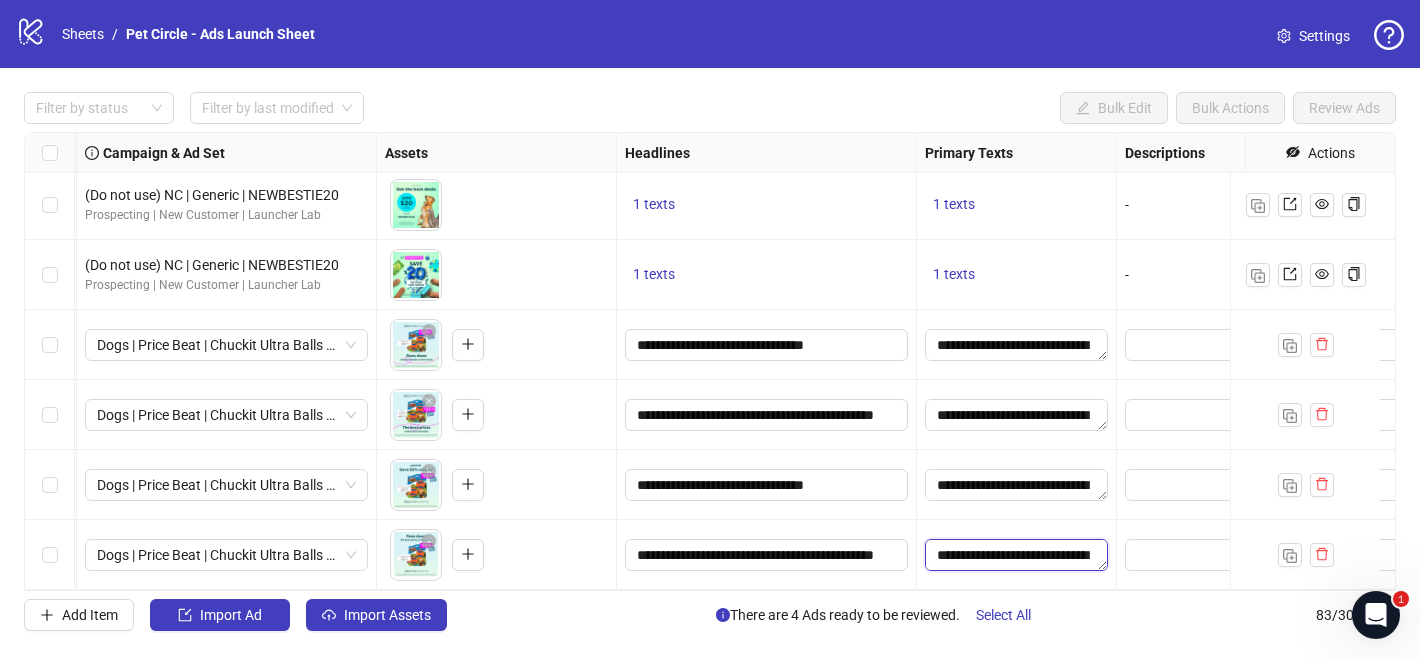 click on "**********" at bounding box center (1016, 555) 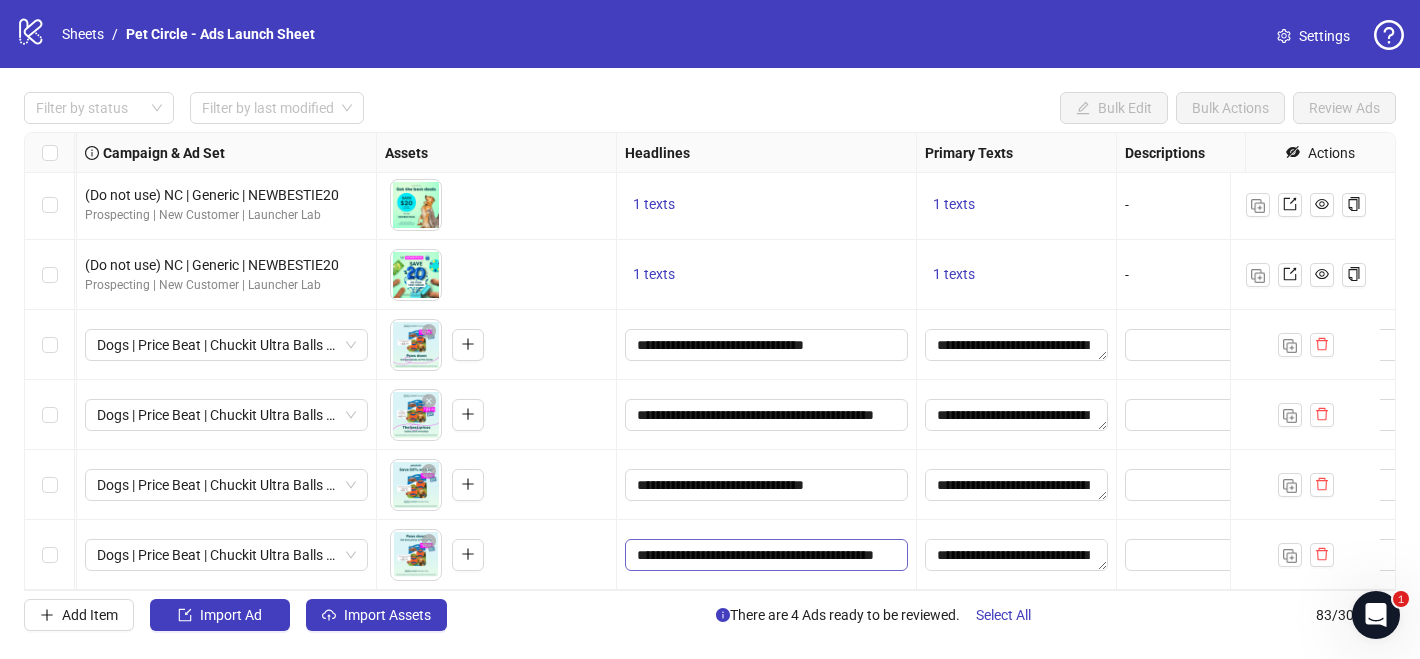 click on "**********" at bounding box center [764, 555] 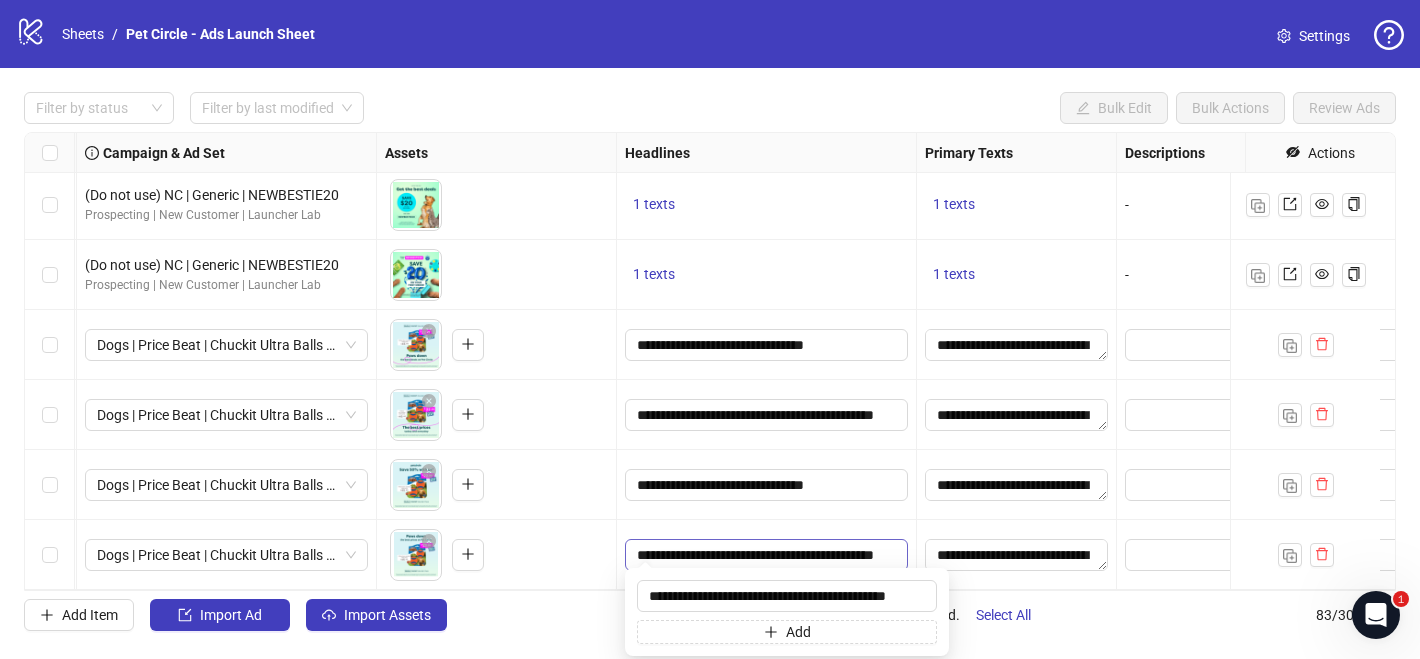 scroll, scrollTop: 0, scrollLeft: 8, axis: horizontal 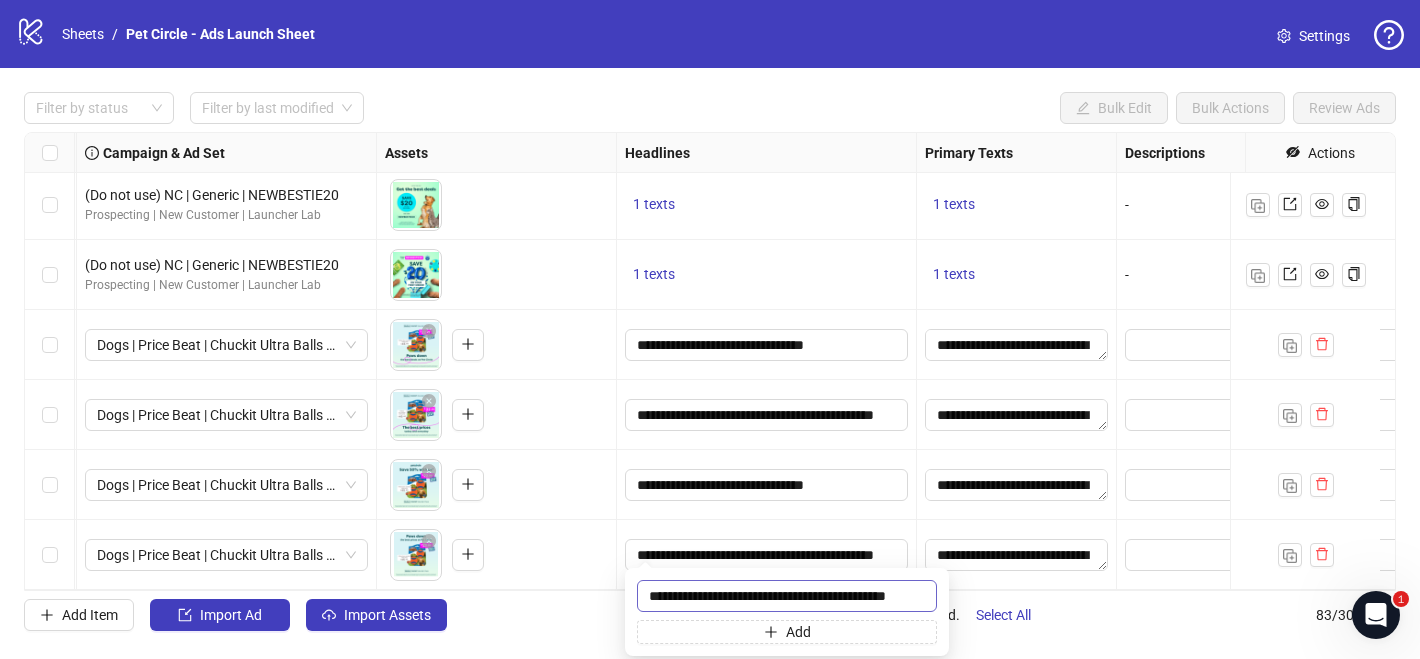drag, startPoint x: 781, startPoint y: 594, endPoint x: 869, endPoint y: 593, distance: 88.005684 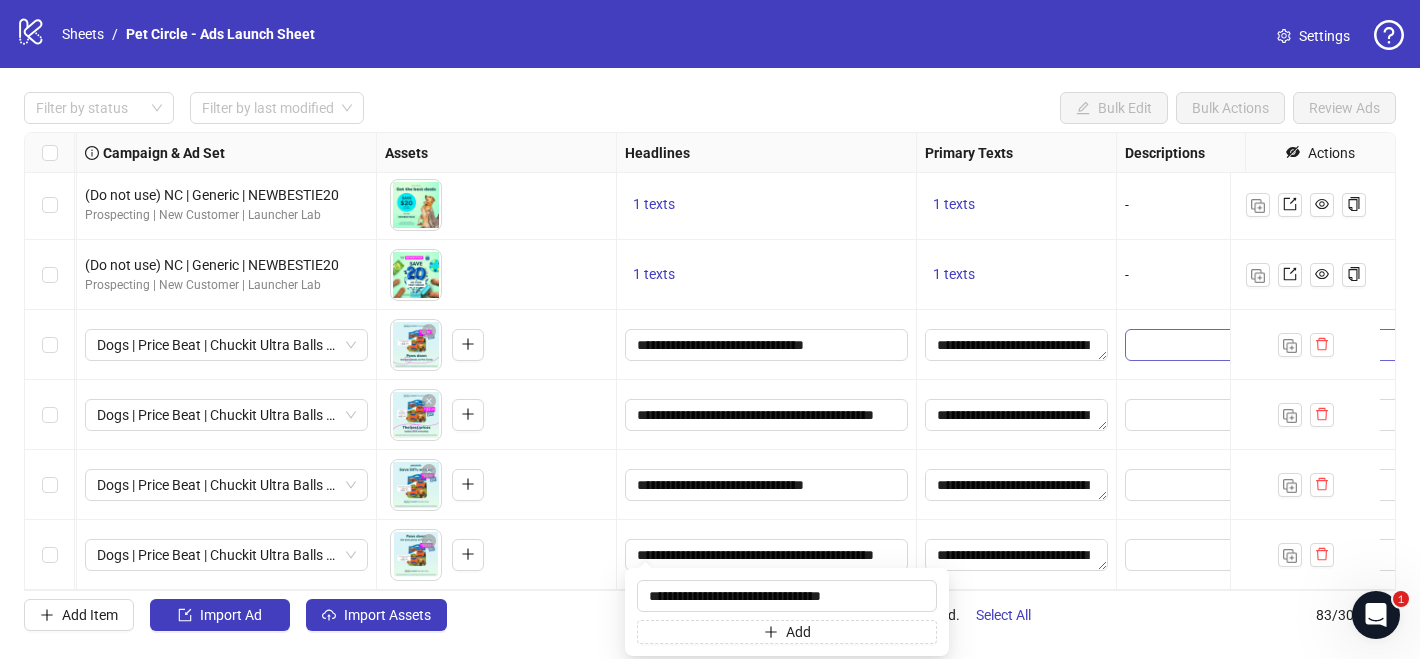 scroll, scrollTop: 0, scrollLeft: 0, axis: both 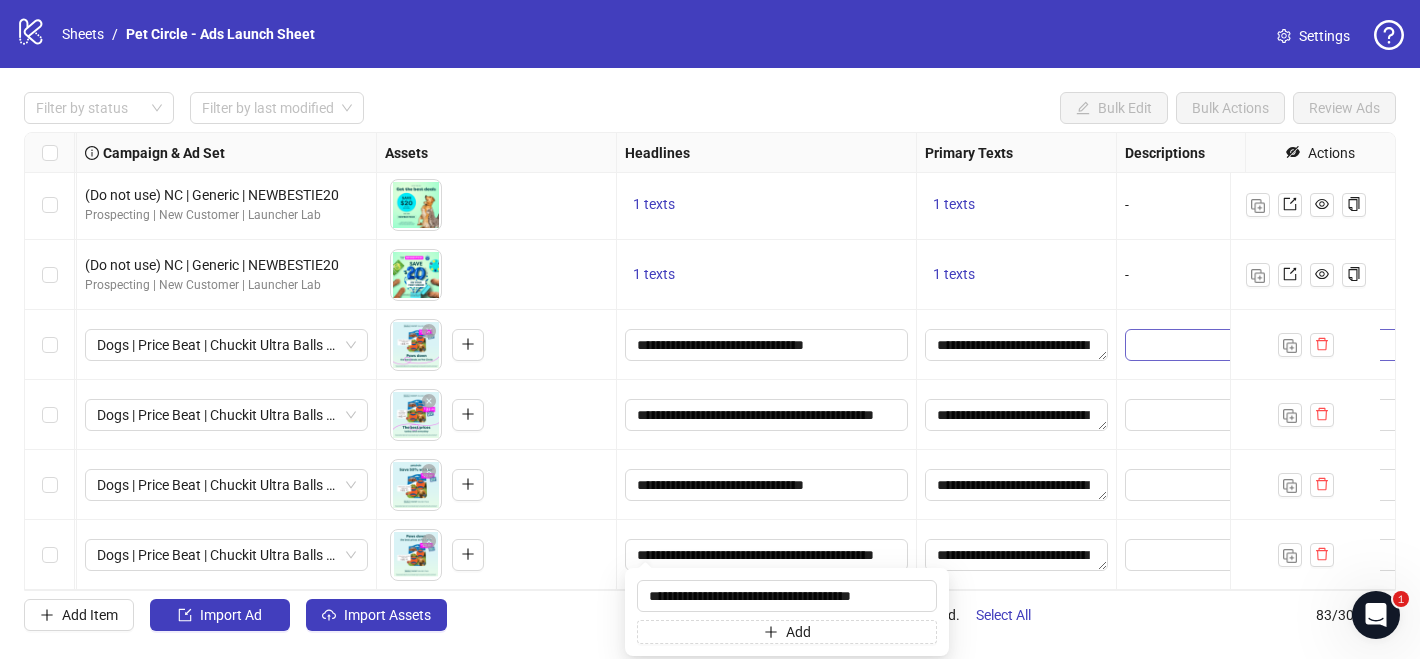 type on "**********" 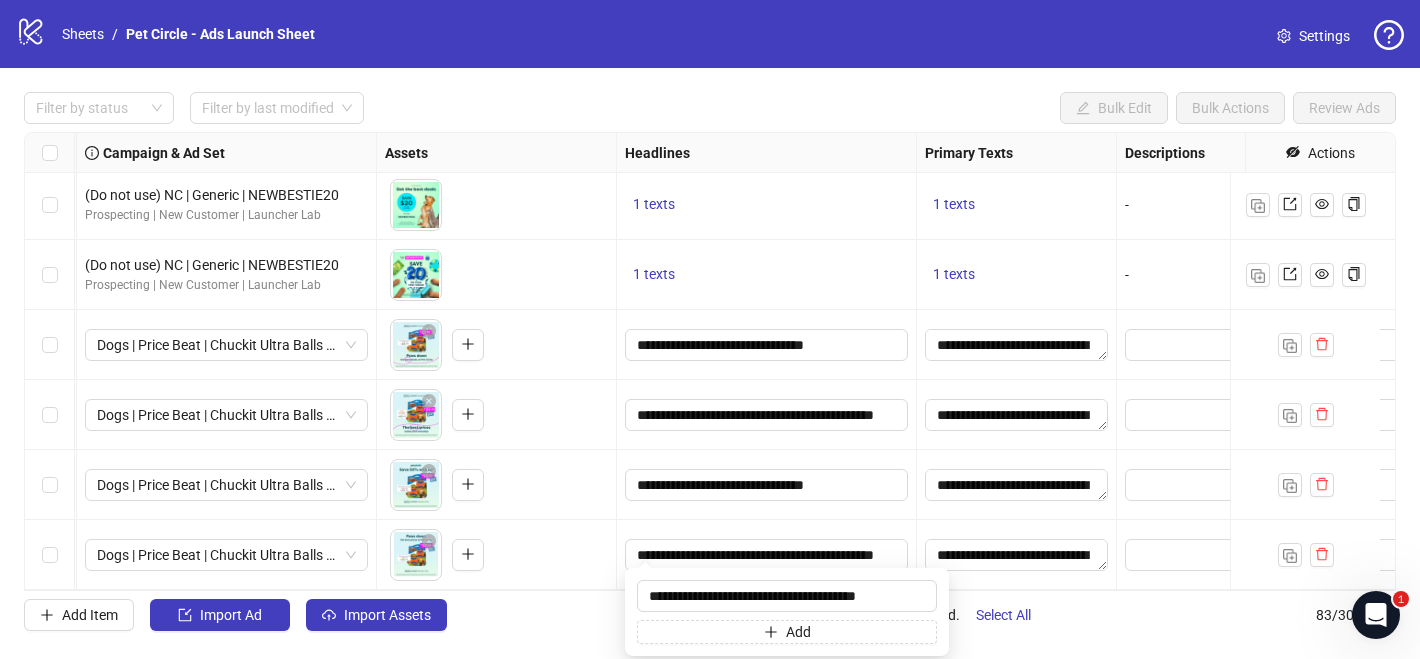 click on "**********" at bounding box center [710, 361] 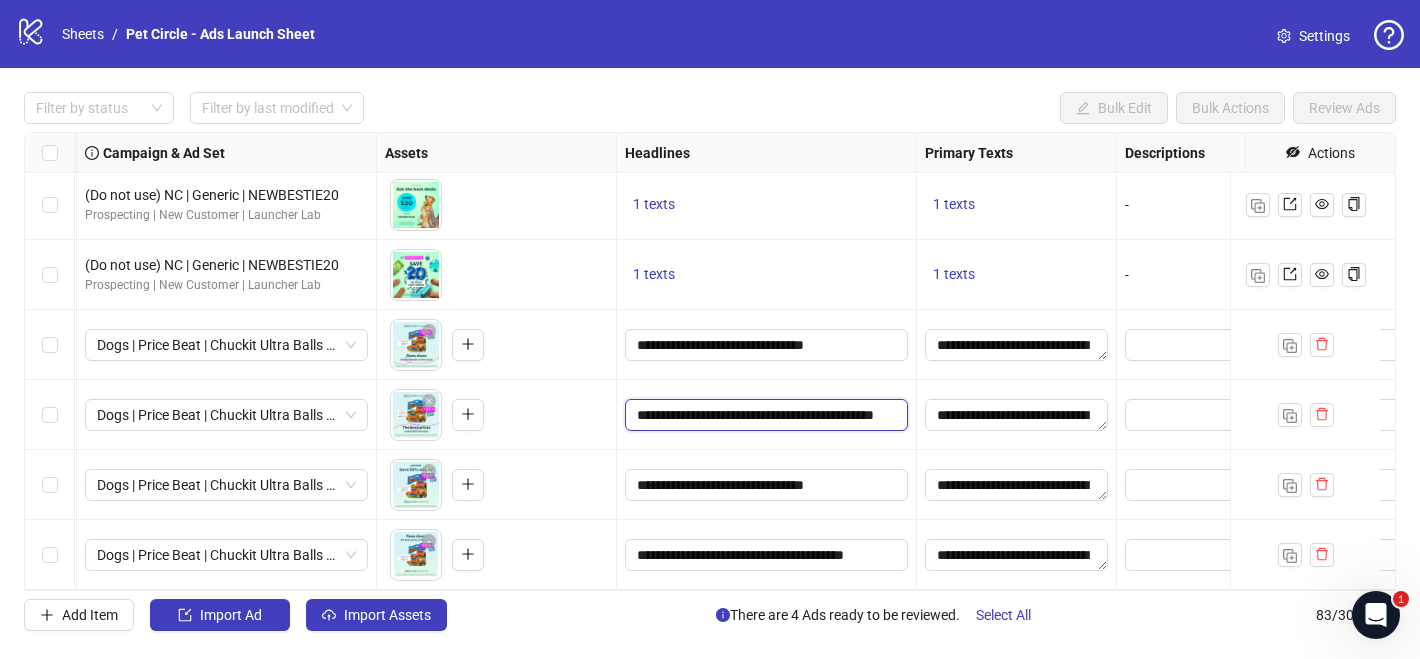 click on "**********" at bounding box center (764, 415) 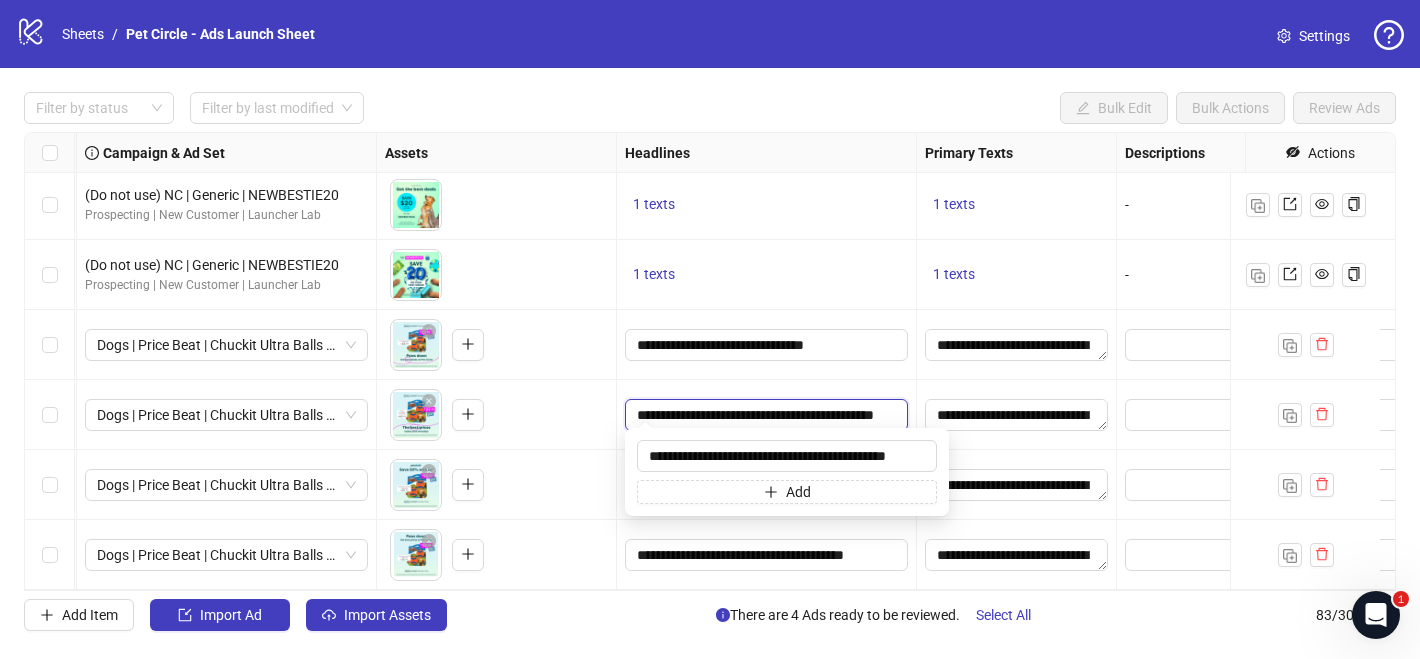 click on "**********" at bounding box center [764, 415] 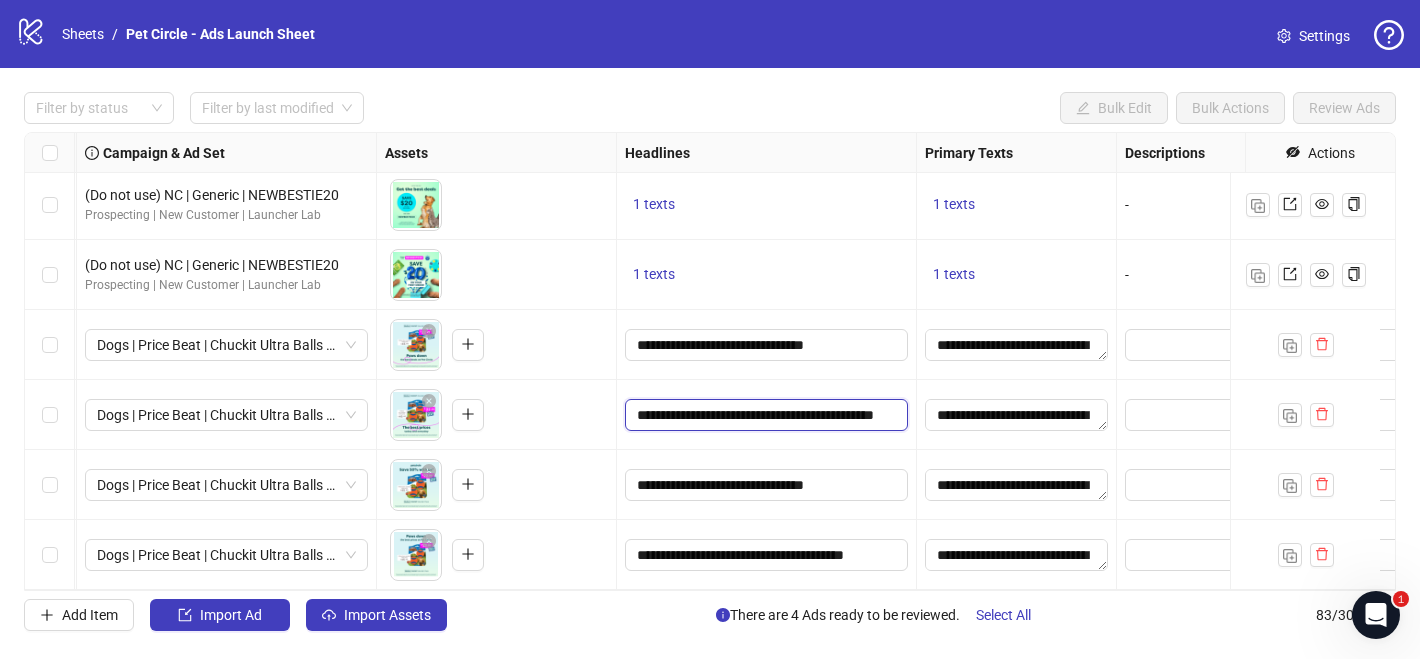 click on "**********" at bounding box center [764, 415] 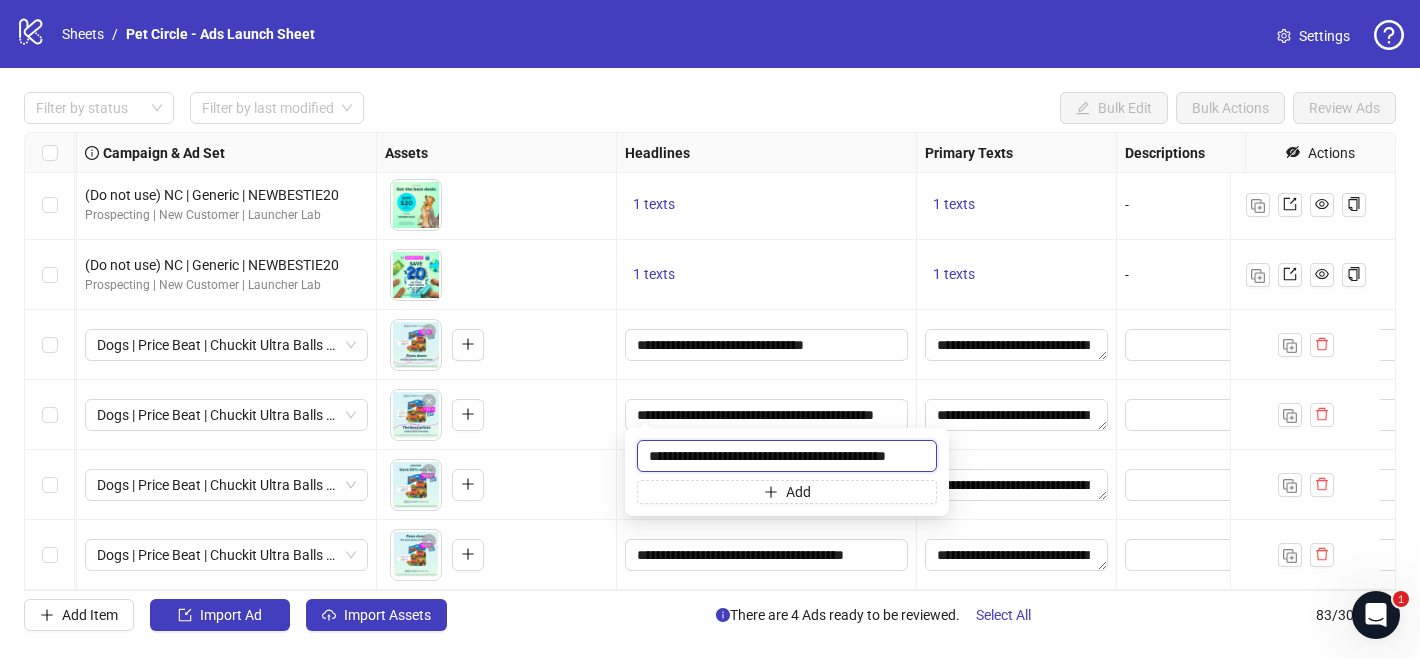 click on "**********" at bounding box center (787, 456) 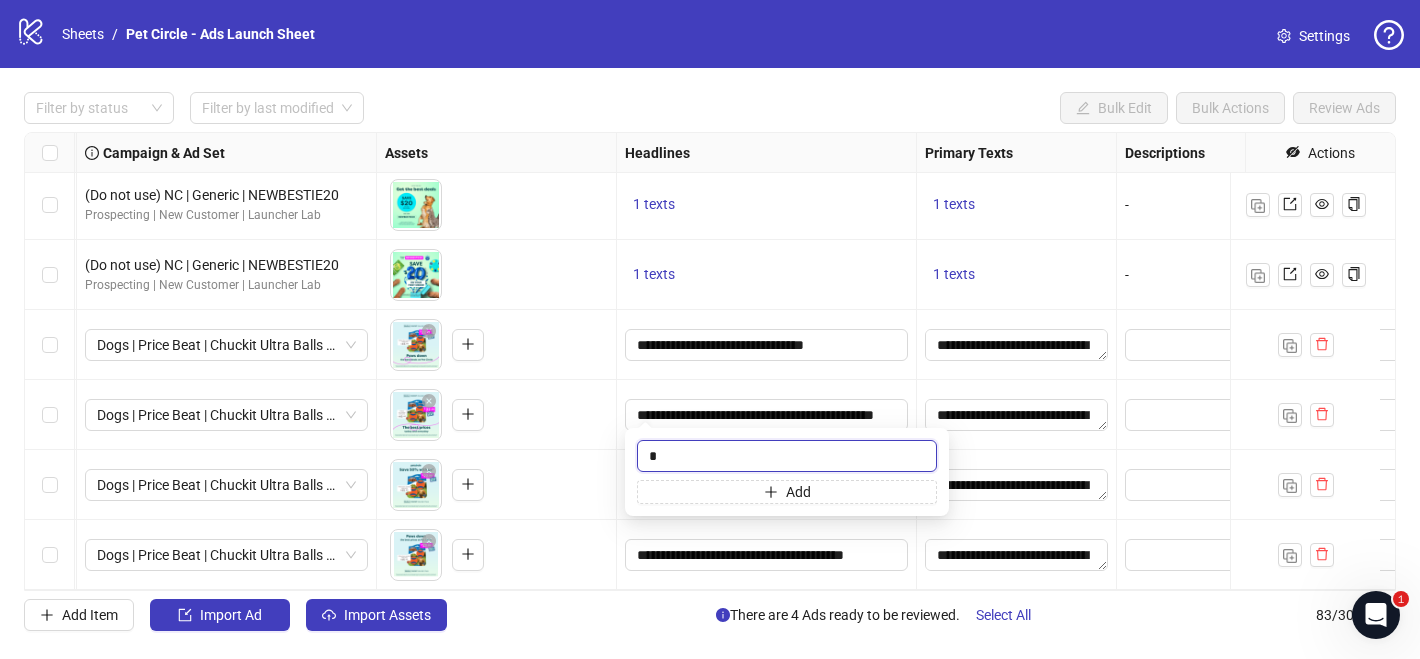 scroll, scrollTop: 0, scrollLeft: 0, axis: both 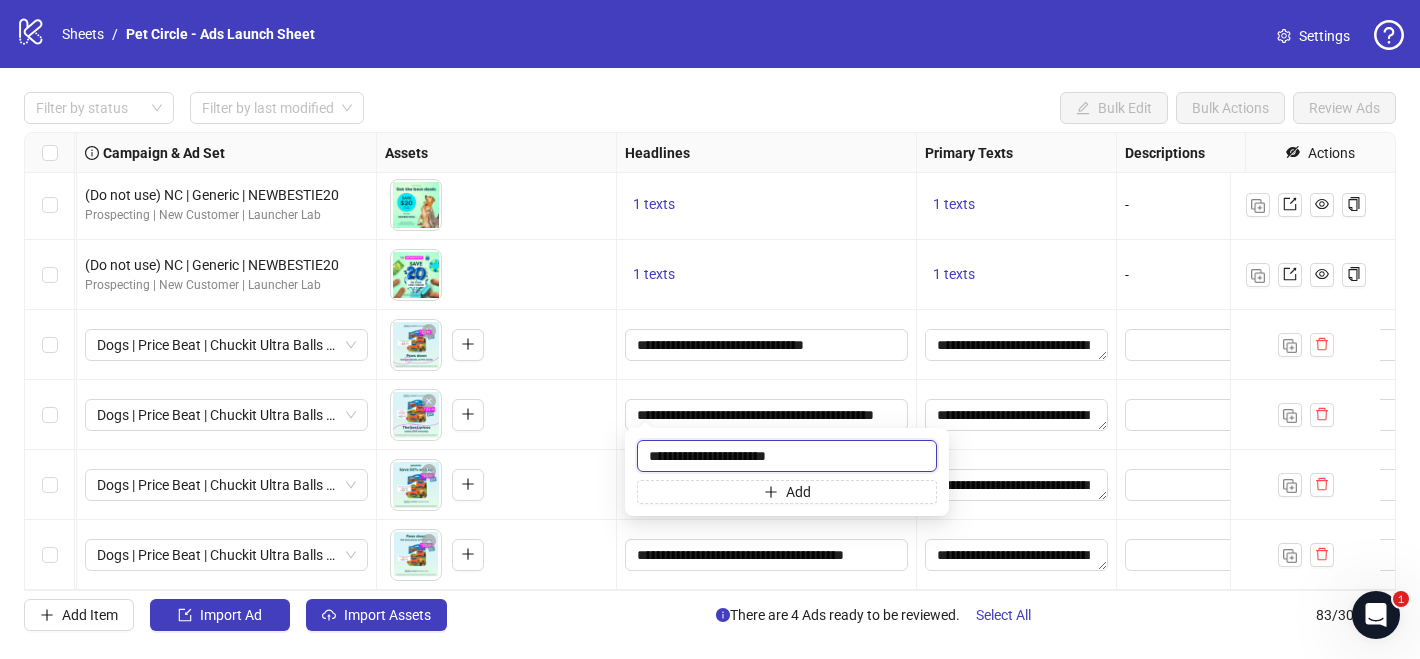 type on "**********" 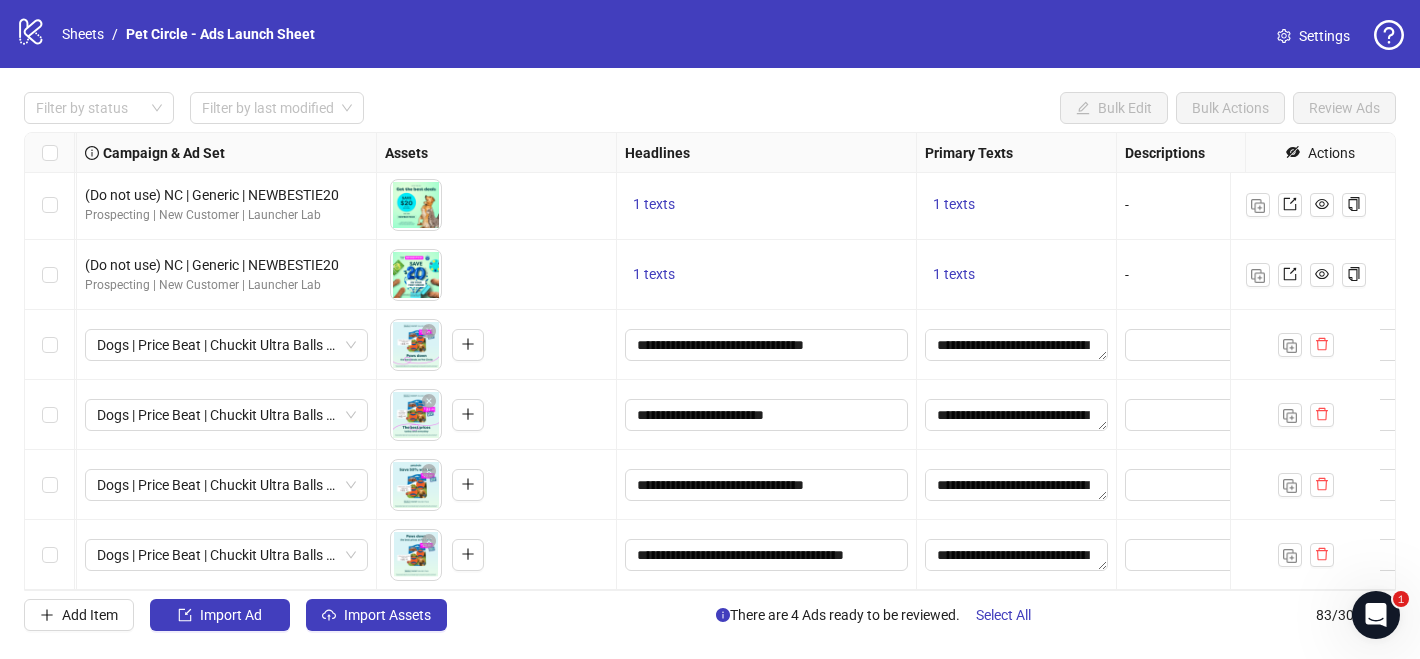 click on "To pick up a draggable item, press the space bar.
While dragging, use the arrow keys to move the item.
Press space again to drop the item in its new position, or press escape to cancel." at bounding box center (497, 415) 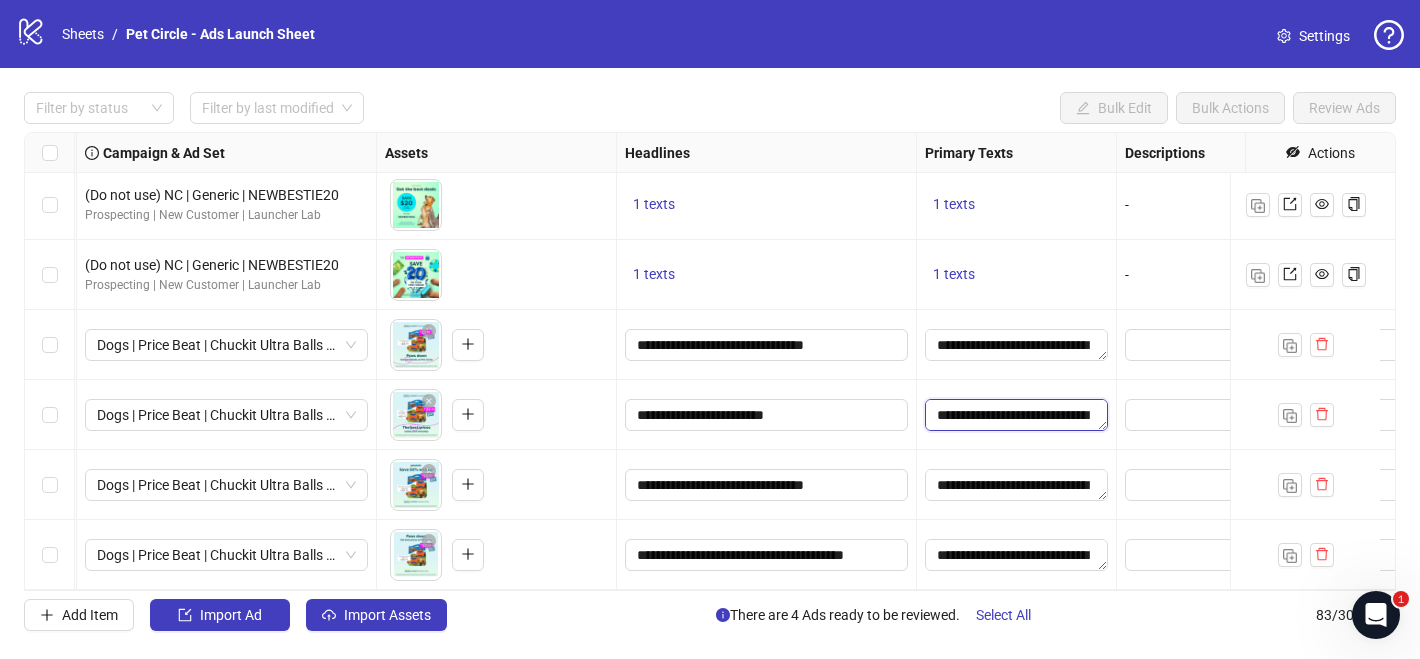 click on "**********" at bounding box center (1016, 415) 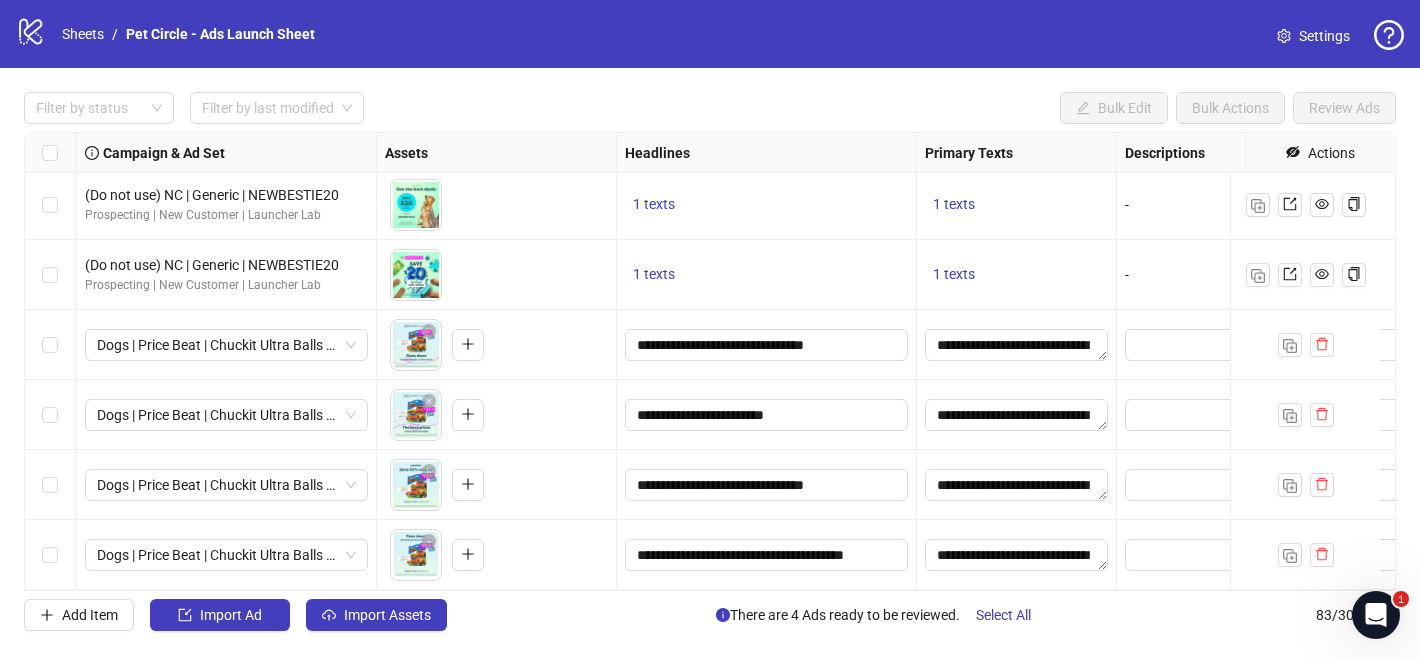 click on "**********" at bounding box center (767, 485) 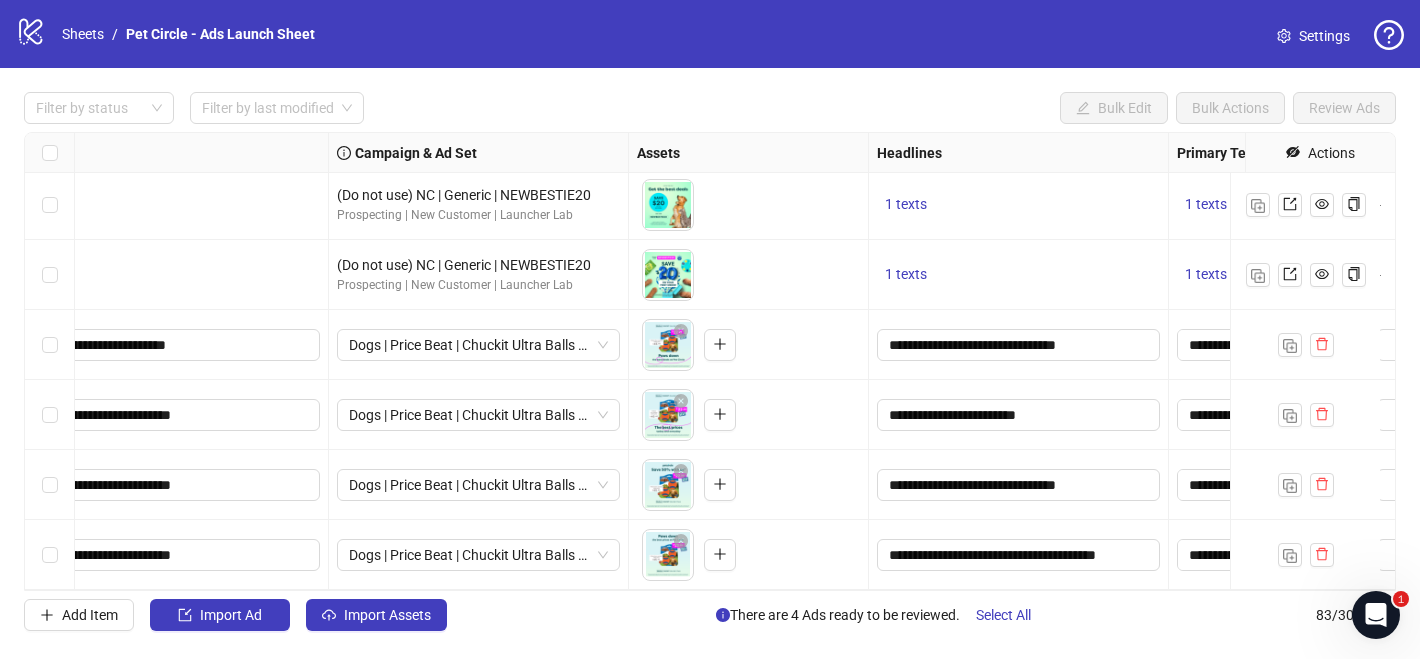 scroll, scrollTop: 5408, scrollLeft: 295, axis: both 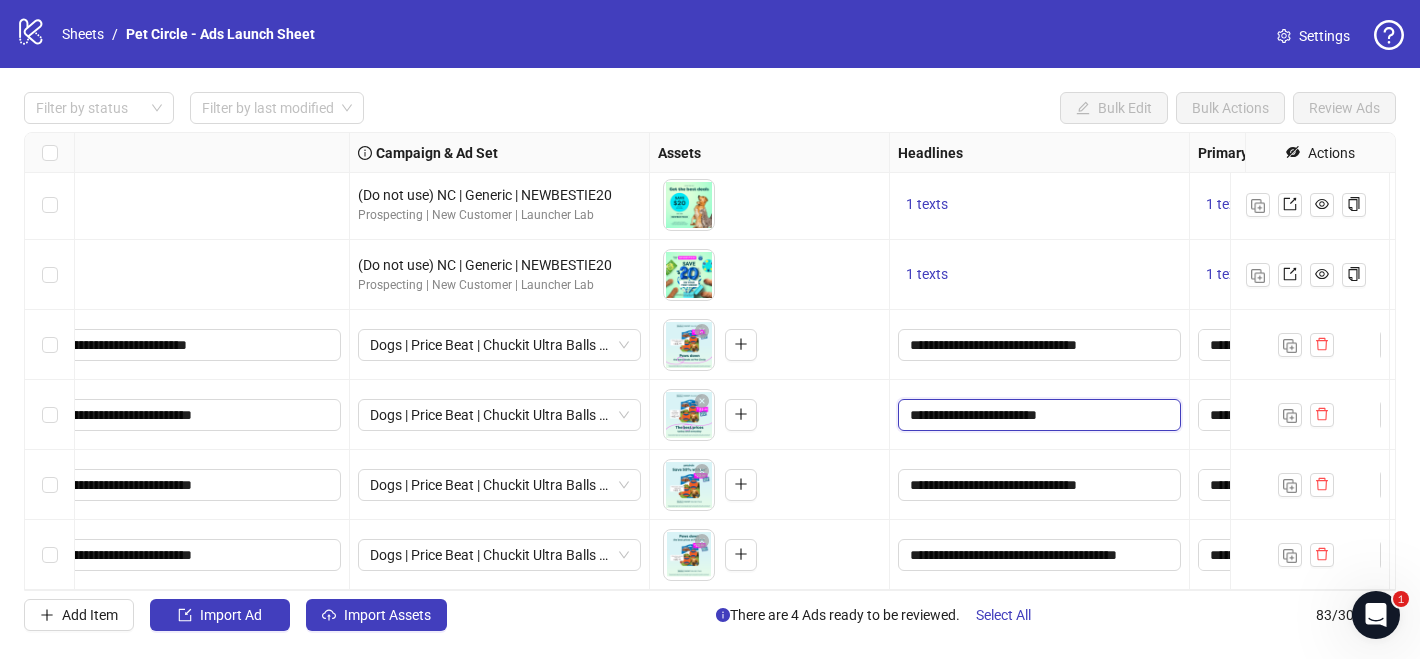 click on "**********" at bounding box center [1037, 415] 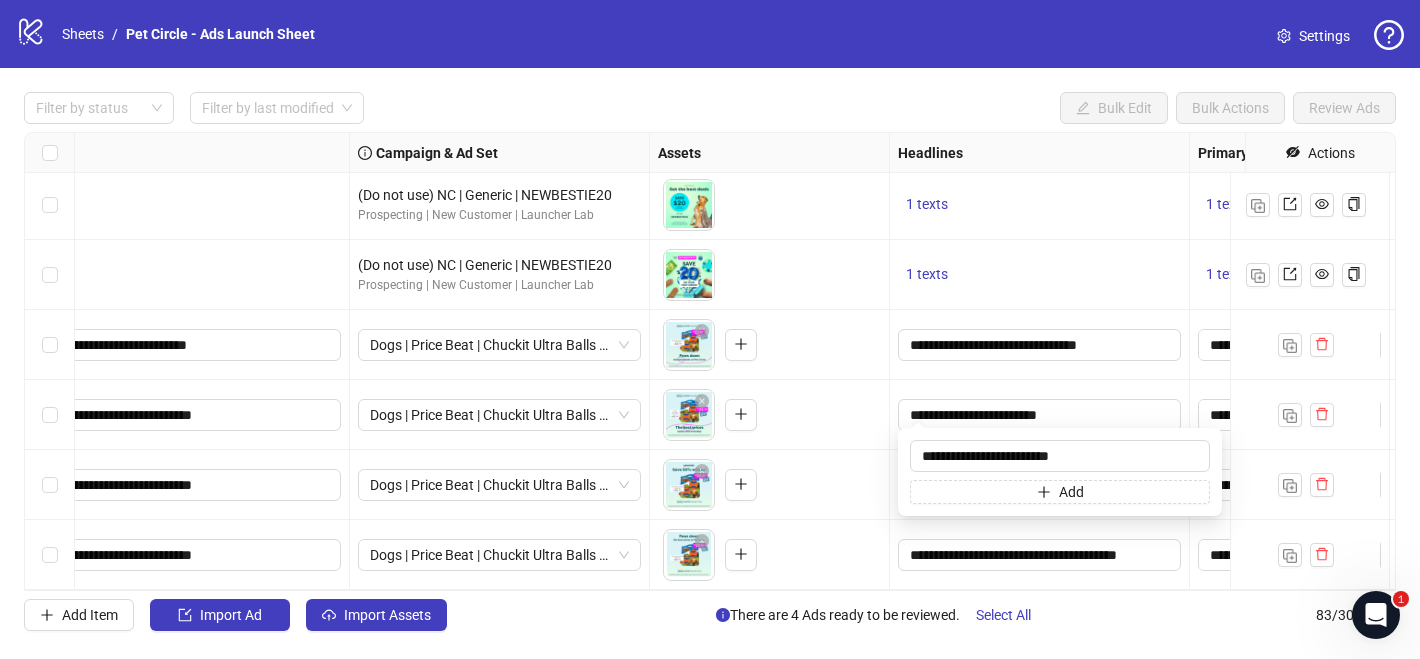 click on "**********" at bounding box center (1040, 415) 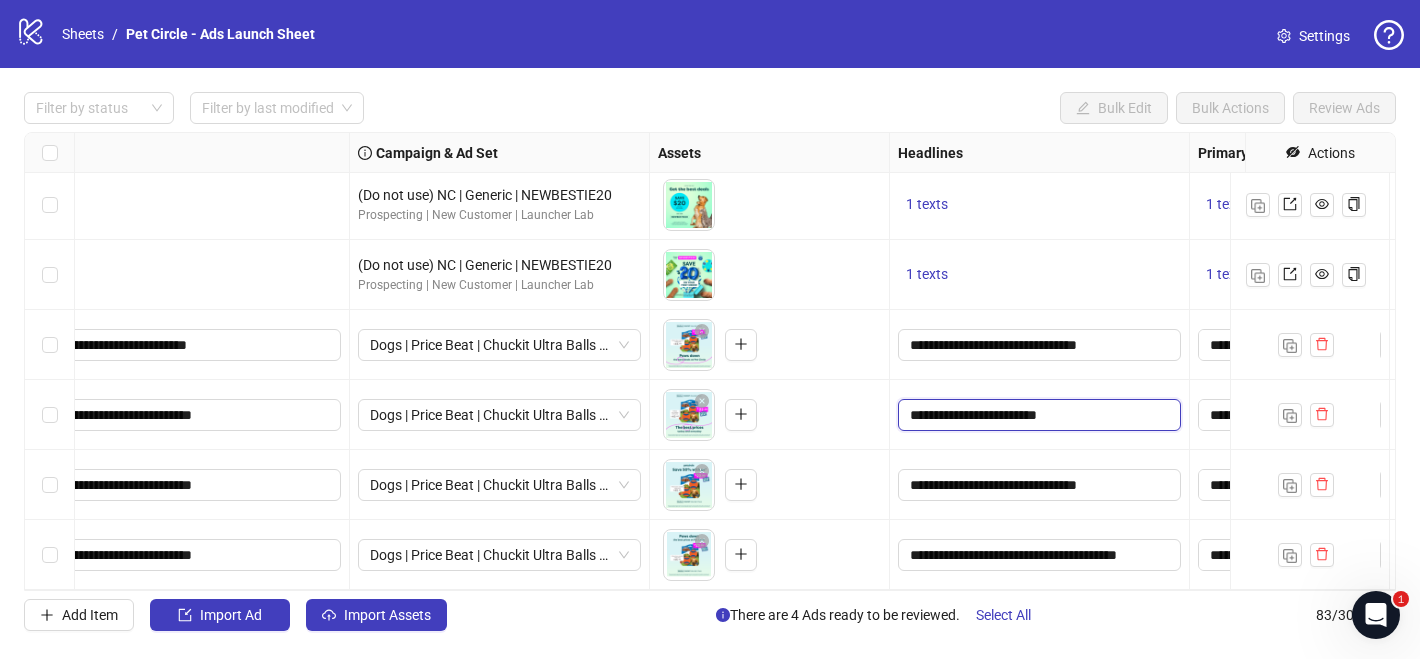 click on "**********" at bounding box center (1037, 415) 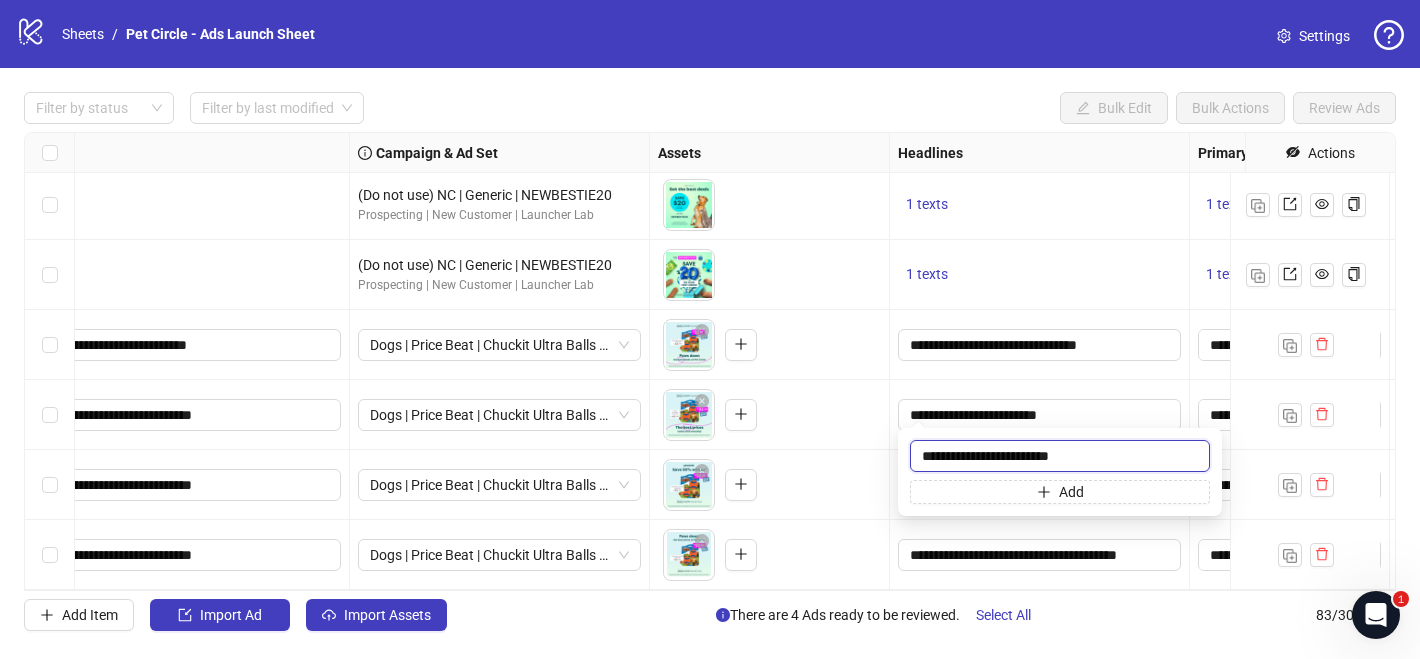 click on "**********" at bounding box center (1060, 456) 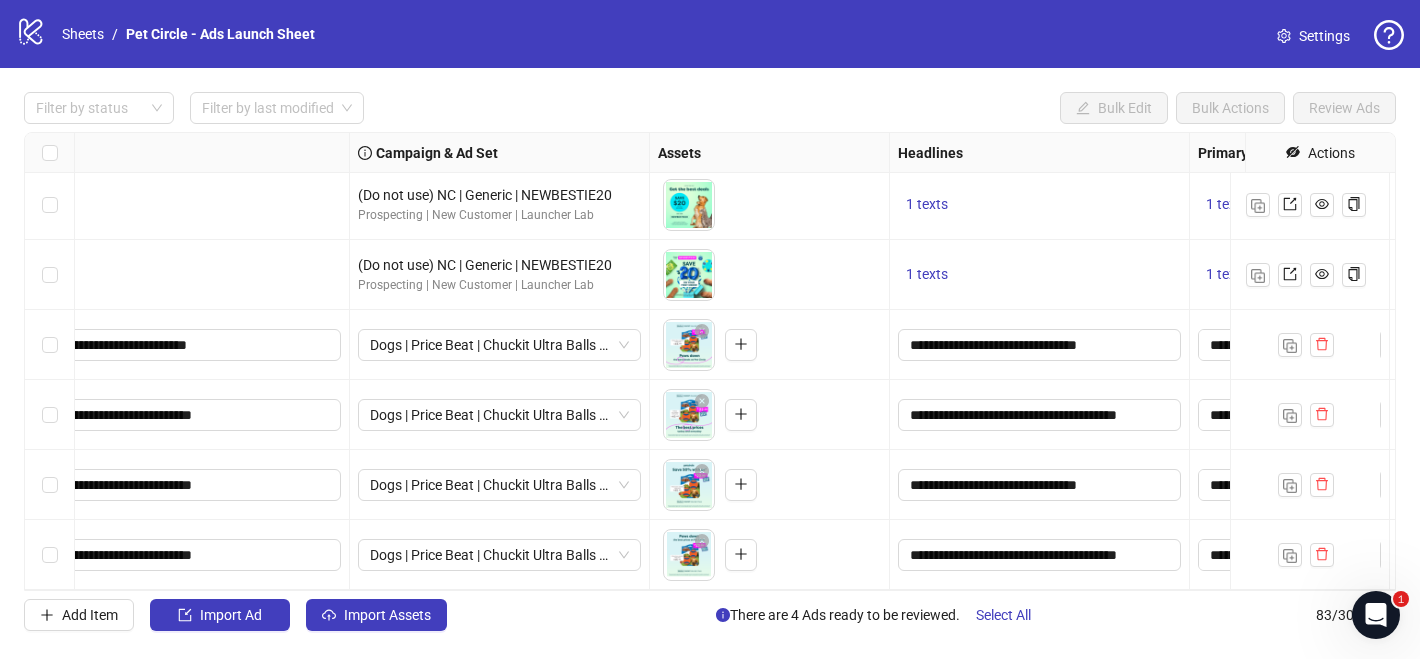 click on "**********" at bounding box center (1040, 415) 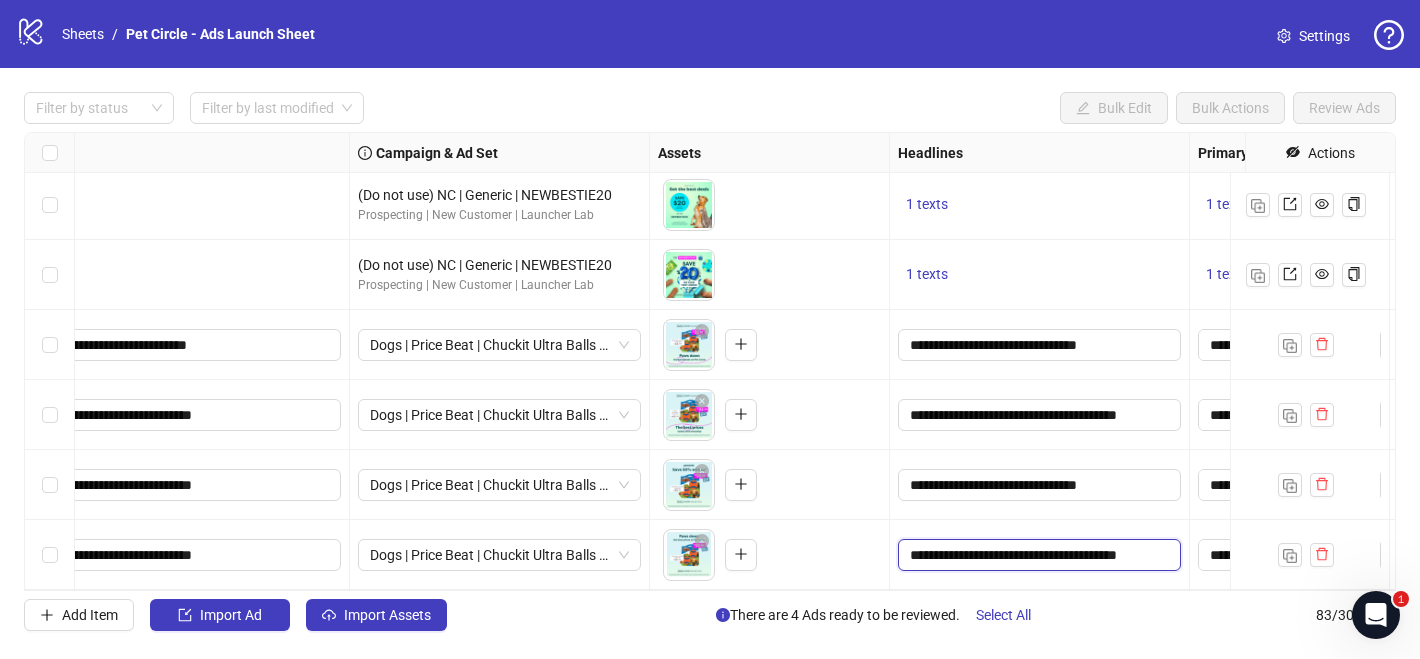 click on "**********" at bounding box center [1037, 555] 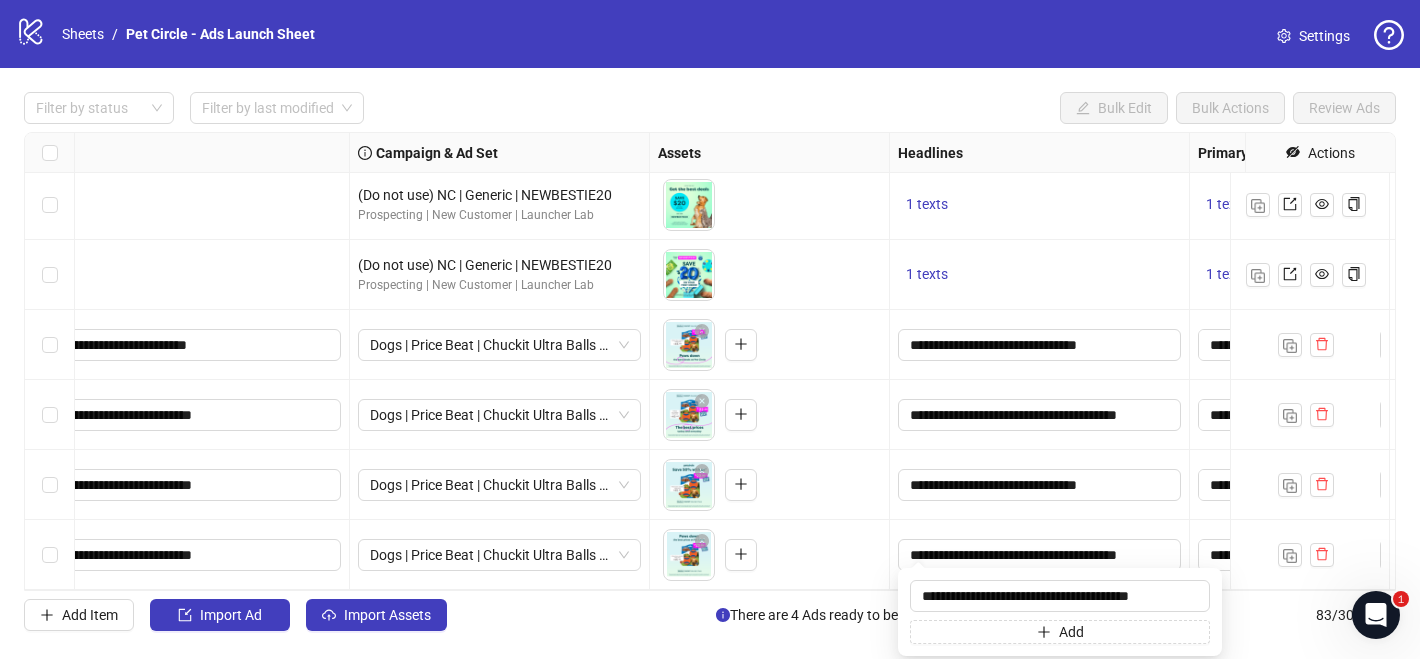 click on "**********" at bounding box center (1040, 485) 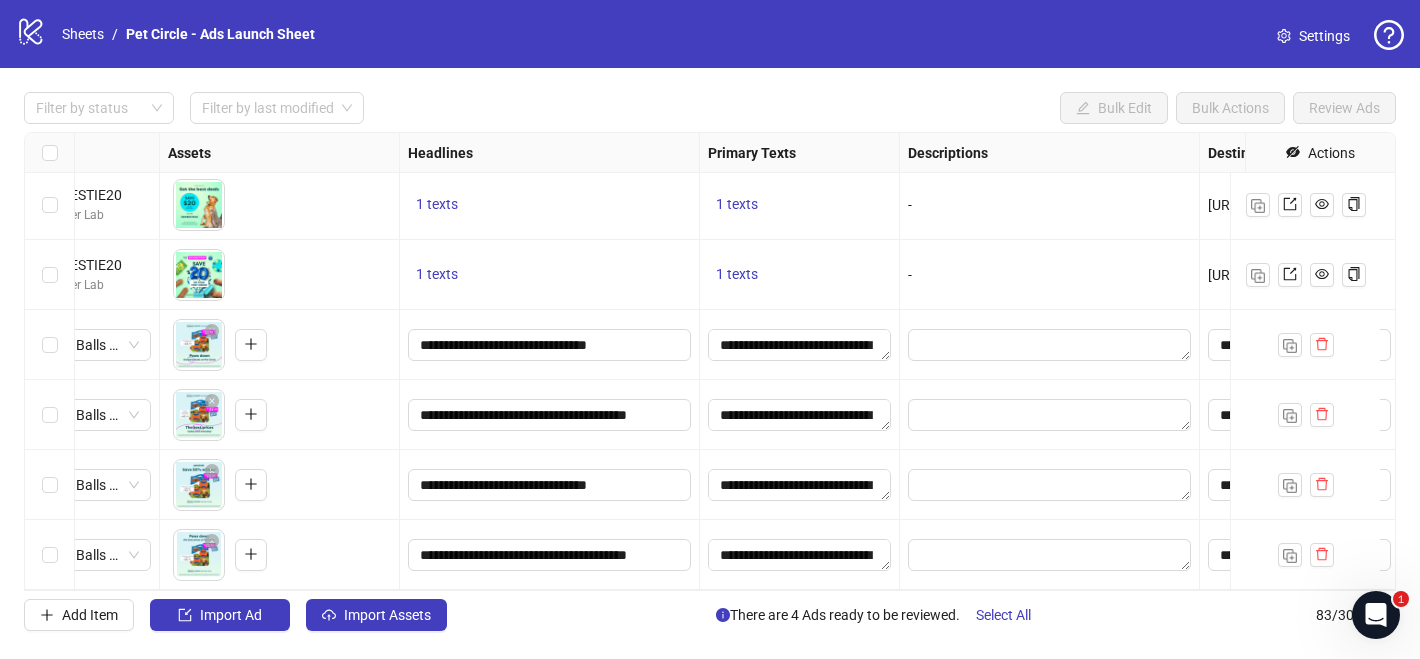 scroll, scrollTop: 5408, scrollLeft: 794, axis: both 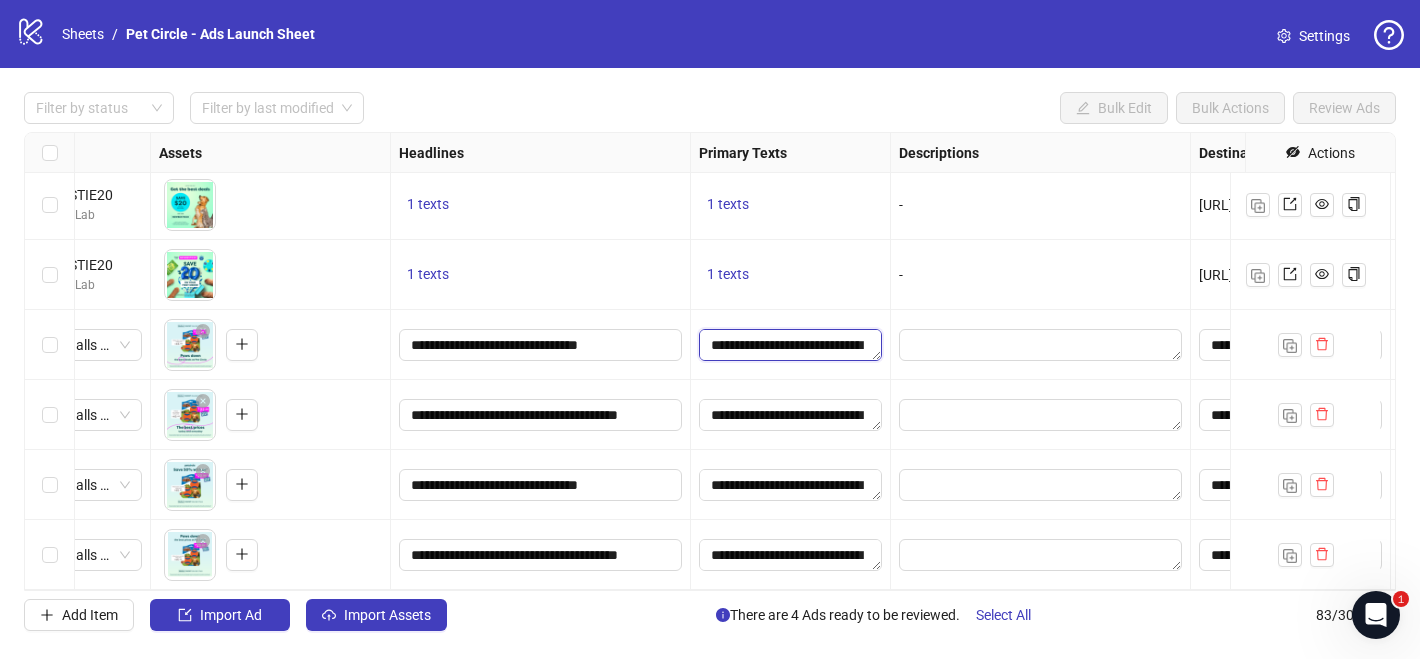 click on "**********" at bounding box center (790, 345) 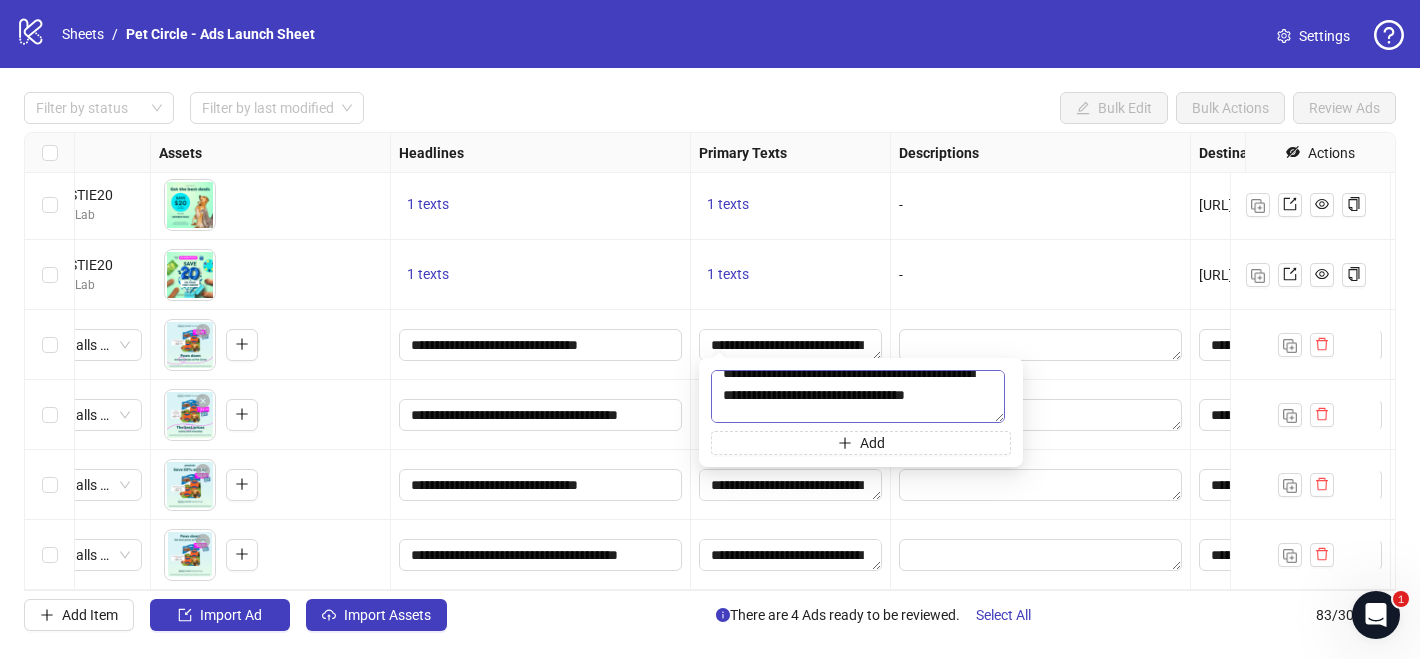 scroll, scrollTop: 32, scrollLeft: 0, axis: vertical 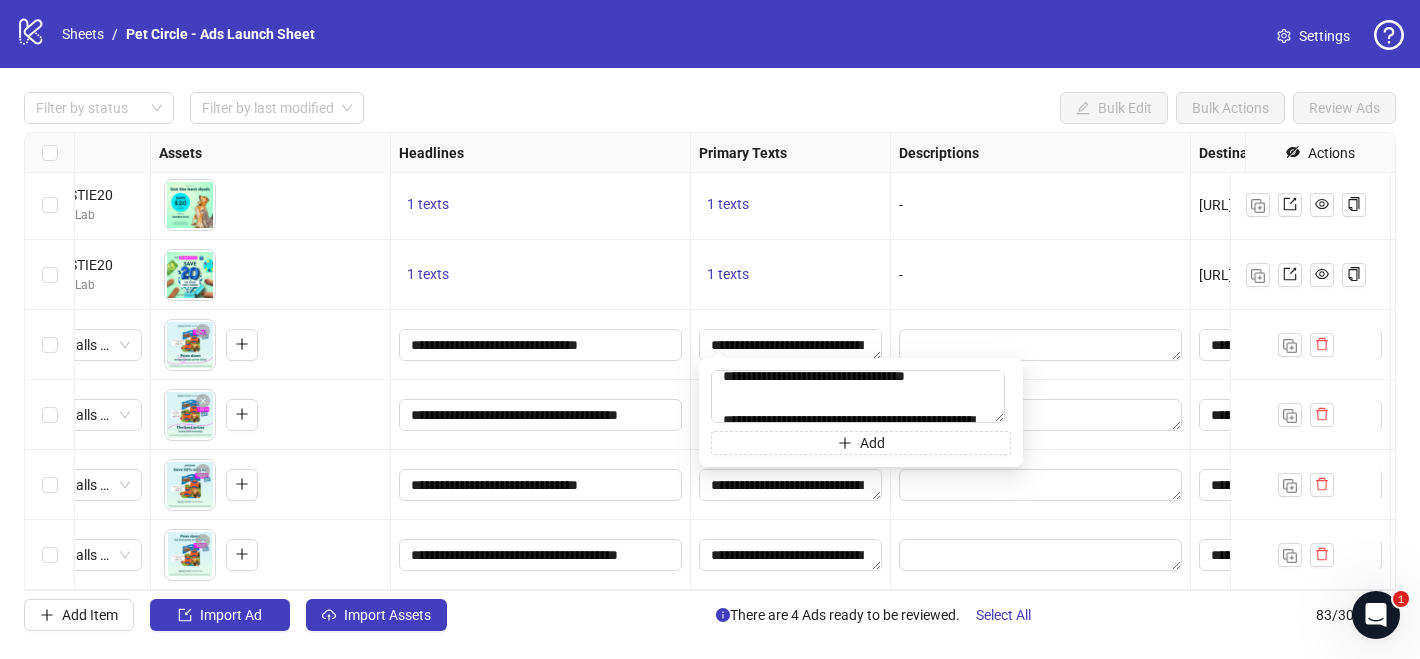 click at bounding box center (1041, 415) 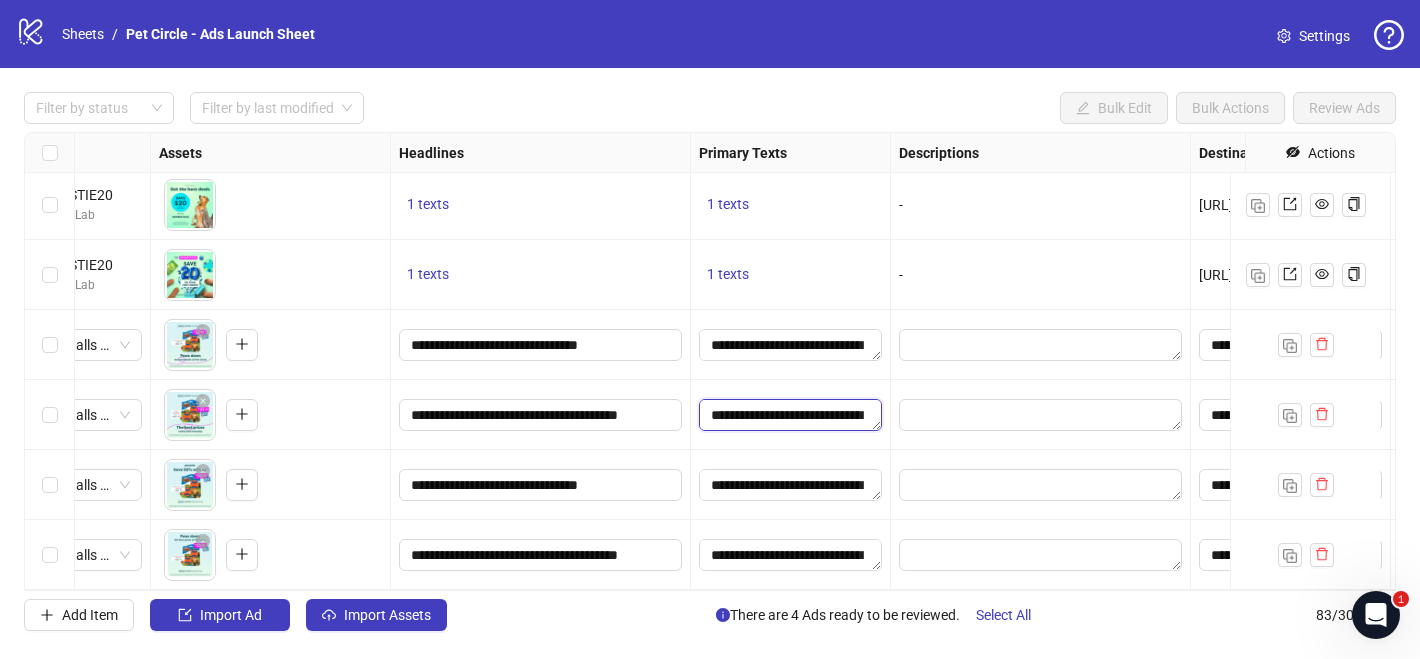 click on "**********" at bounding box center (790, 415) 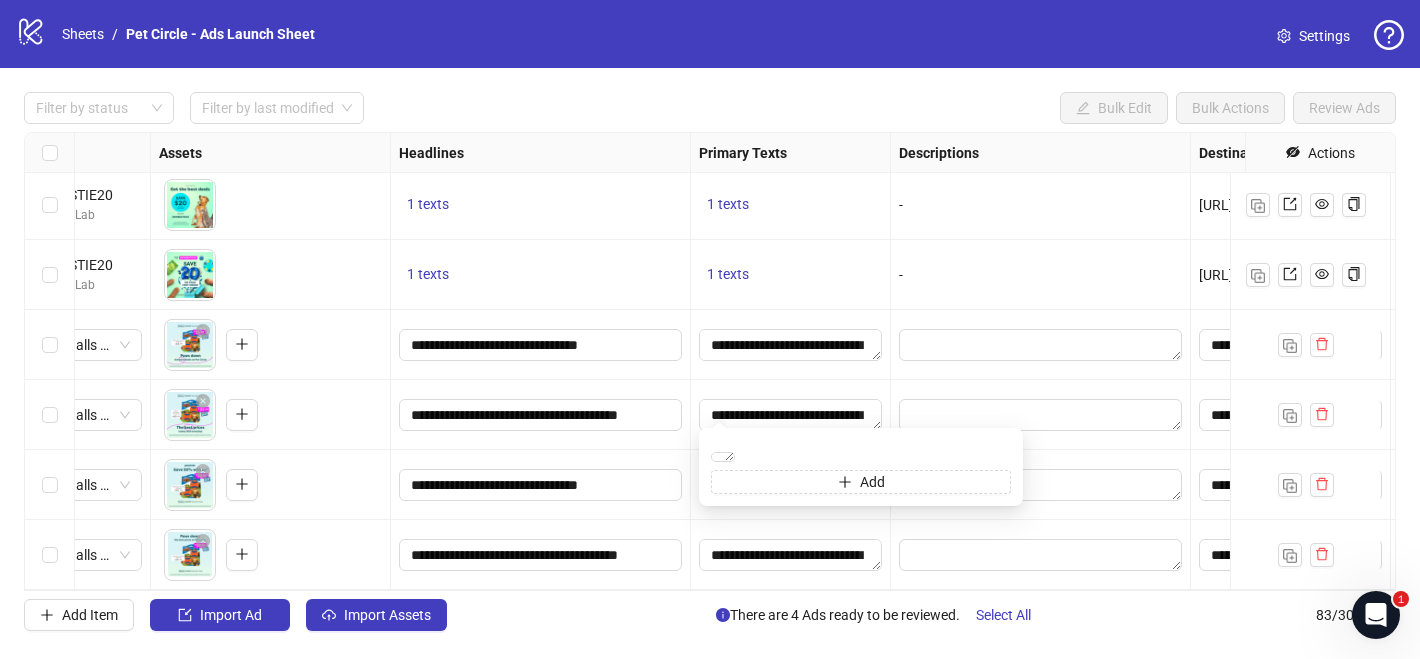 scroll, scrollTop: 0, scrollLeft: 0, axis: both 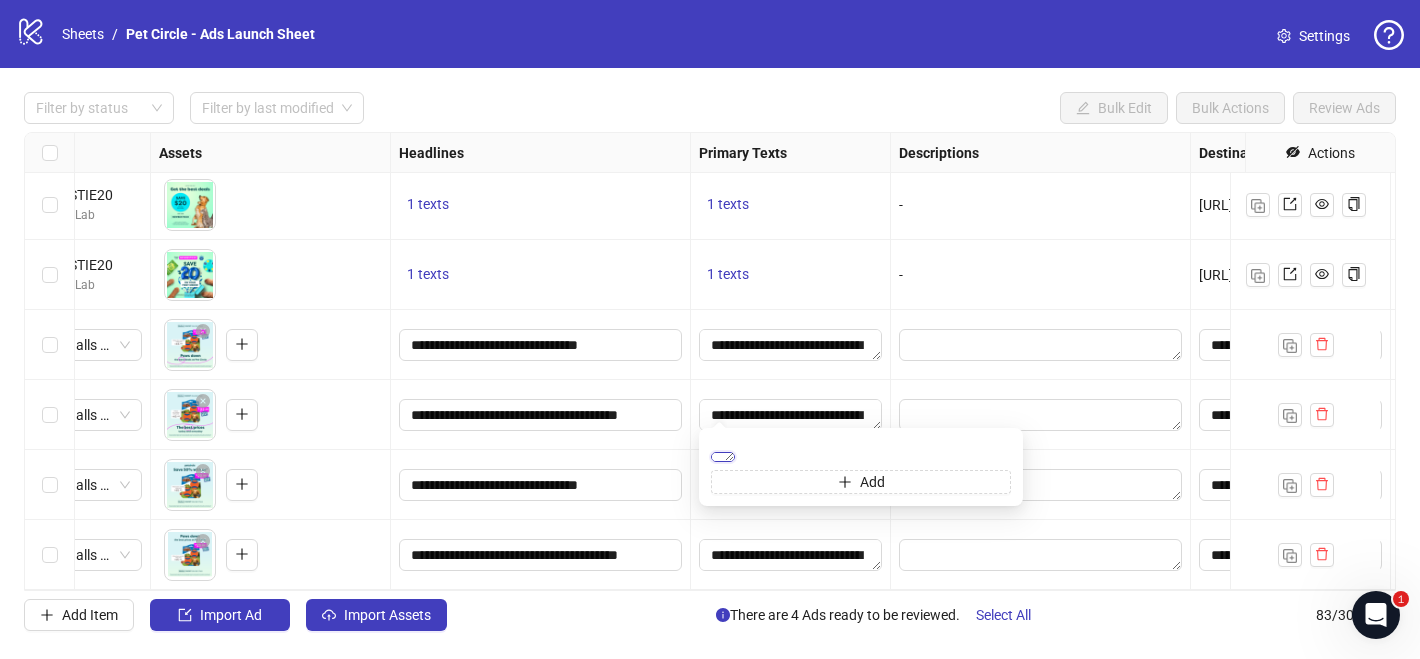 drag, startPoint x: 727, startPoint y: 458, endPoint x: 1129, endPoint y: 589, distance: 422.8061 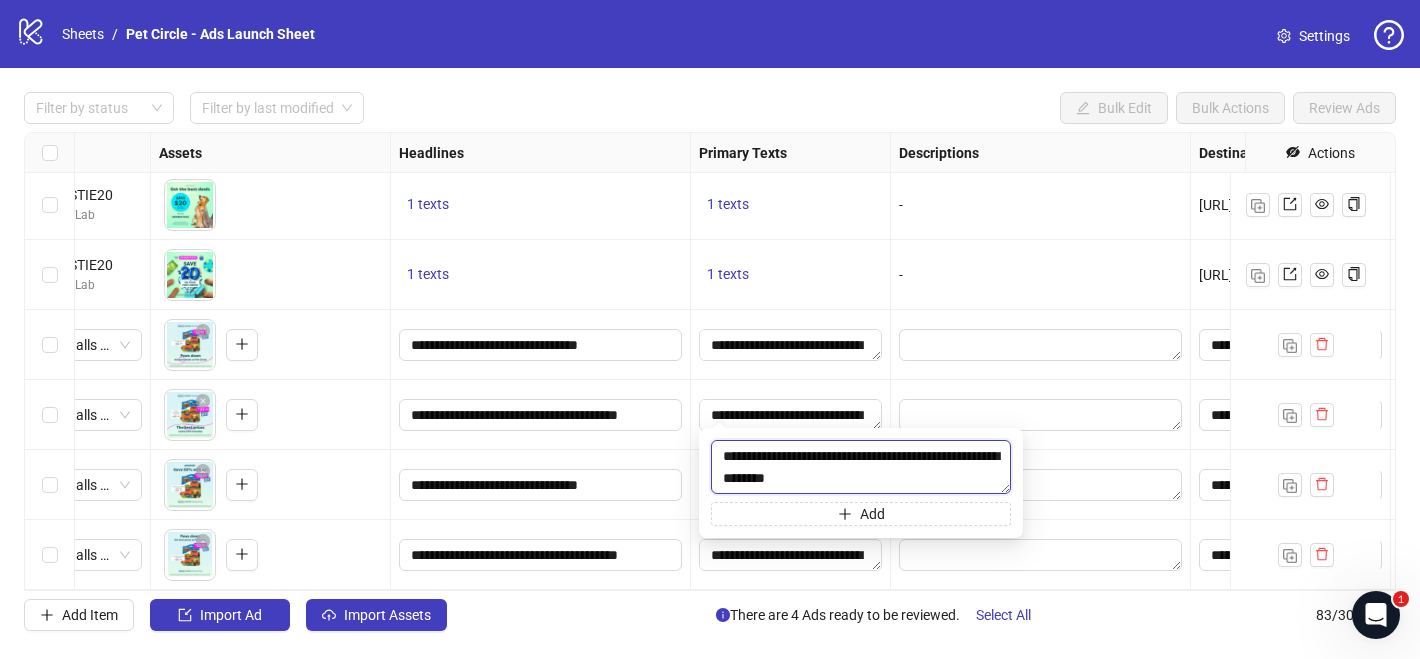 scroll, scrollTop: 40, scrollLeft: 0, axis: vertical 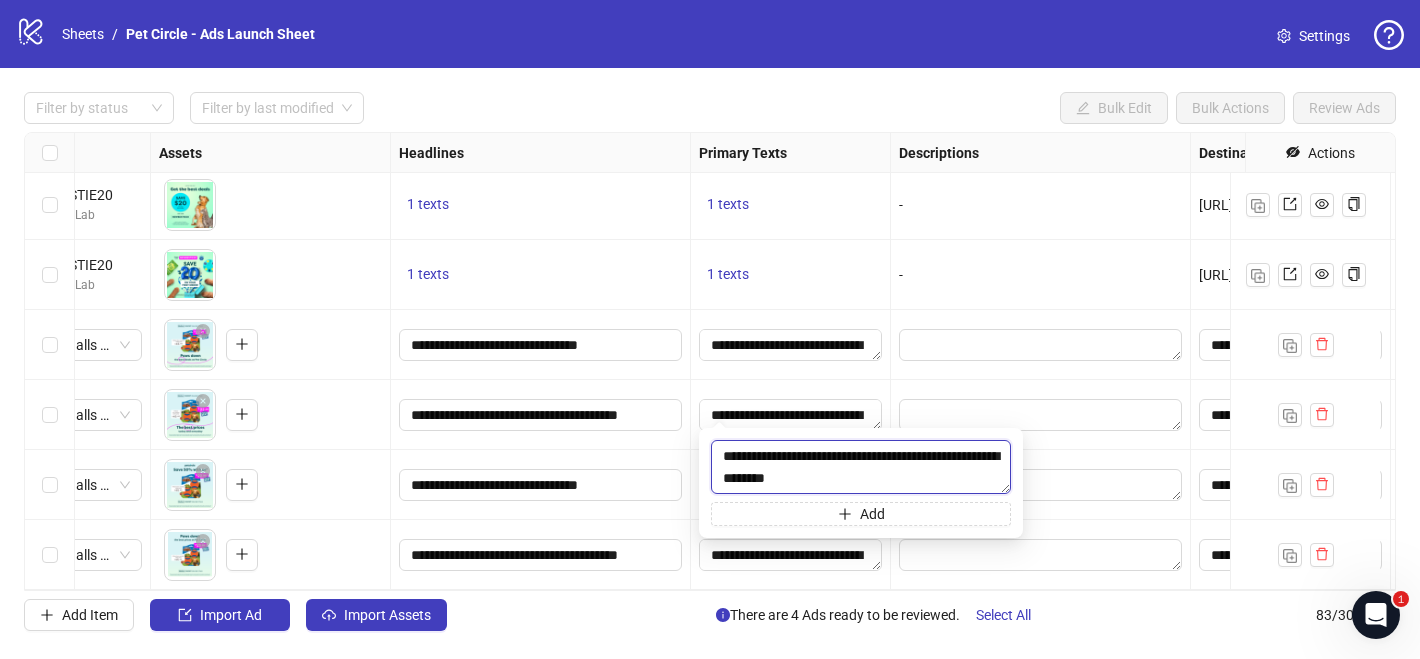 click on "**********" at bounding box center [861, 467] 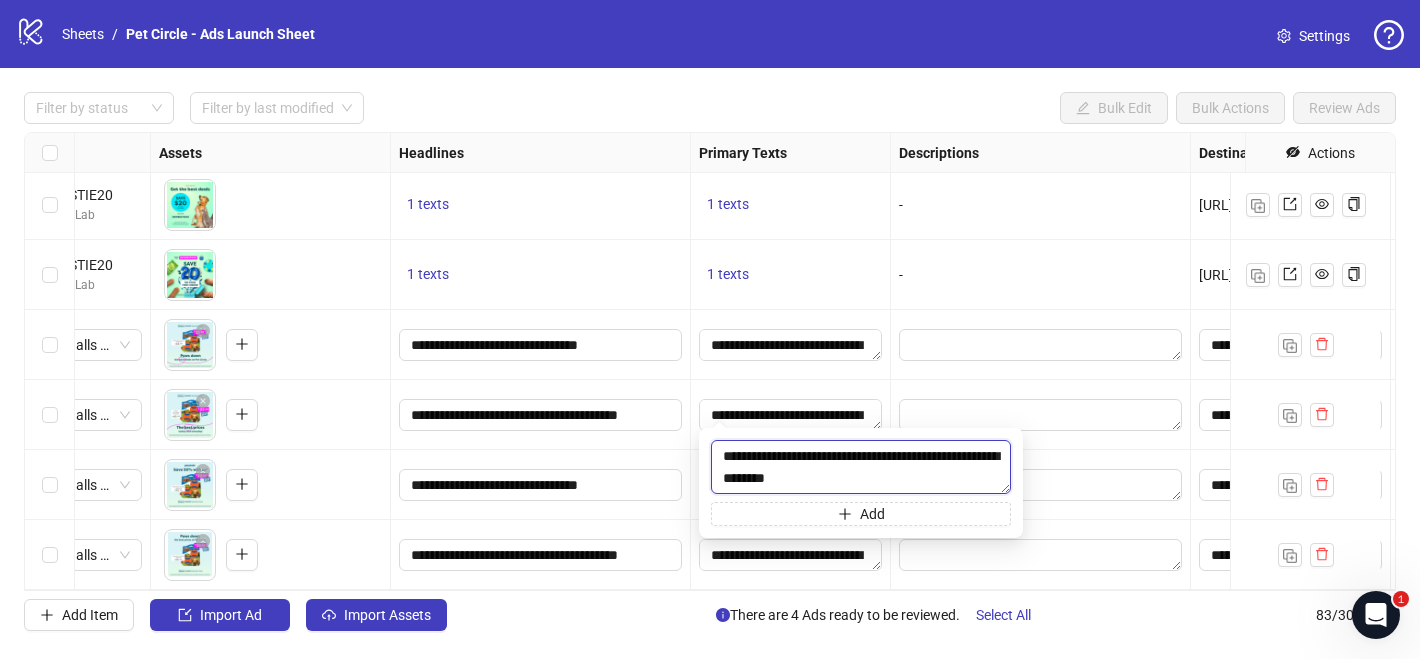 click on "**********" at bounding box center [861, 467] 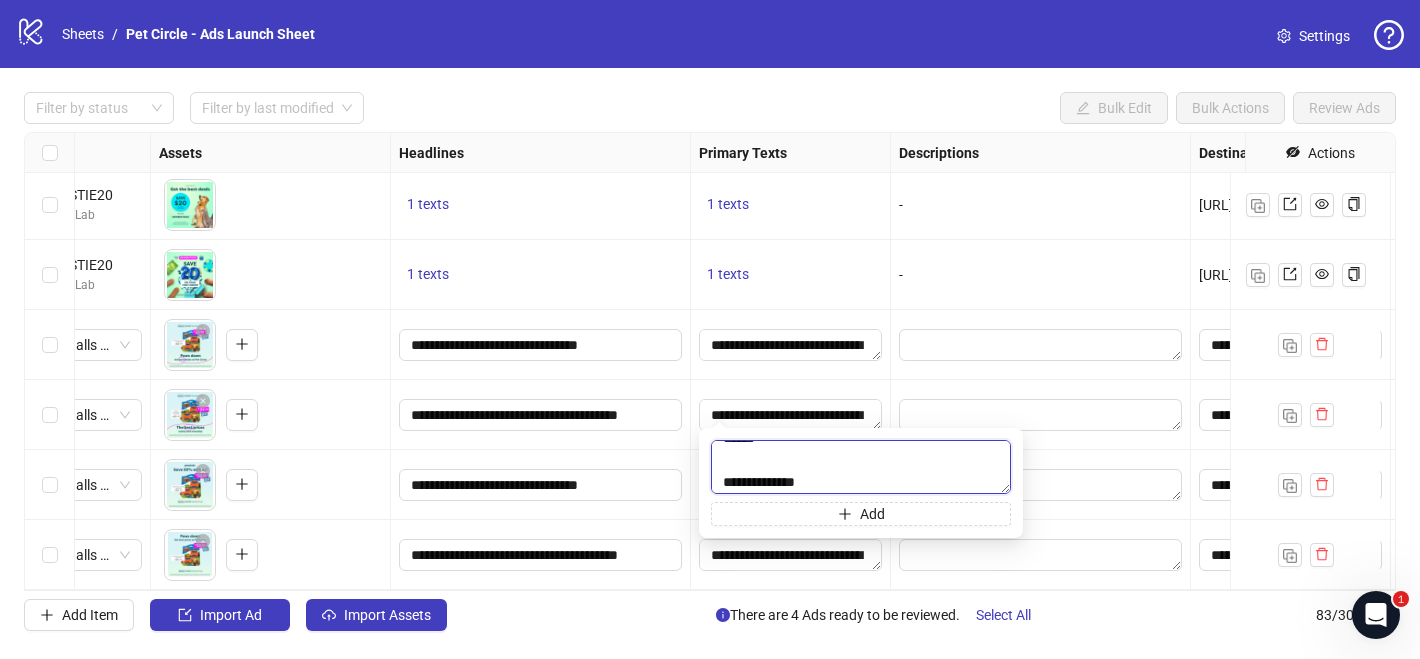 scroll, scrollTop: 59, scrollLeft: 0, axis: vertical 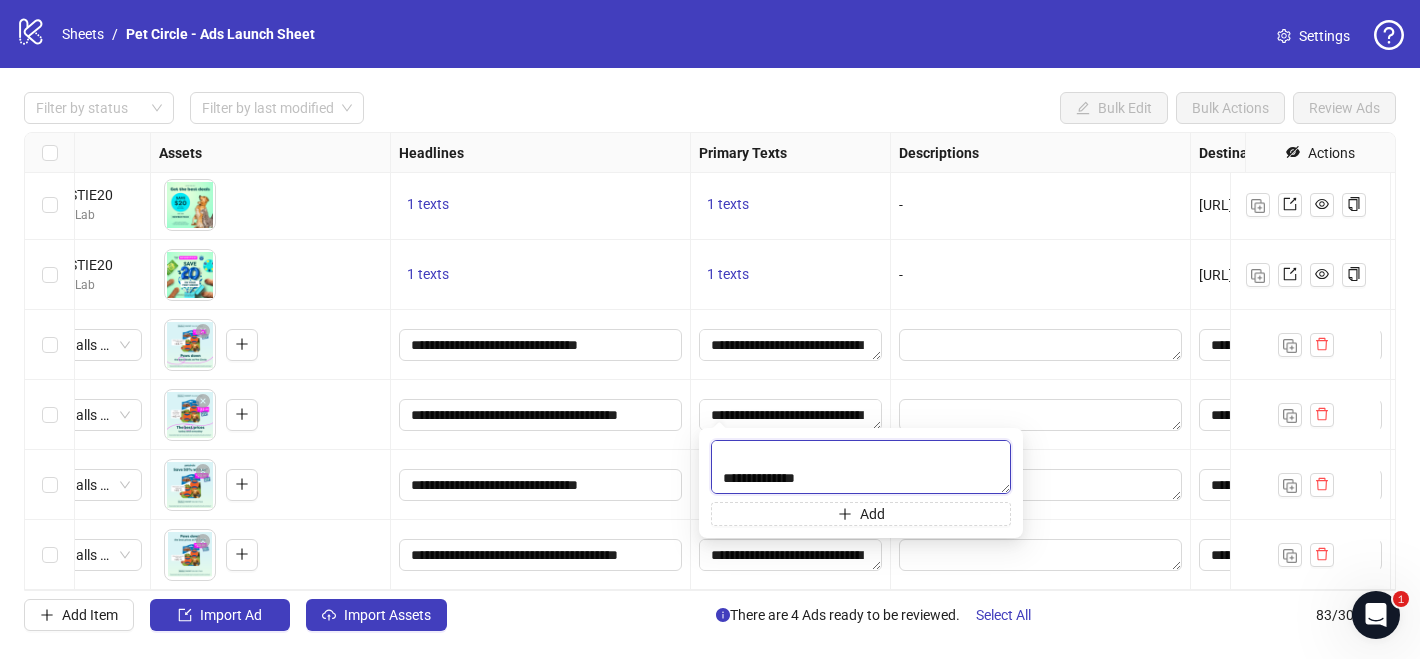 paste on "*" 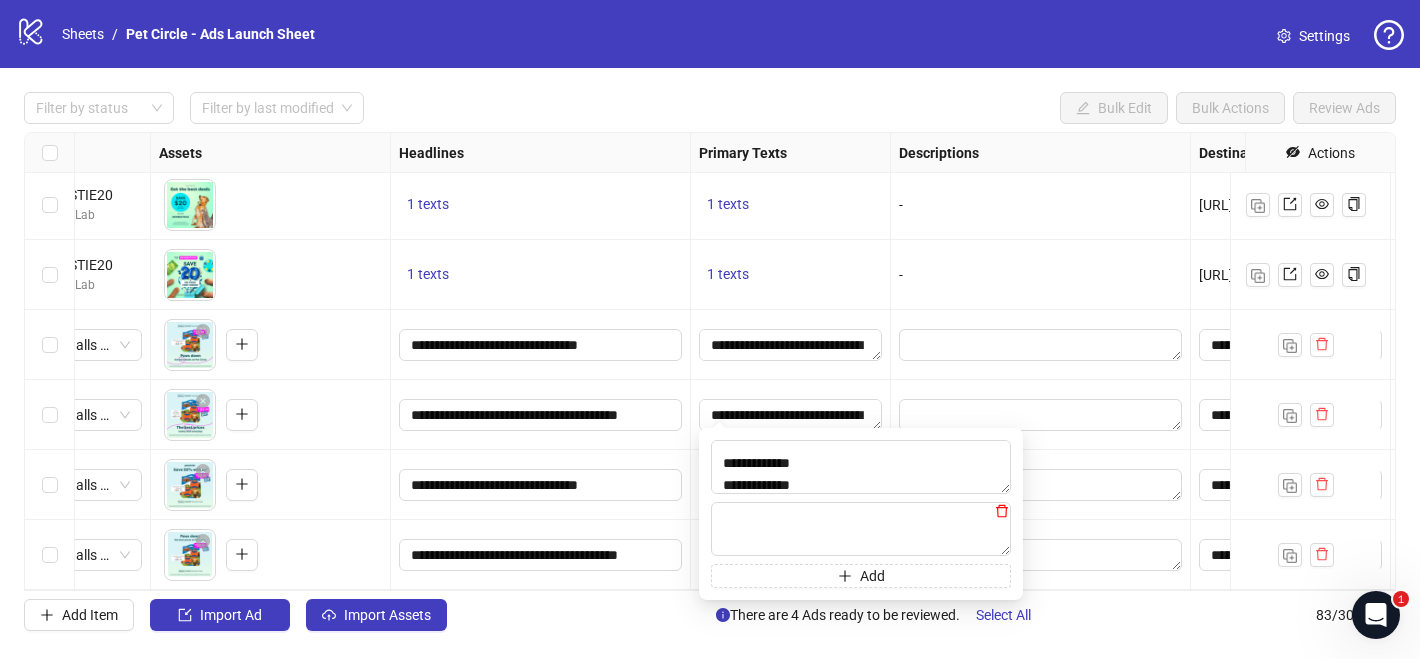 click 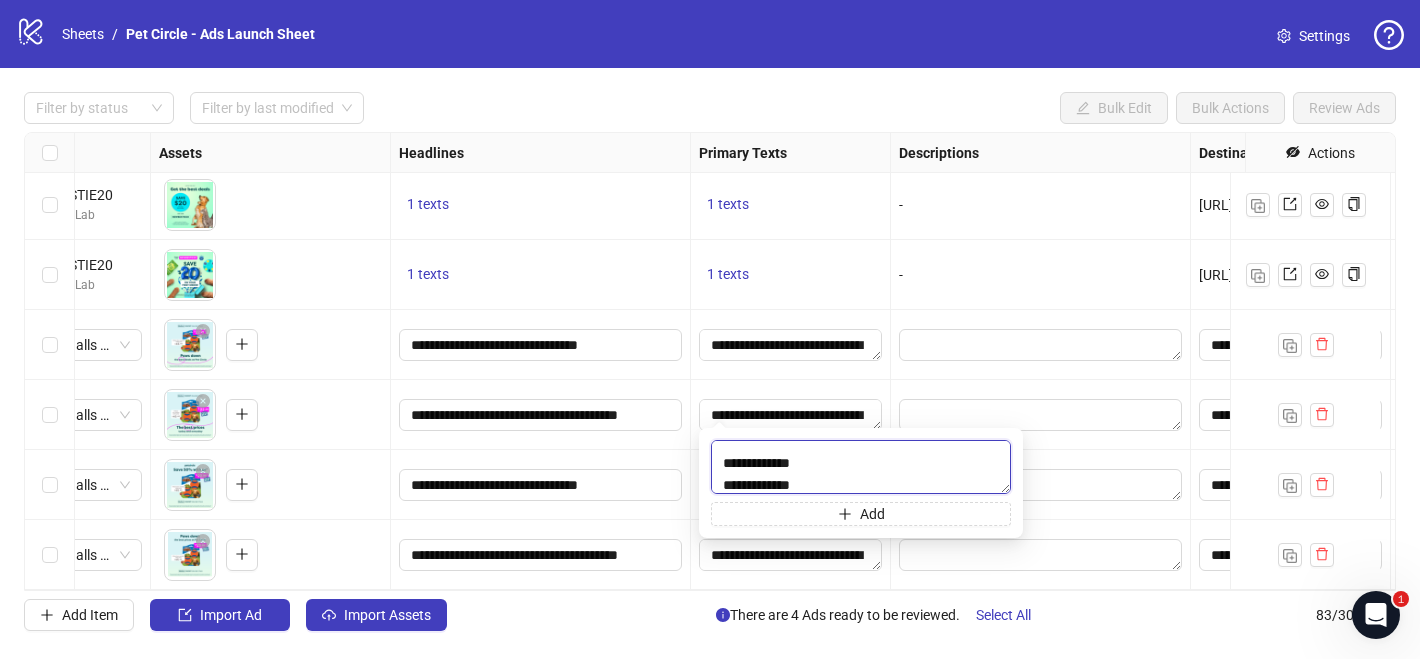 click on "**********" at bounding box center (861, 467) 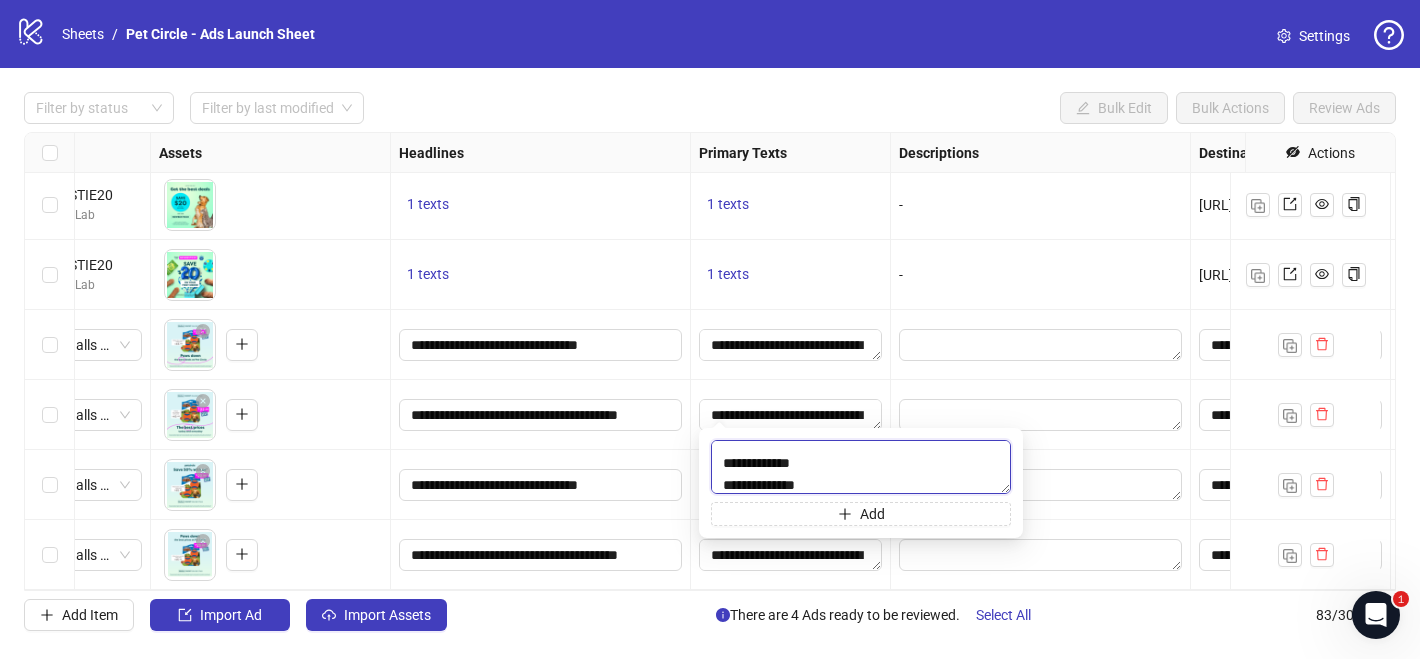 scroll, scrollTop: 81, scrollLeft: 0, axis: vertical 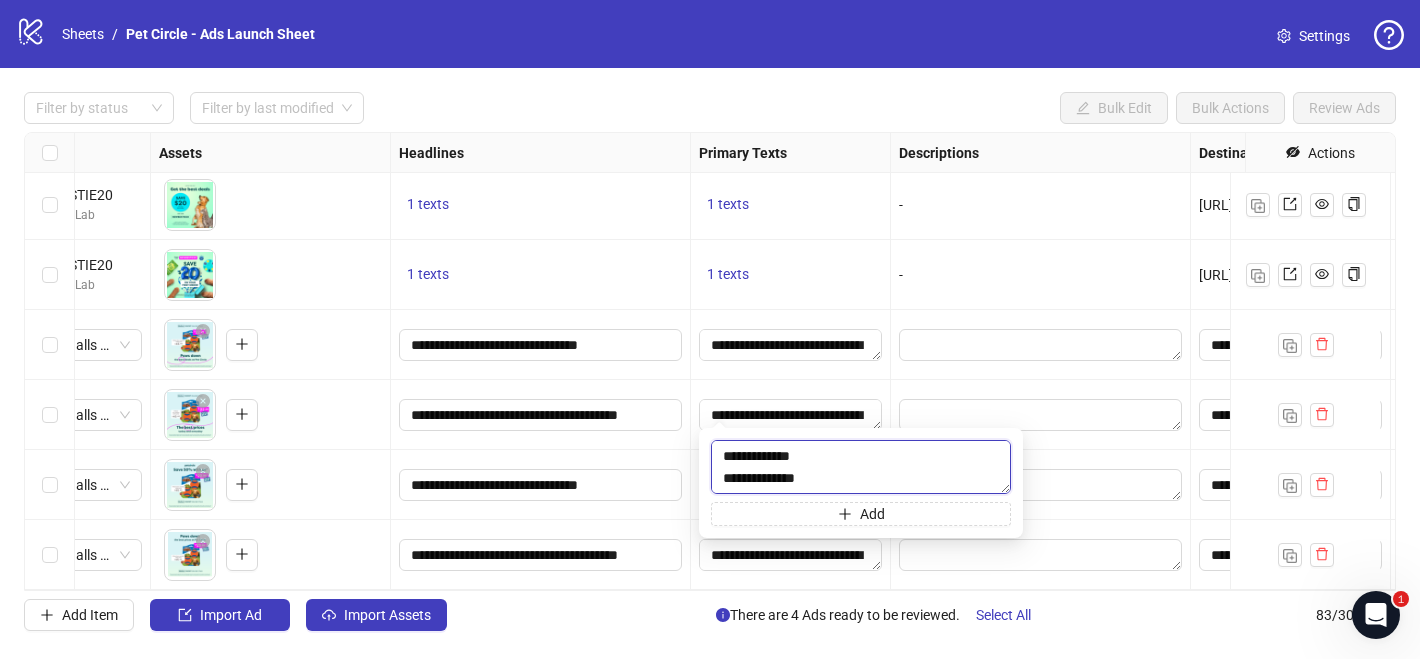click on "**********" at bounding box center (861, 467) 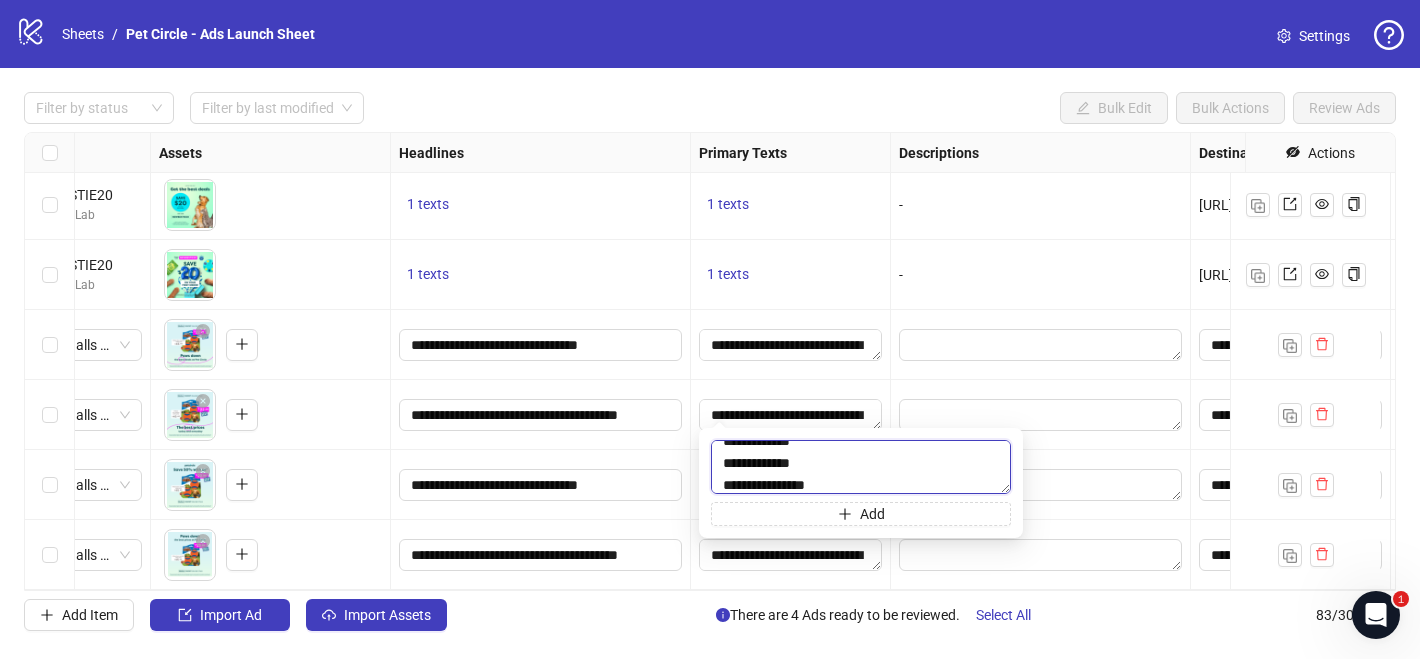 scroll, scrollTop: 88, scrollLeft: 0, axis: vertical 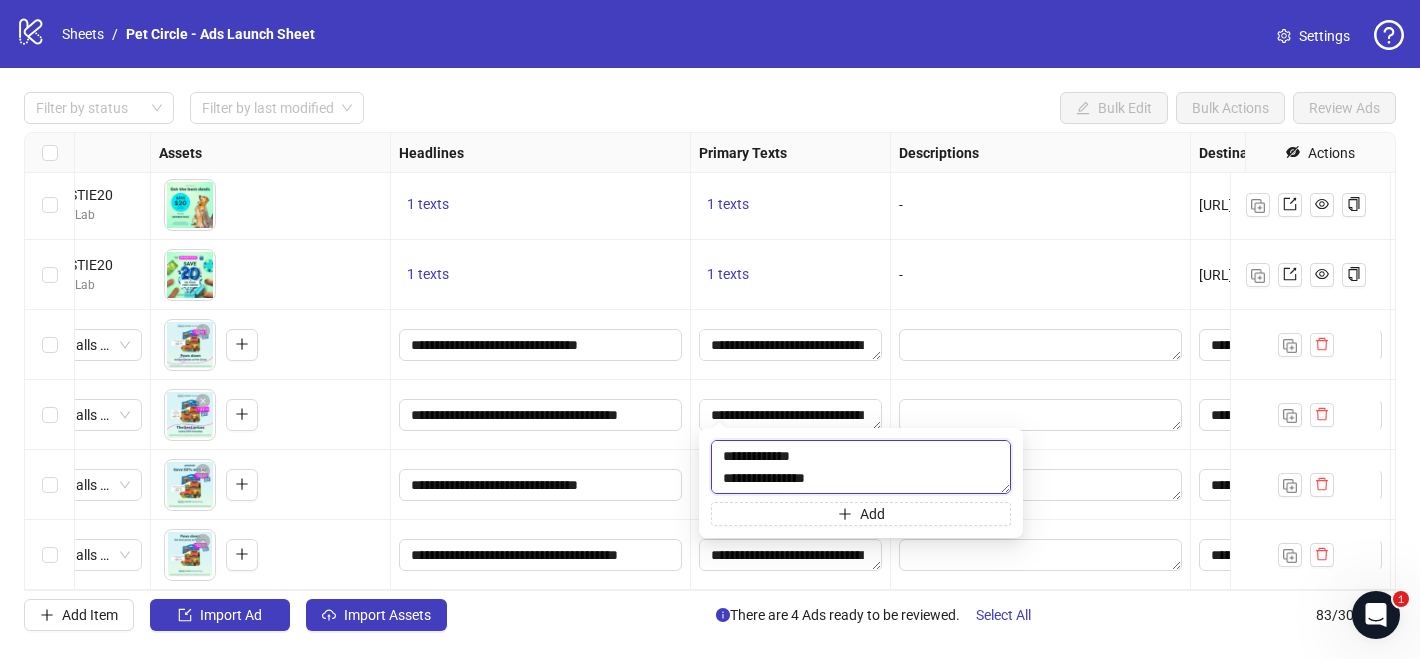 drag, startPoint x: 742, startPoint y: 486, endPoint x: 830, endPoint y: 483, distance: 88.051125 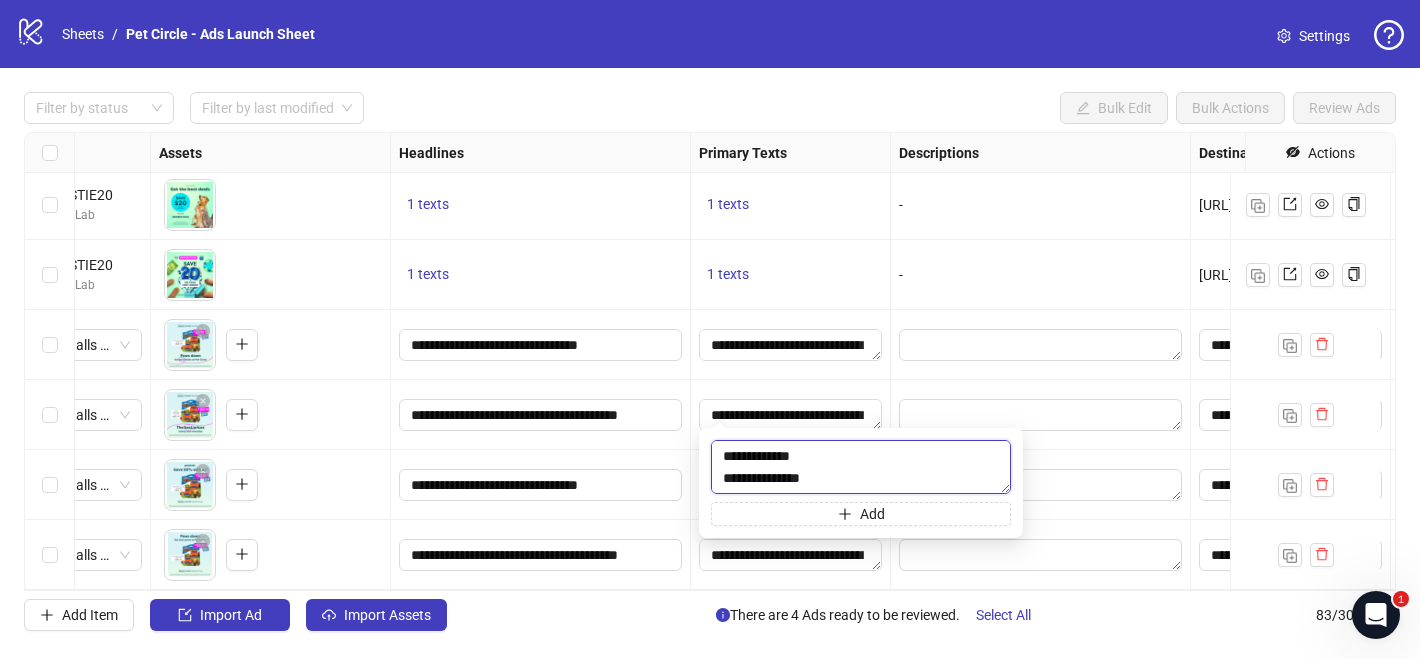click on "**********" at bounding box center [861, 467] 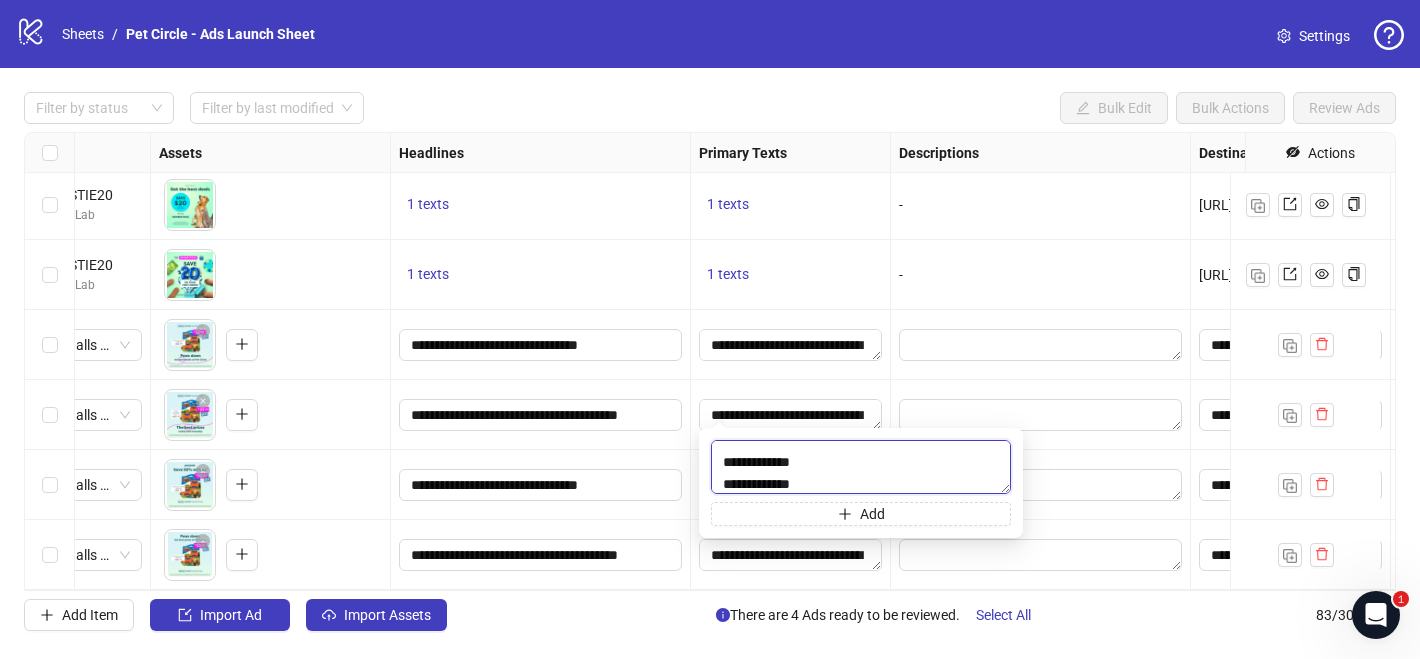 scroll, scrollTop: 80, scrollLeft: 0, axis: vertical 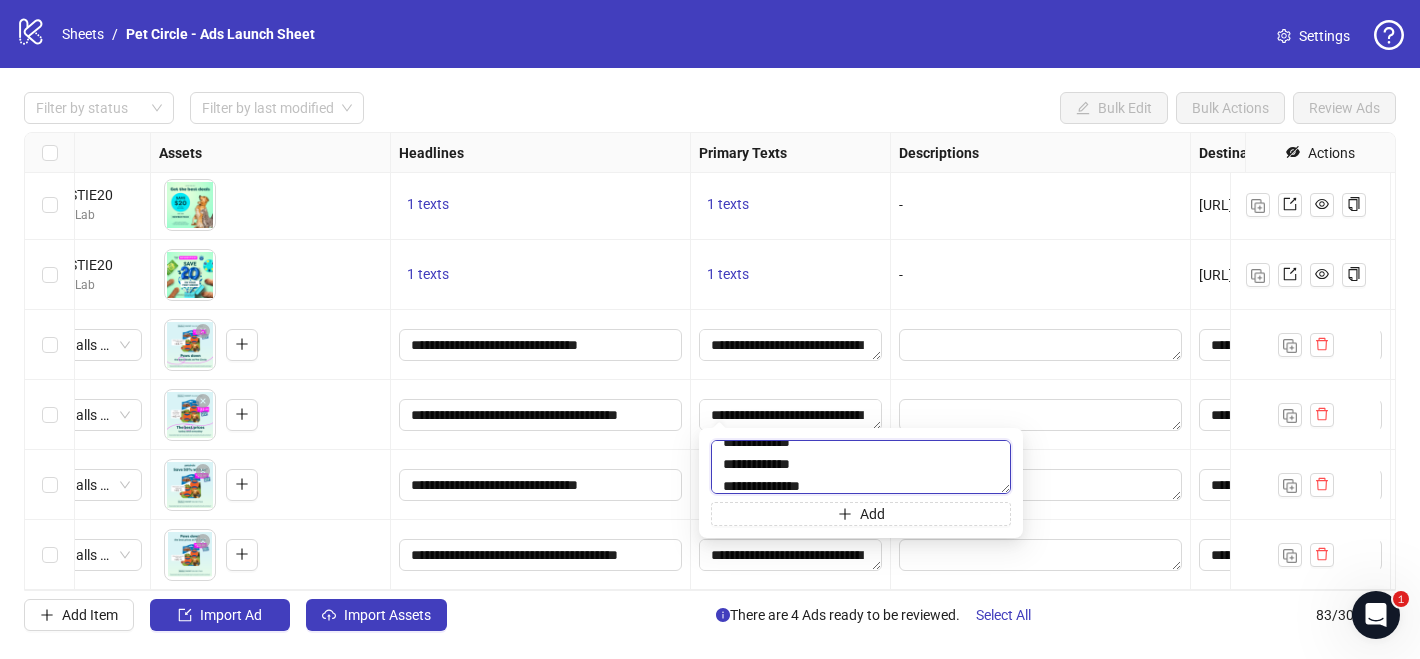 click on "**********" at bounding box center (861, 467) 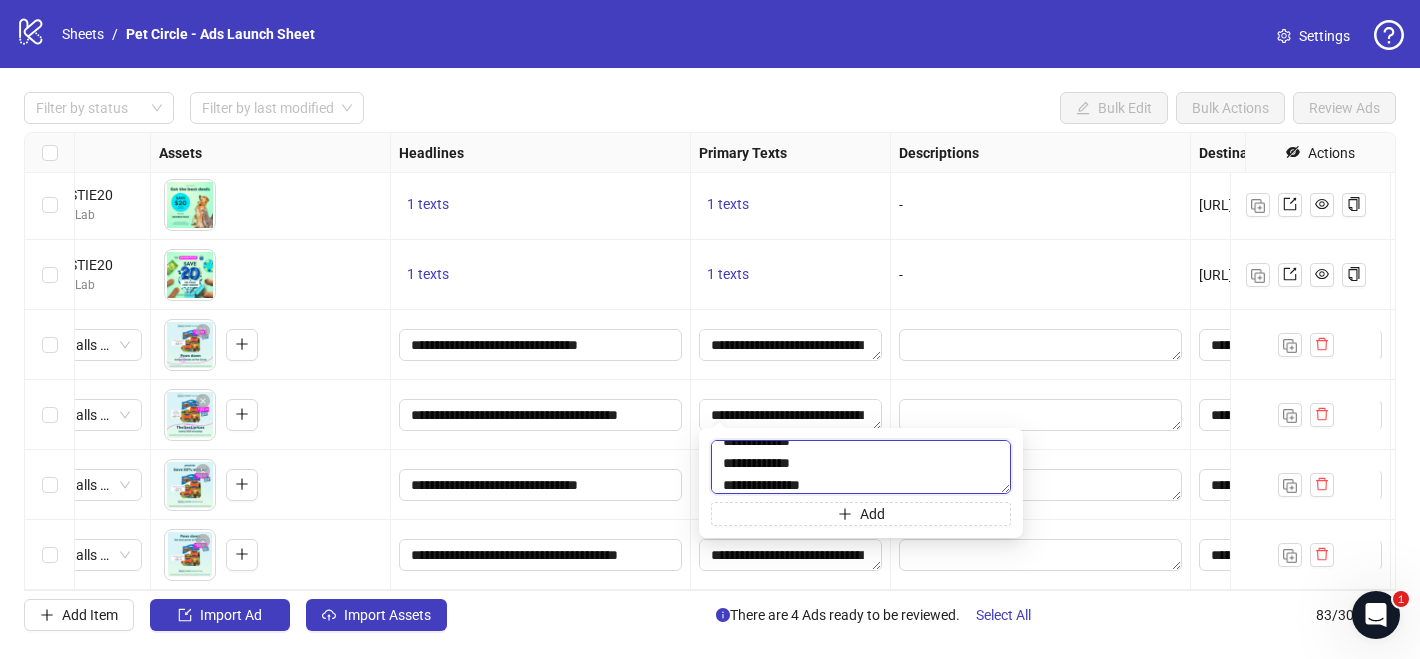 click on "**********" at bounding box center [861, 467] 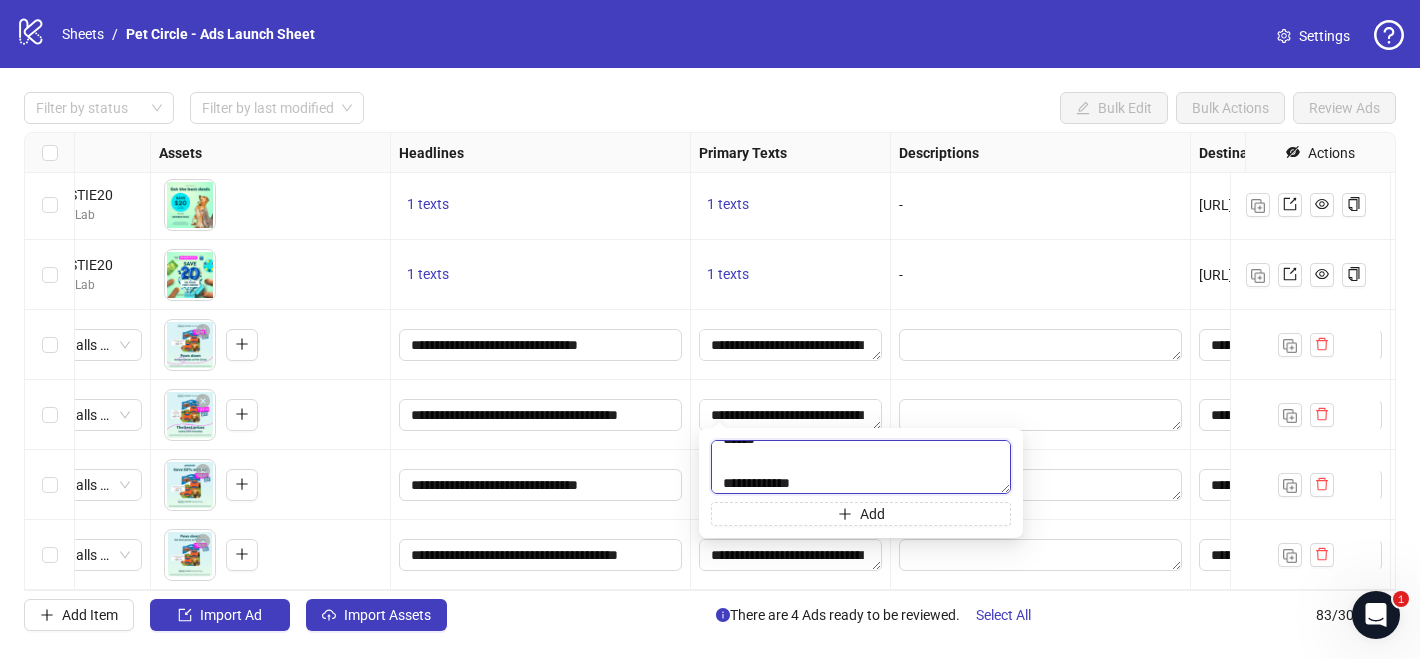 scroll, scrollTop: 0, scrollLeft: 0, axis: both 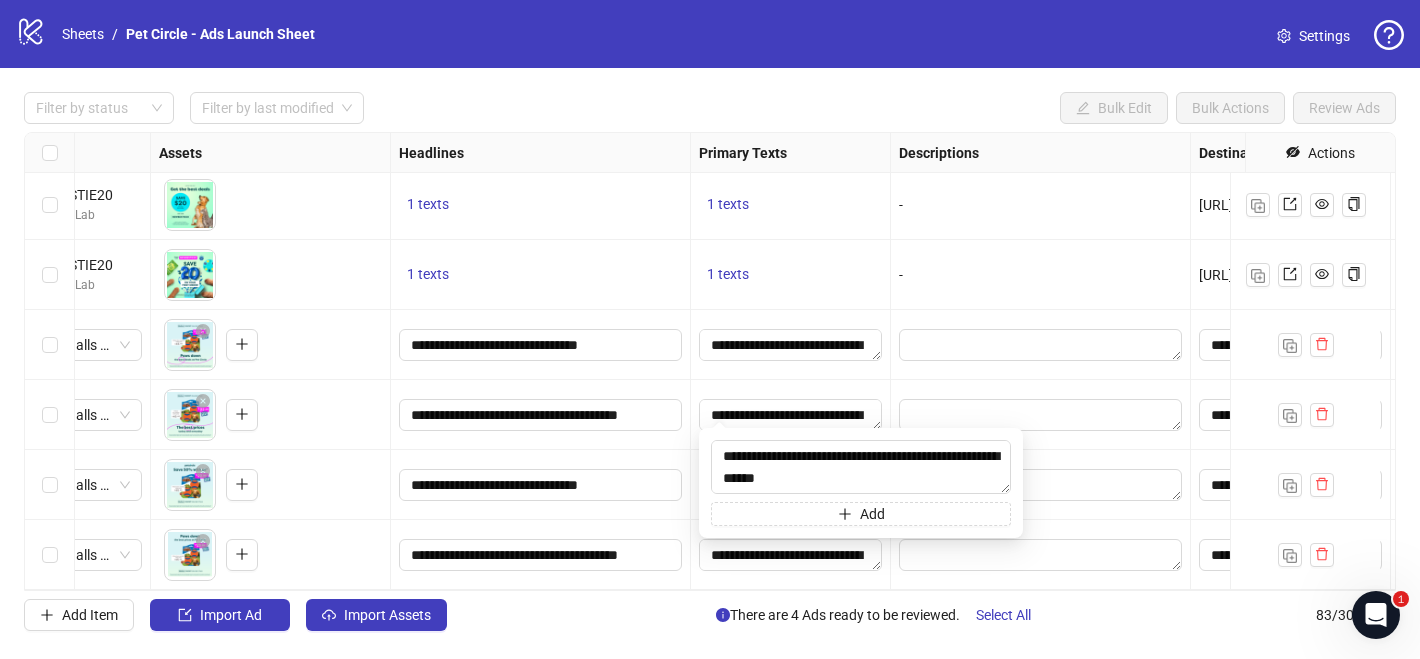 click at bounding box center [1041, 485] 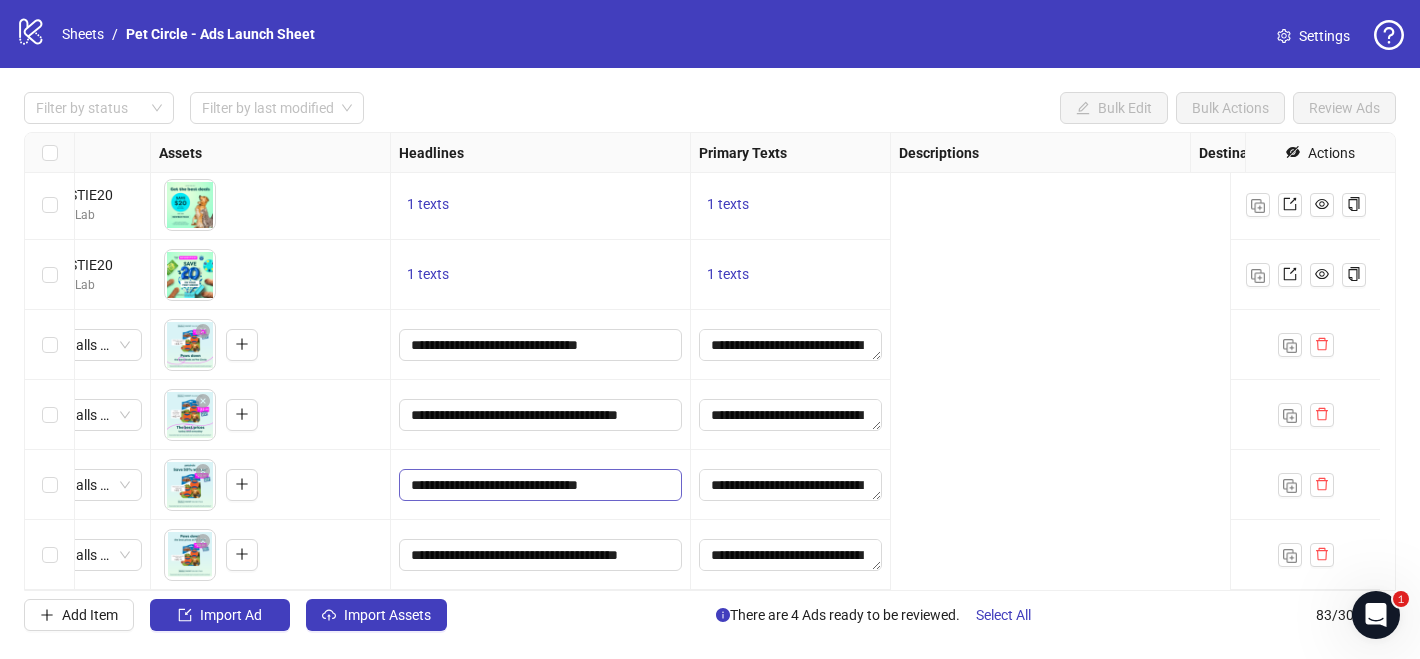 scroll, scrollTop: 5408, scrollLeft: 0, axis: vertical 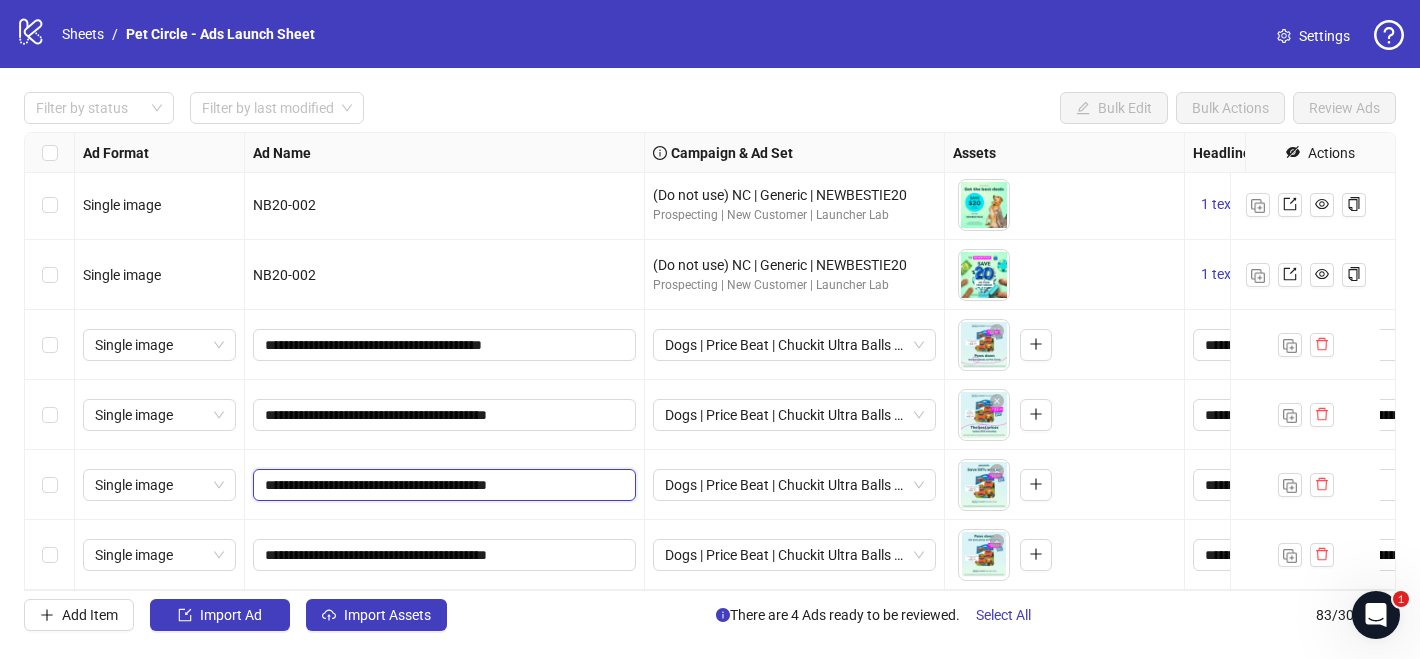 click on "**********" at bounding box center (442, 485) 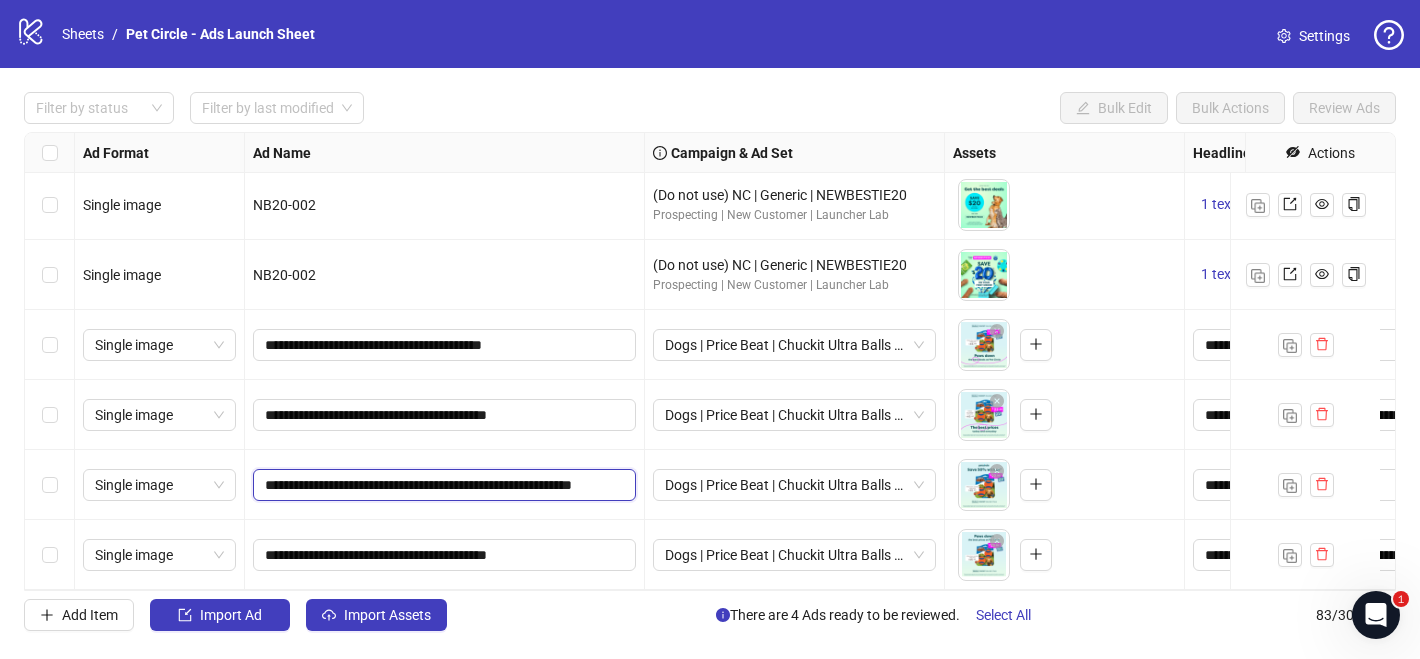 scroll, scrollTop: 0, scrollLeft: 13, axis: horizontal 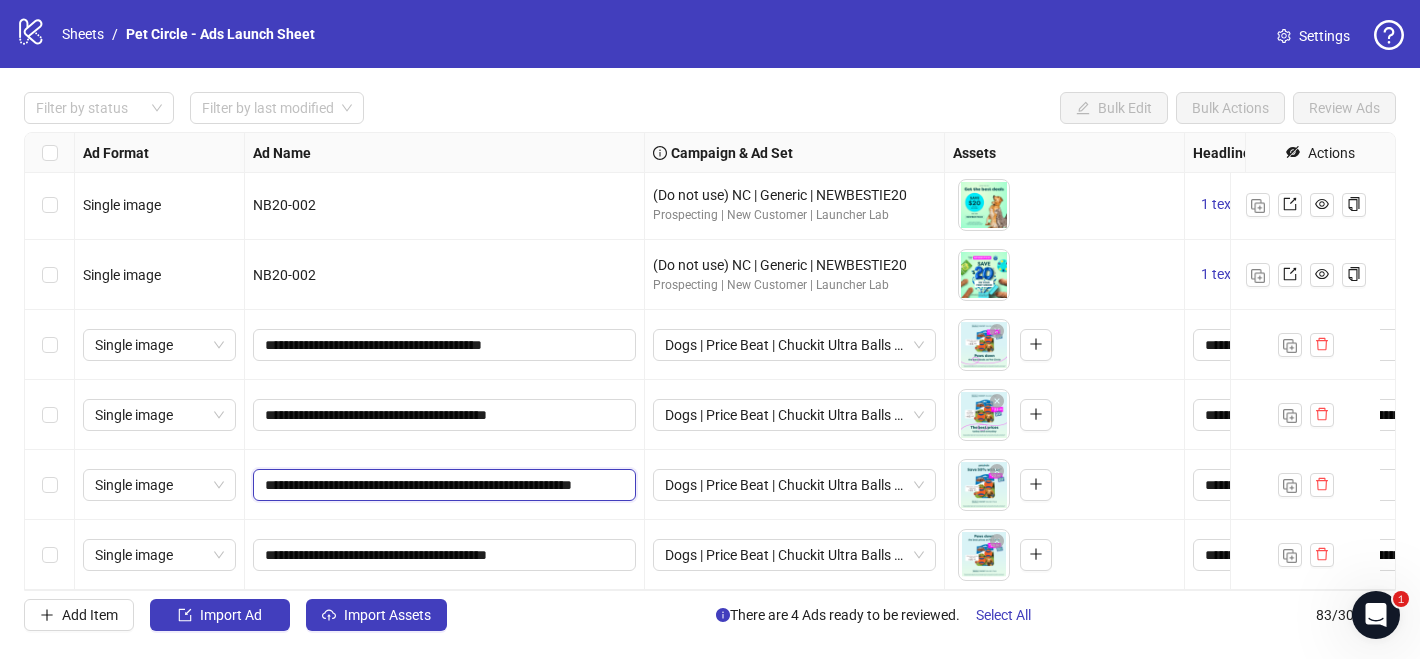 drag, startPoint x: 592, startPoint y: 471, endPoint x: 630, endPoint y: 472, distance: 38.013157 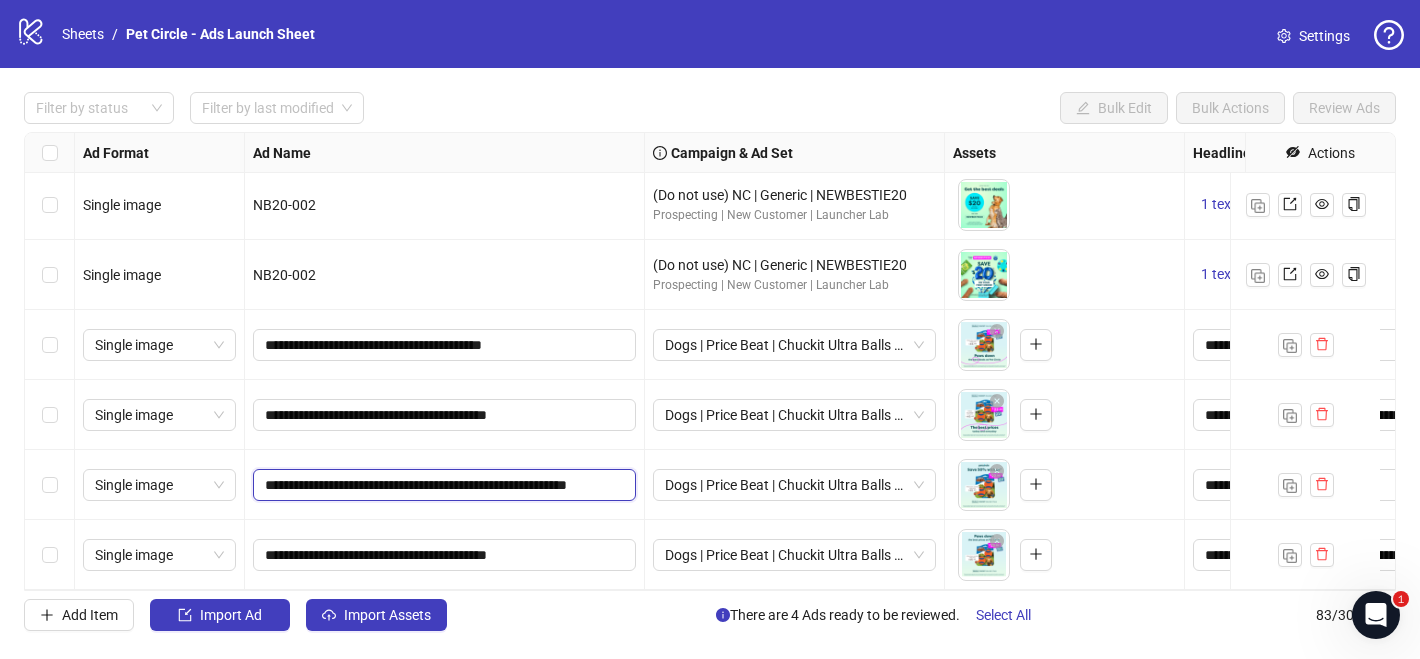 scroll, scrollTop: 0, scrollLeft: 0, axis: both 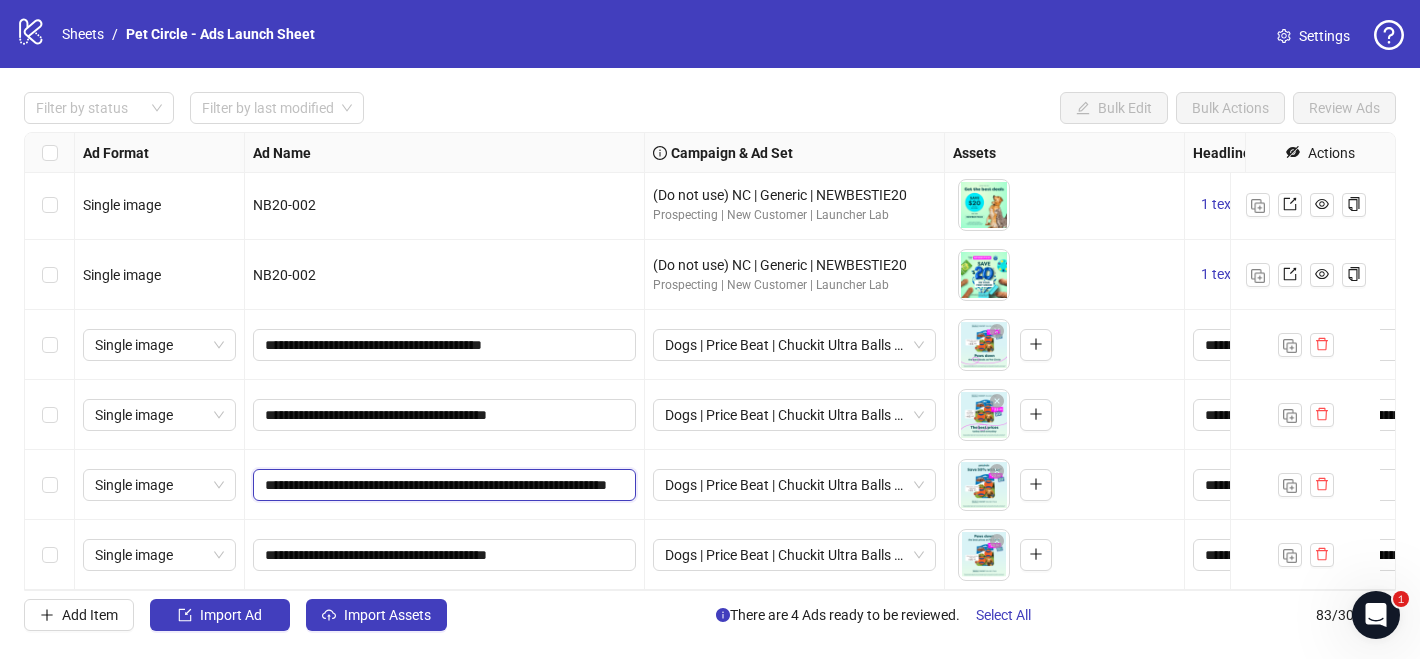 type on "**********" 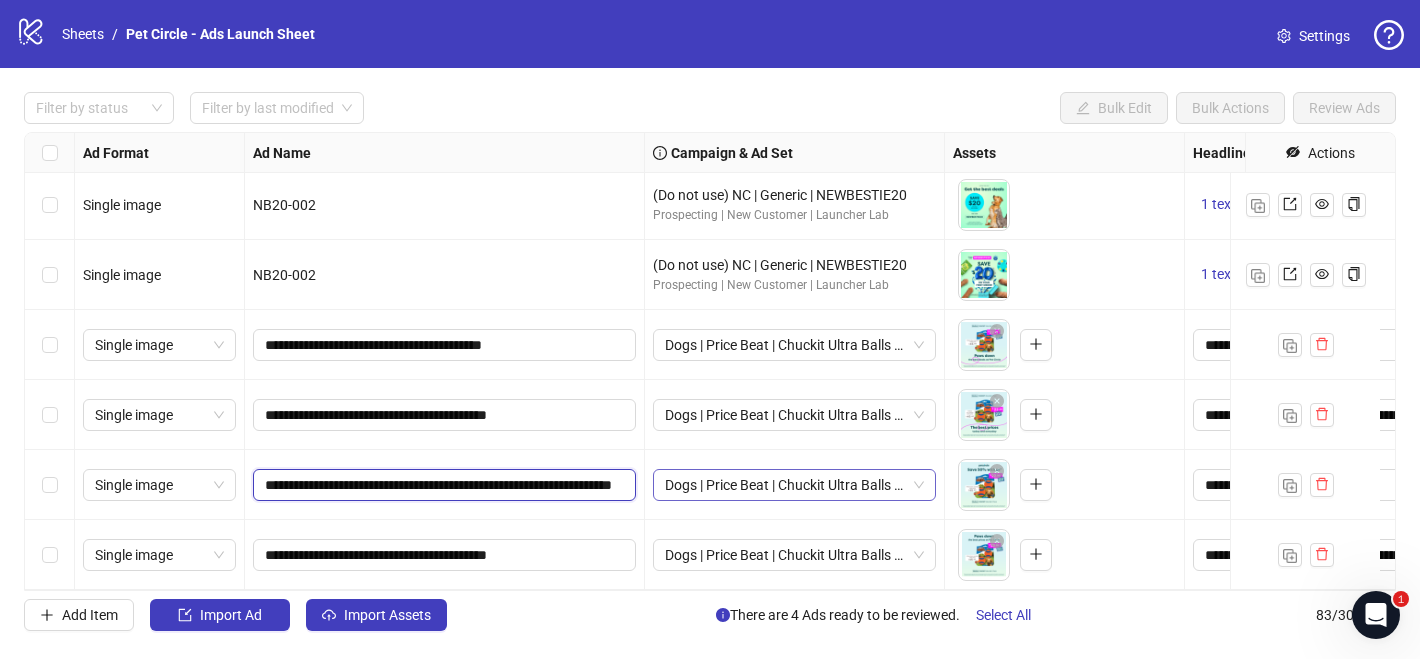scroll, scrollTop: 0, scrollLeft: 62, axis: horizontal 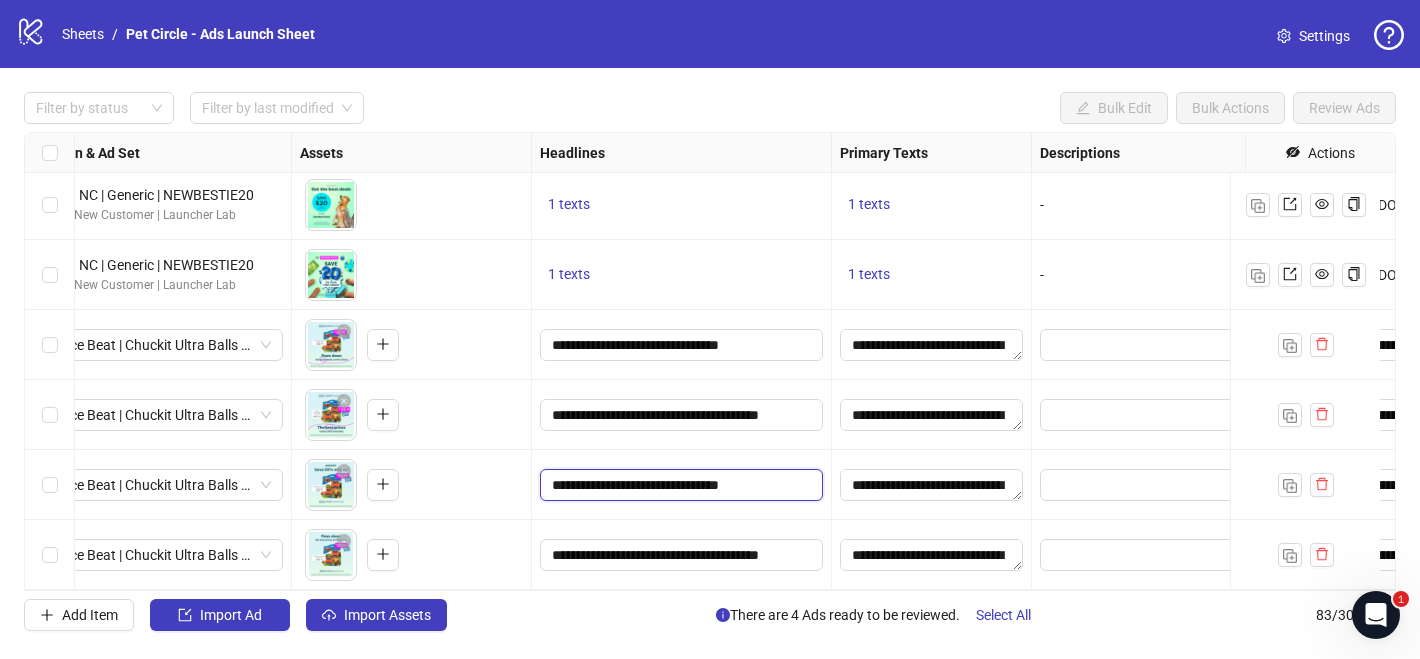 click on "**********" at bounding box center [679, 485] 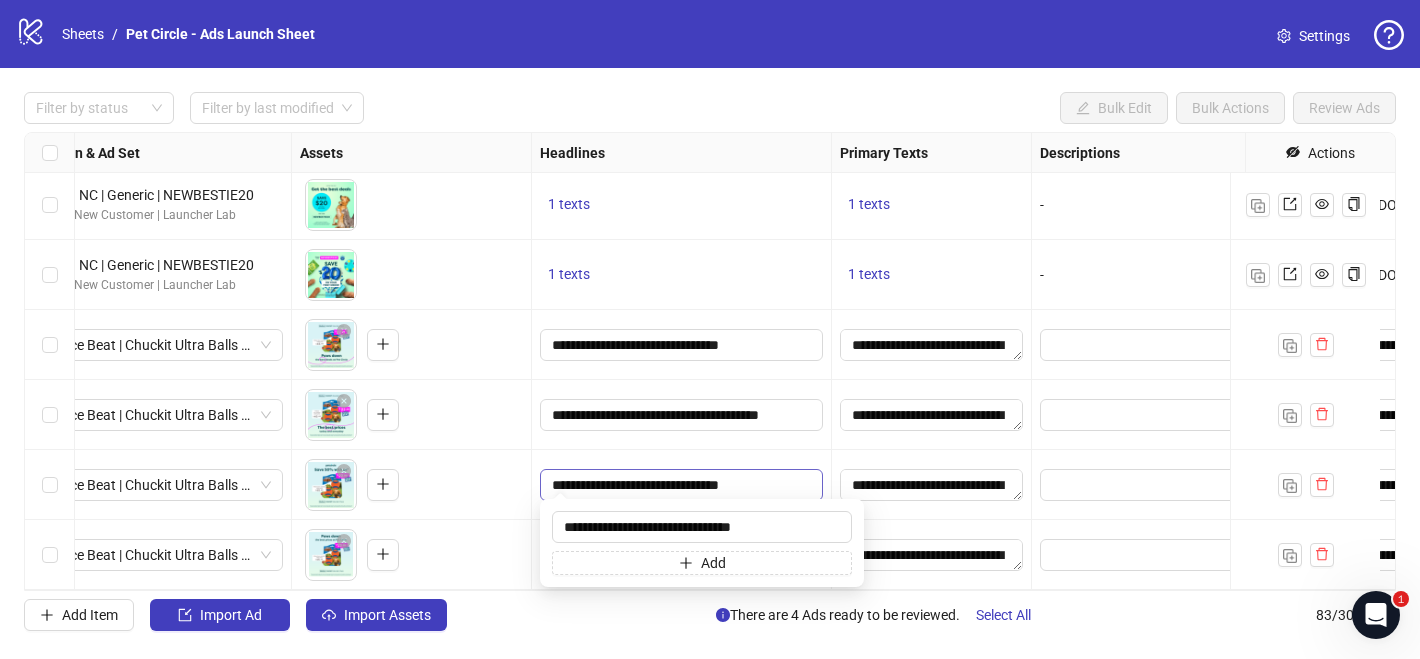 scroll, scrollTop: 5408, scrollLeft: 653, axis: both 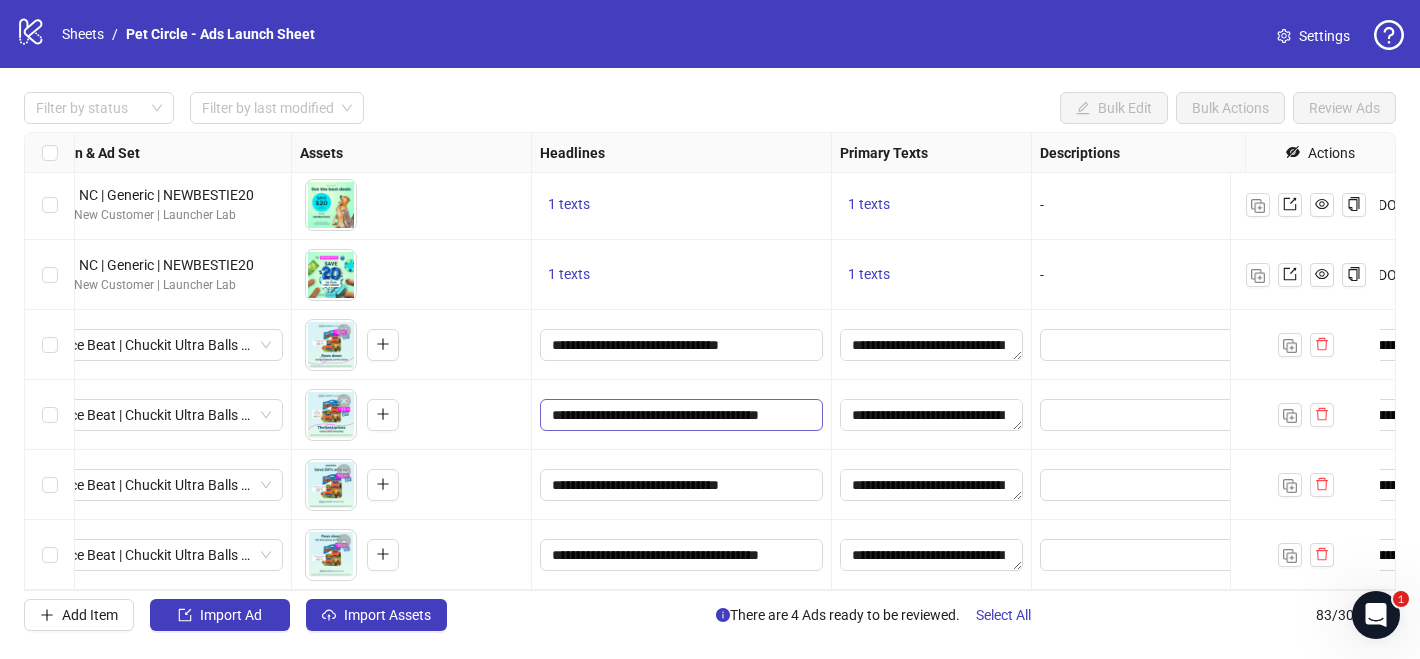 click on "**********" at bounding box center (679, 415) 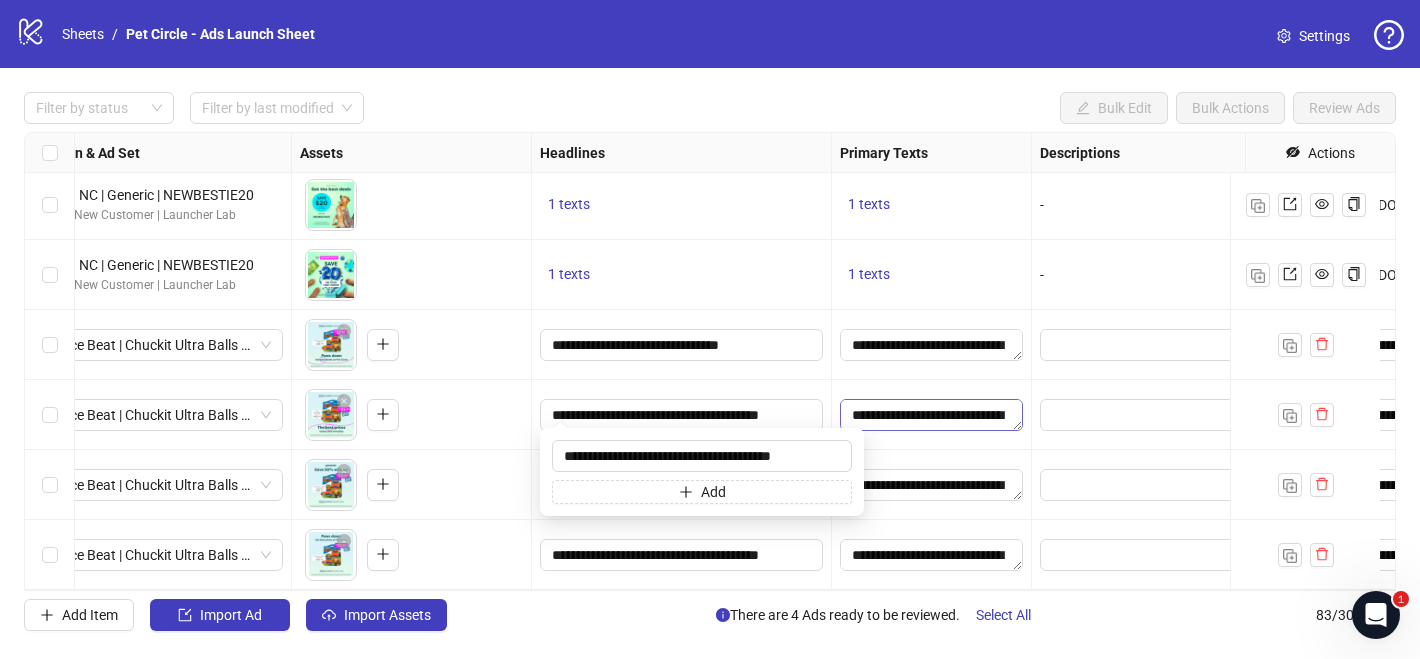 click on "**********" at bounding box center [931, 415] 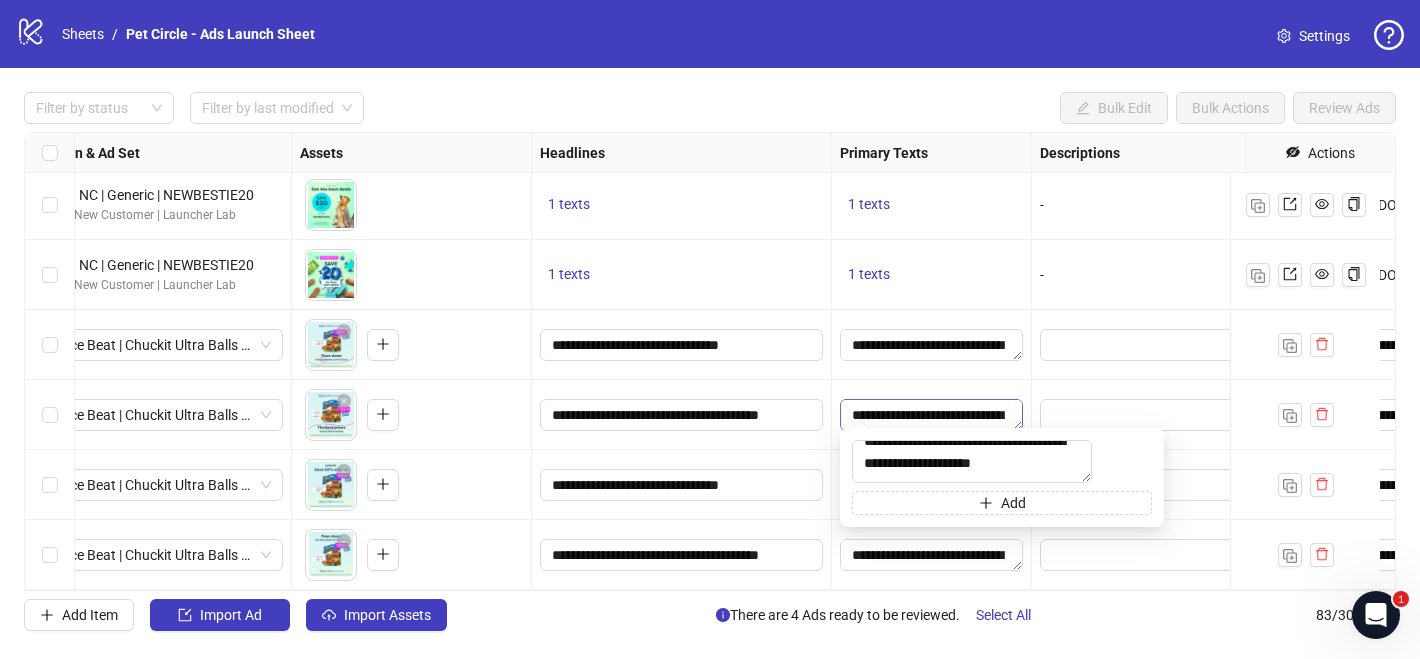 scroll, scrollTop: 59, scrollLeft: 0, axis: vertical 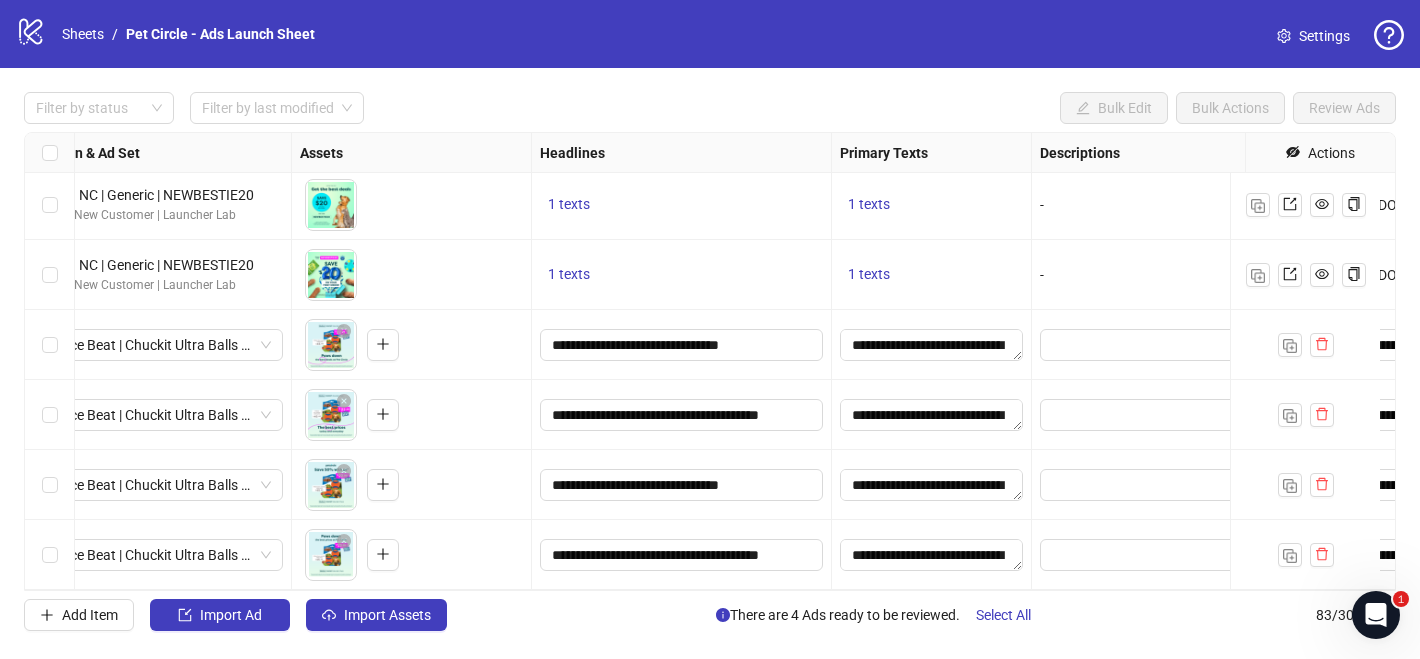 click on "**********" at bounding box center [932, 415] 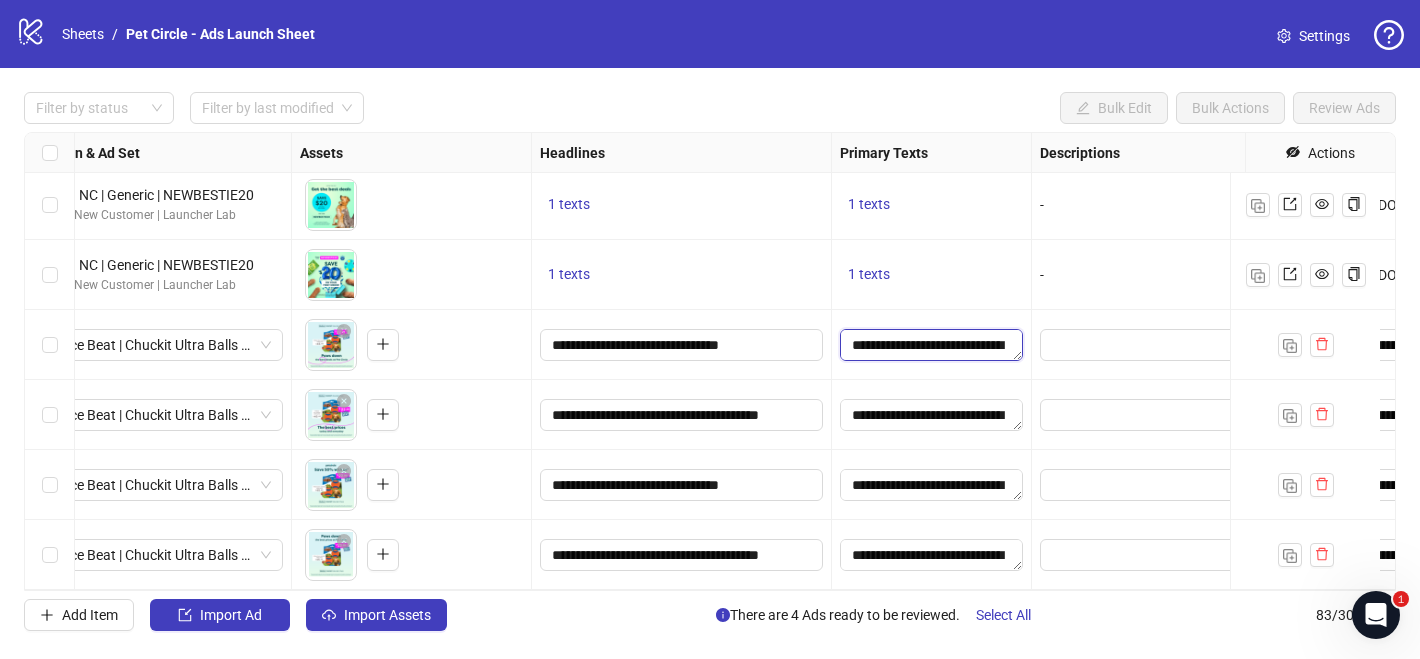 click on "**********" at bounding box center [931, 345] 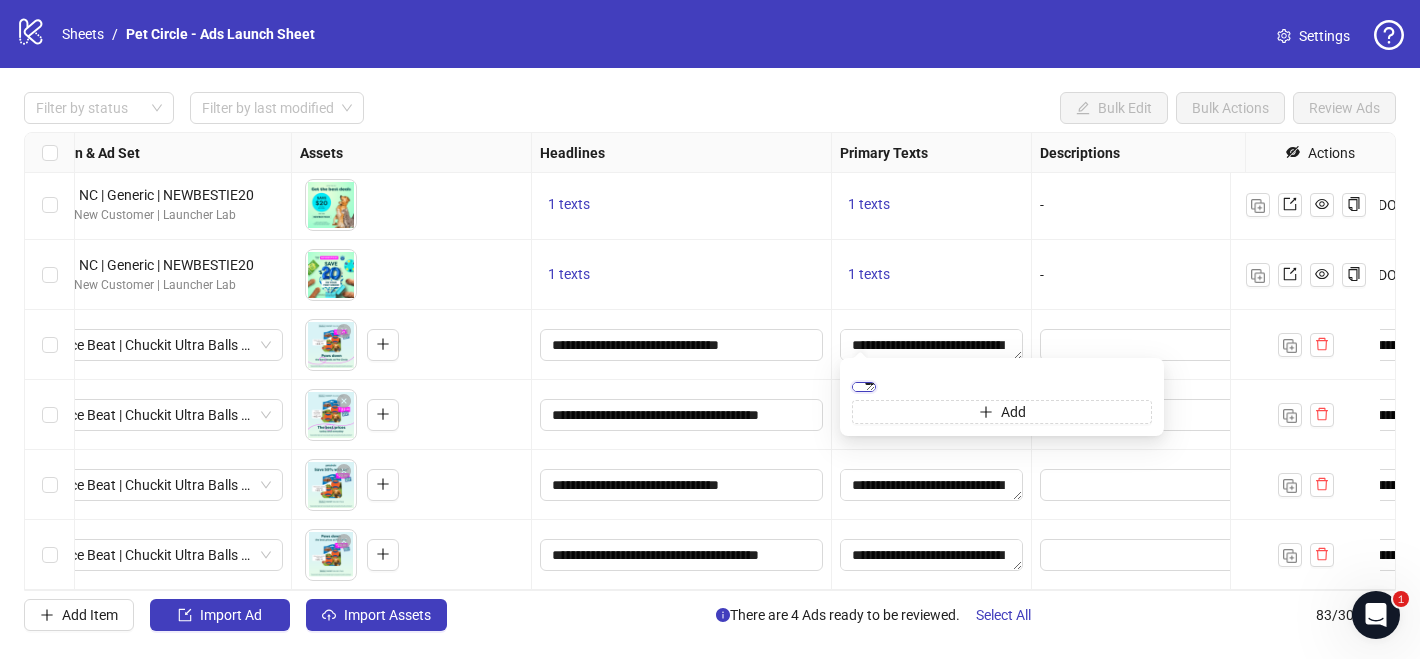 scroll, scrollTop: 176, scrollLeft: 0, axis: vertical 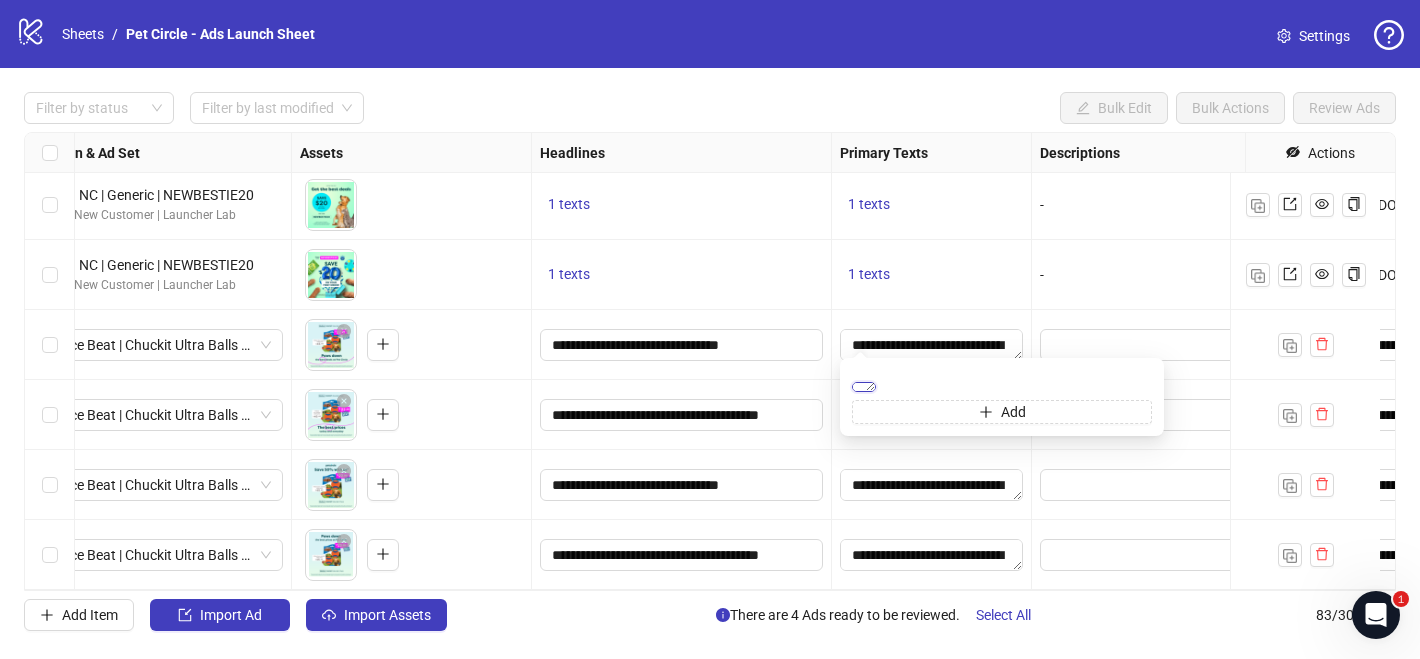 drag, startPoint x: 1069, startPoint y: 410, endPoint x: 945, endPoint y: 403, distance: 124.197426 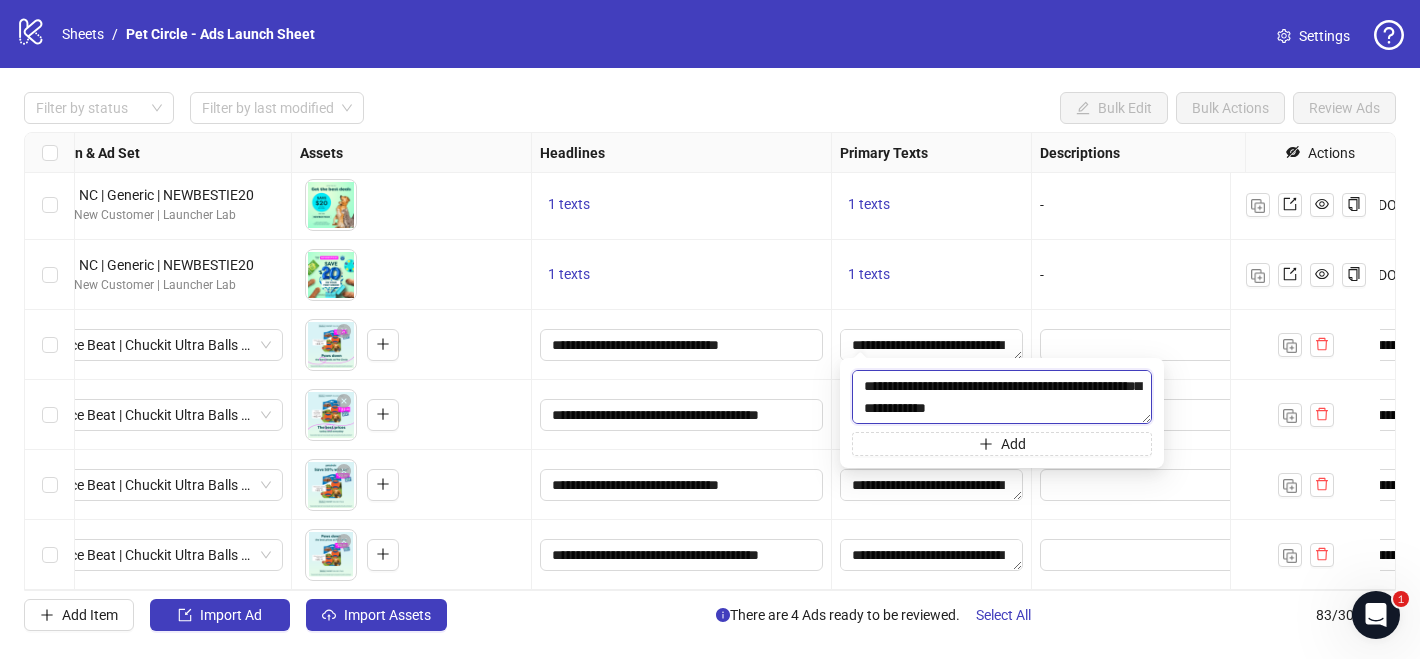 scroll, scrollTop: 103, scrollLeft: 0, axis: vertical 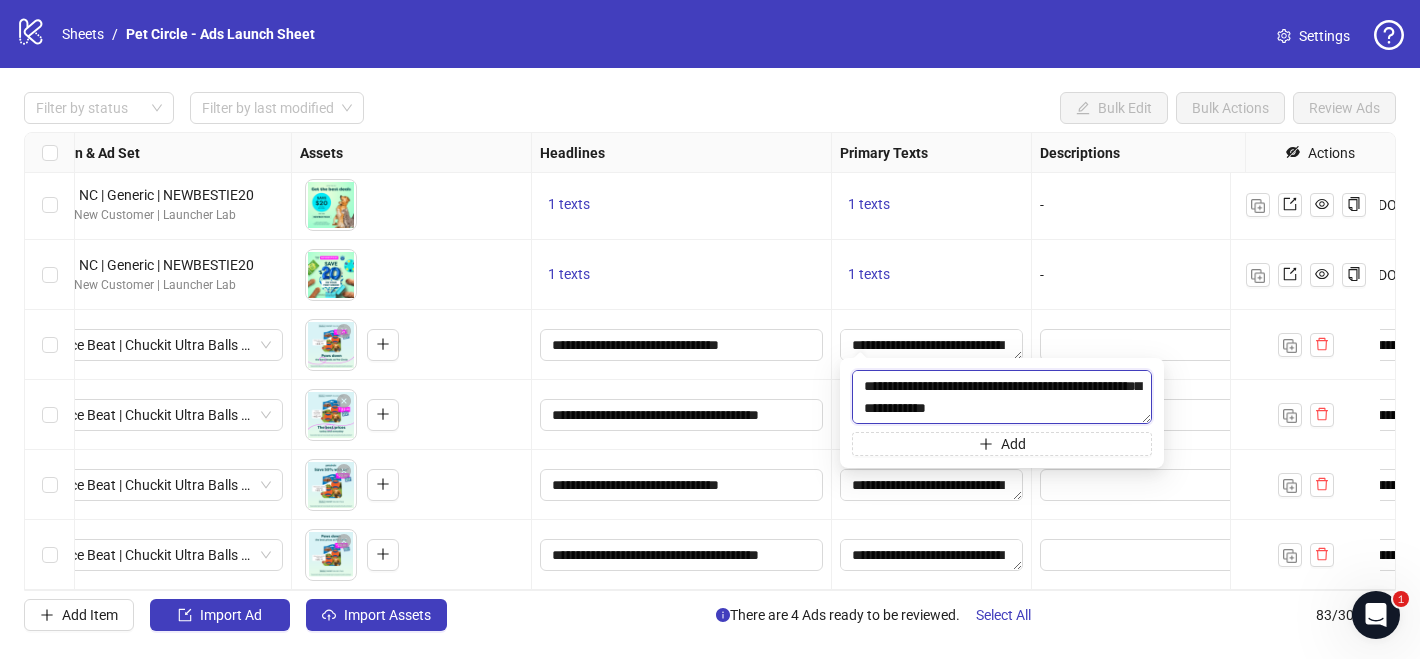 click on "**********" at bounding box center [1002, 397] 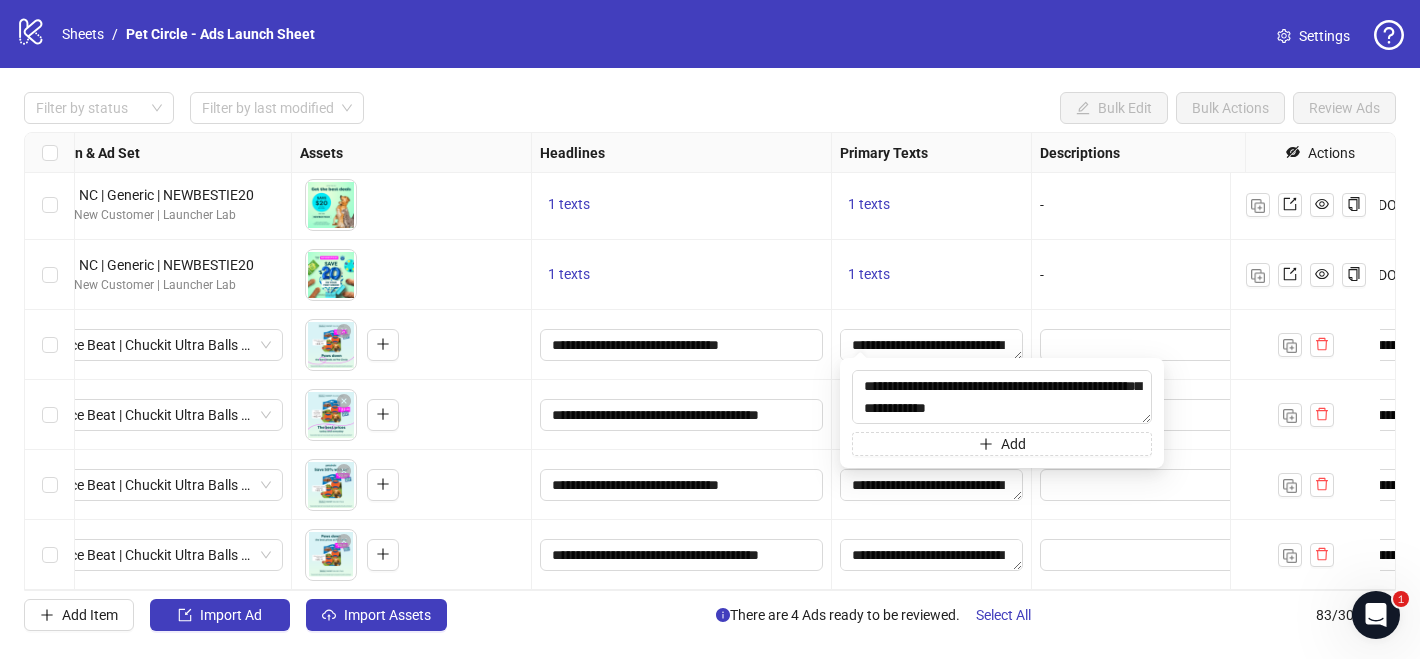 scroll, scrollTop: 110, scrollLeft: 0, axis: vertical 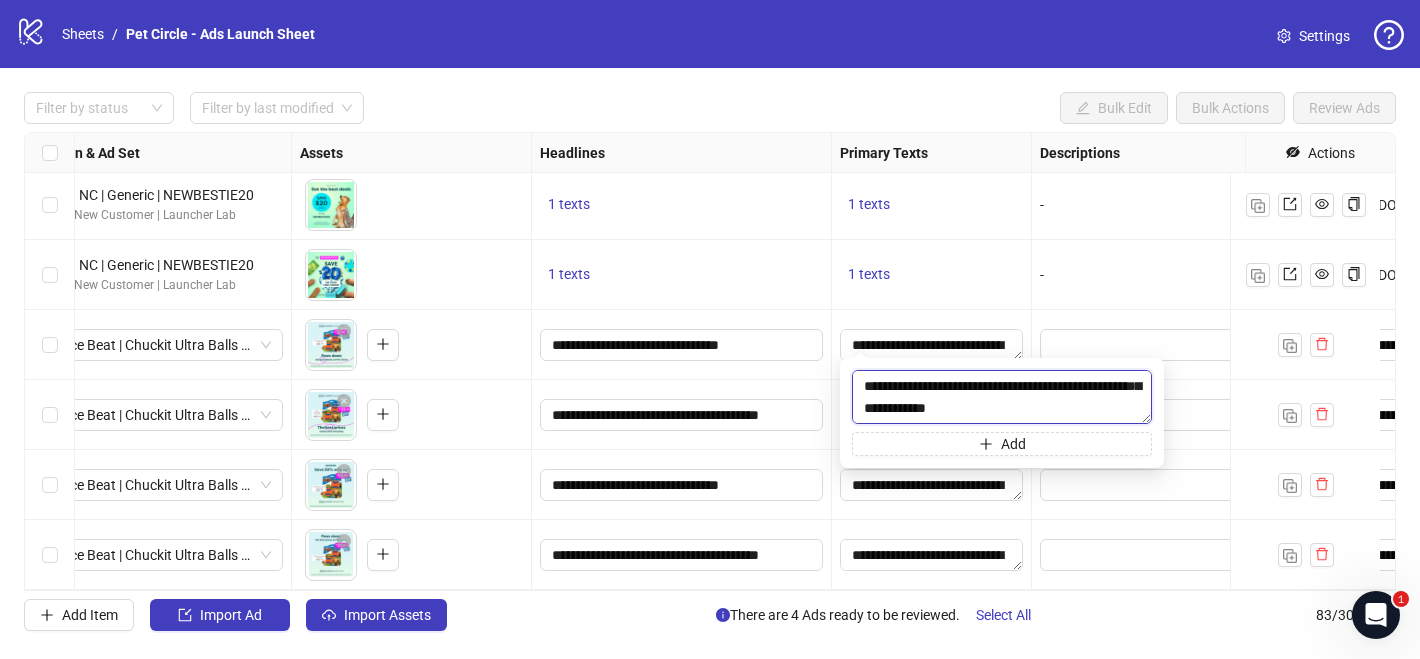 drag, startPoint x: 1070, startPoint y: 408, endPoint x: 1094, endPoint y: 408, distance: 24 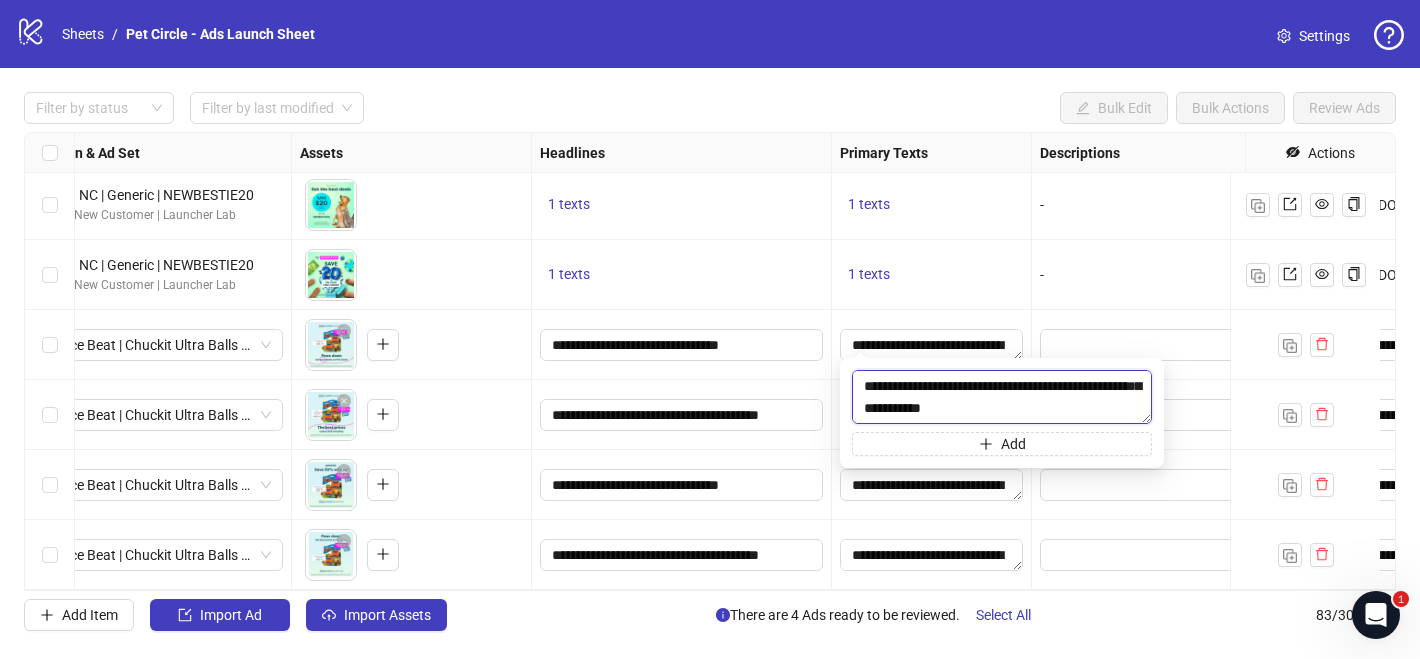 type on "**********" 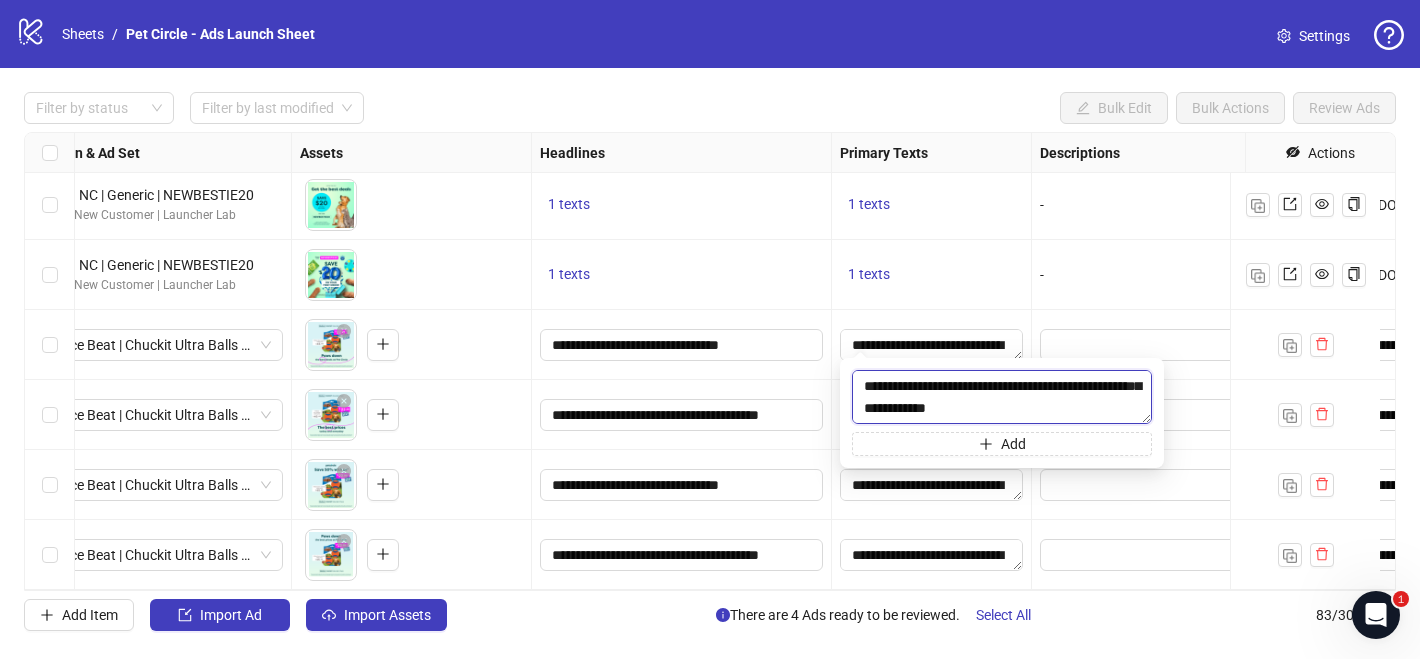 scroll, scrollTop: 110, scrollLeft: 0, axis: vertical 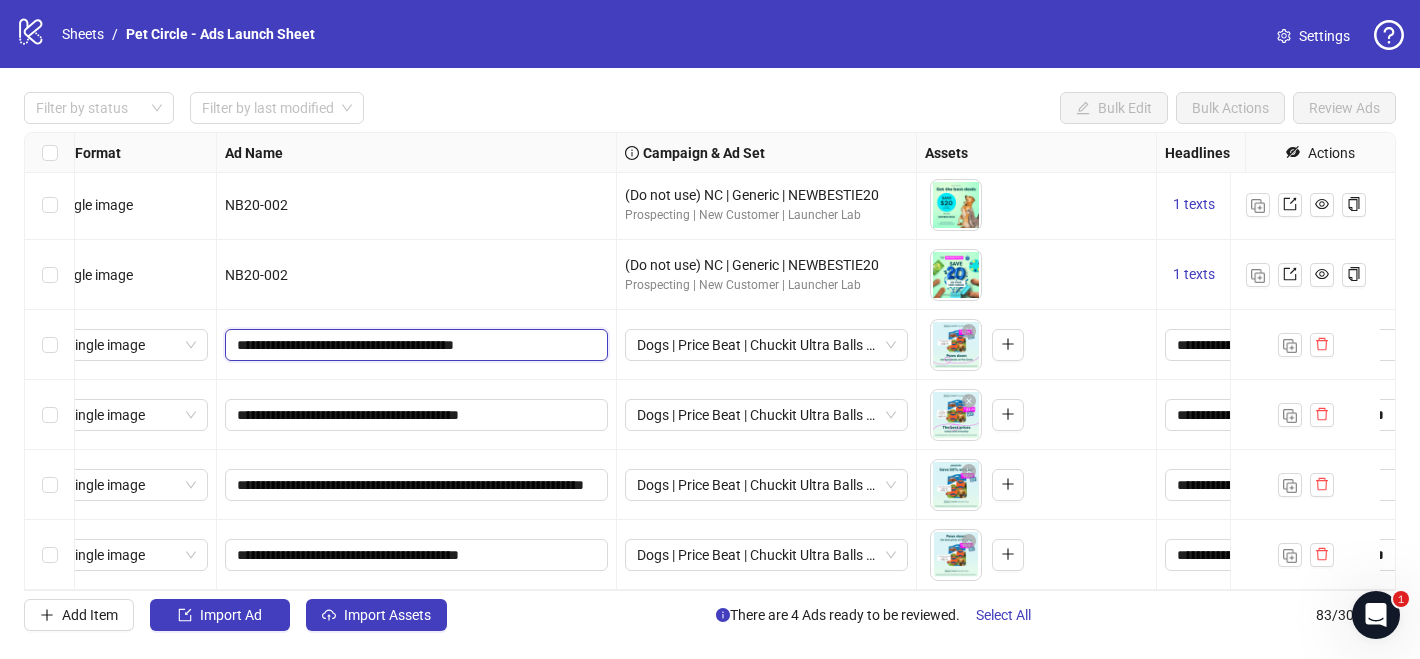 click on "**********" at bounding box center [414, 345] 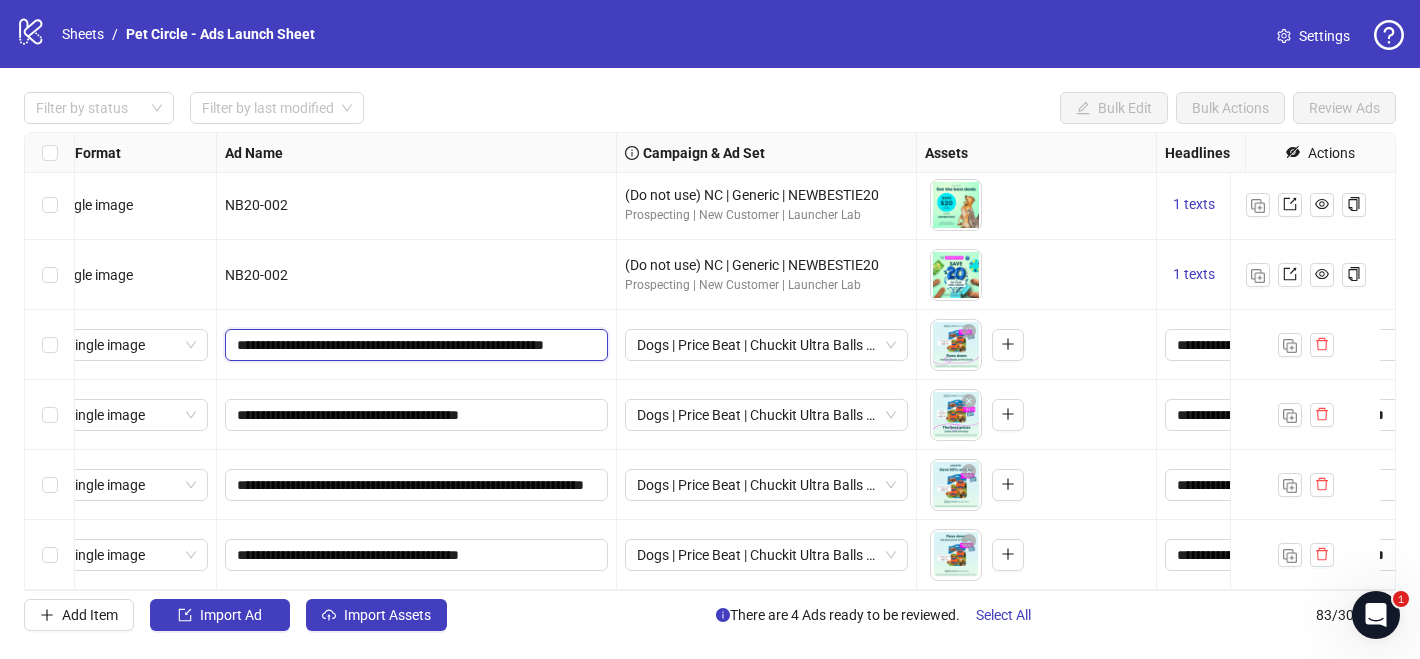 type on "**********" 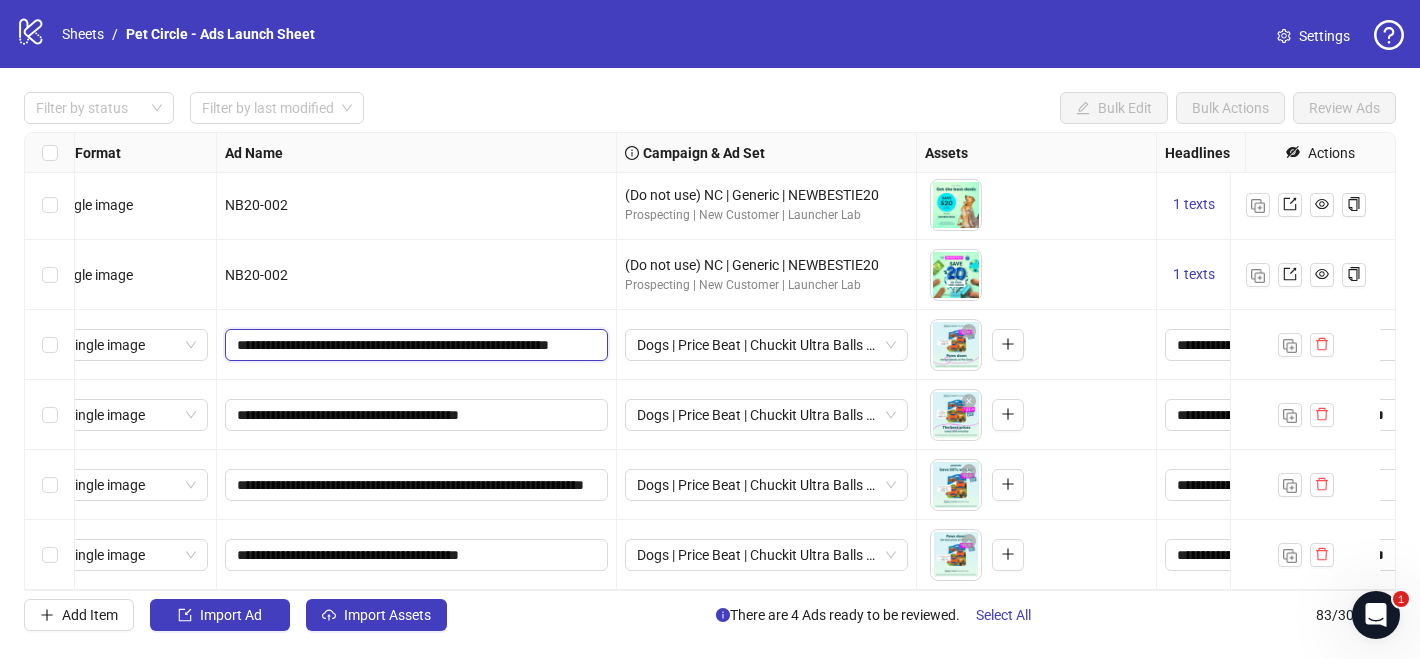 scroll, scrollTop: 0, scrollLeft: 27, axis: horizontal 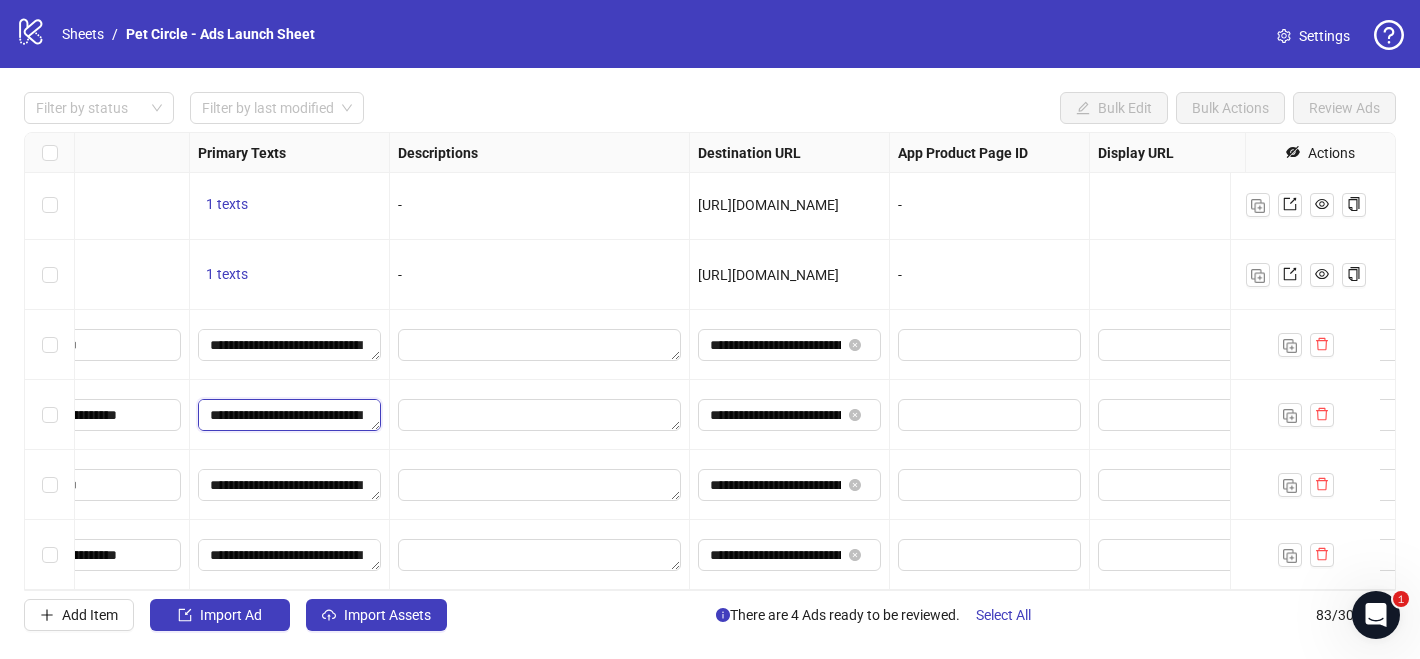 click on "**********" at bounding box center [289, 415] 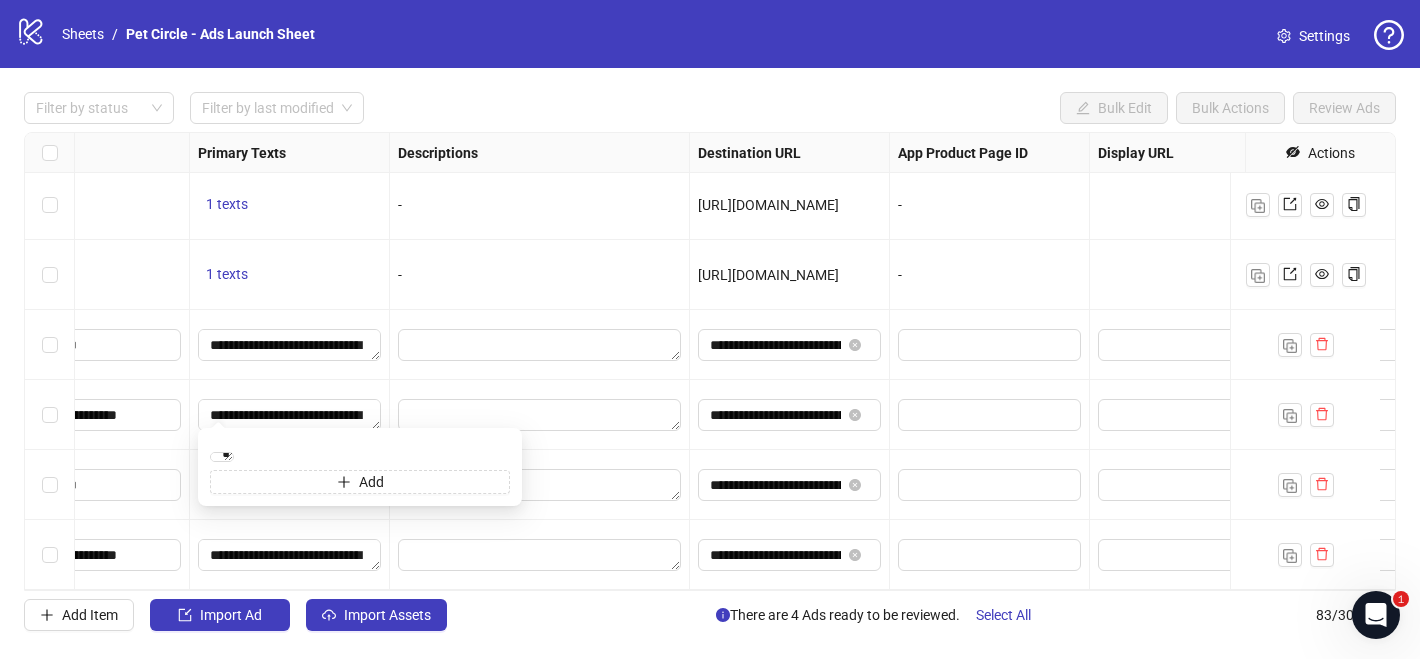 click at bounding box center (540, 415) 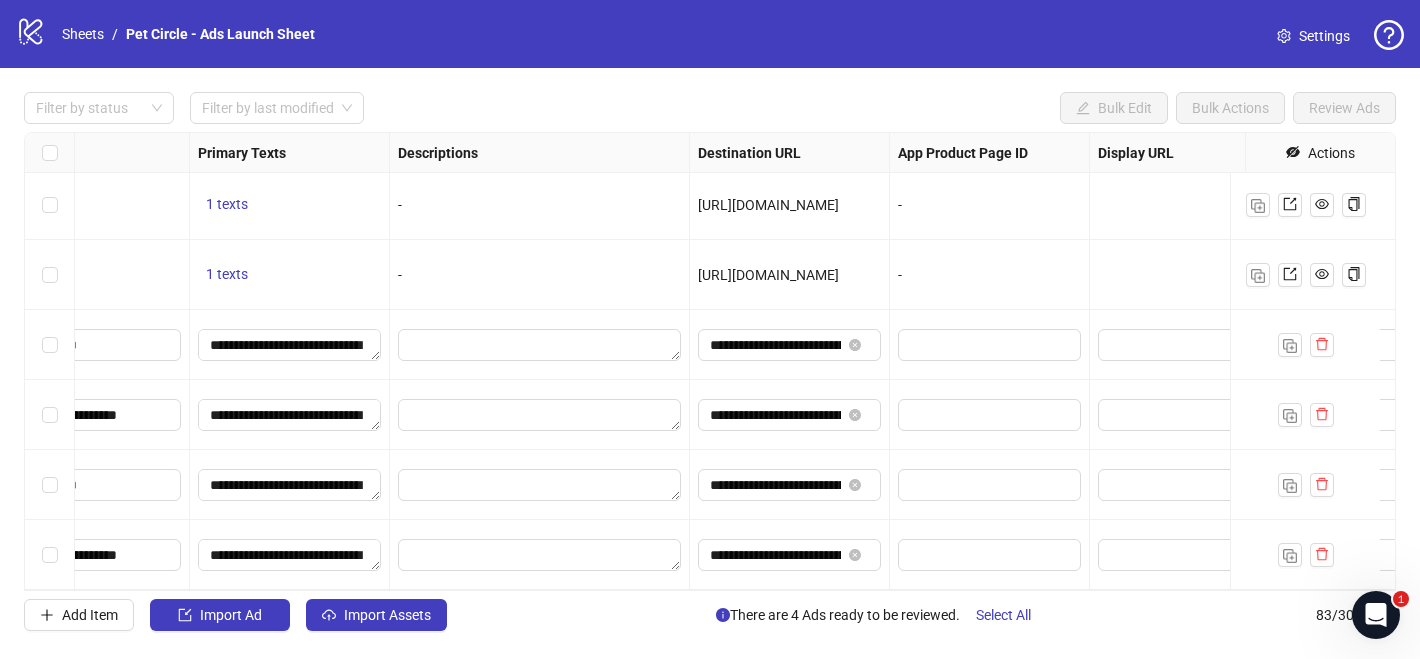 scroll, scrollTop: 5408, scrollLeft: 0, axis: vertical 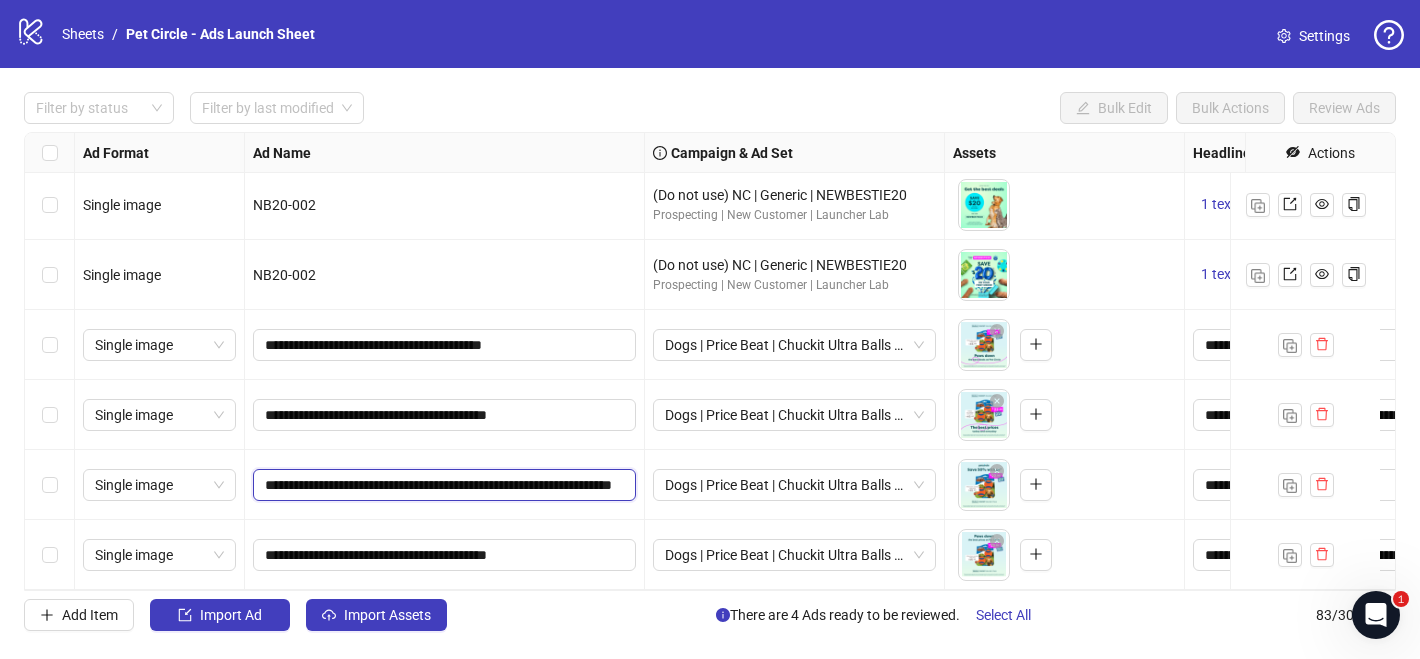 drag, startPoint x: 536, startPoint y: 470, endPoint x: 728, endPoint y: 486, distance: 192.66551 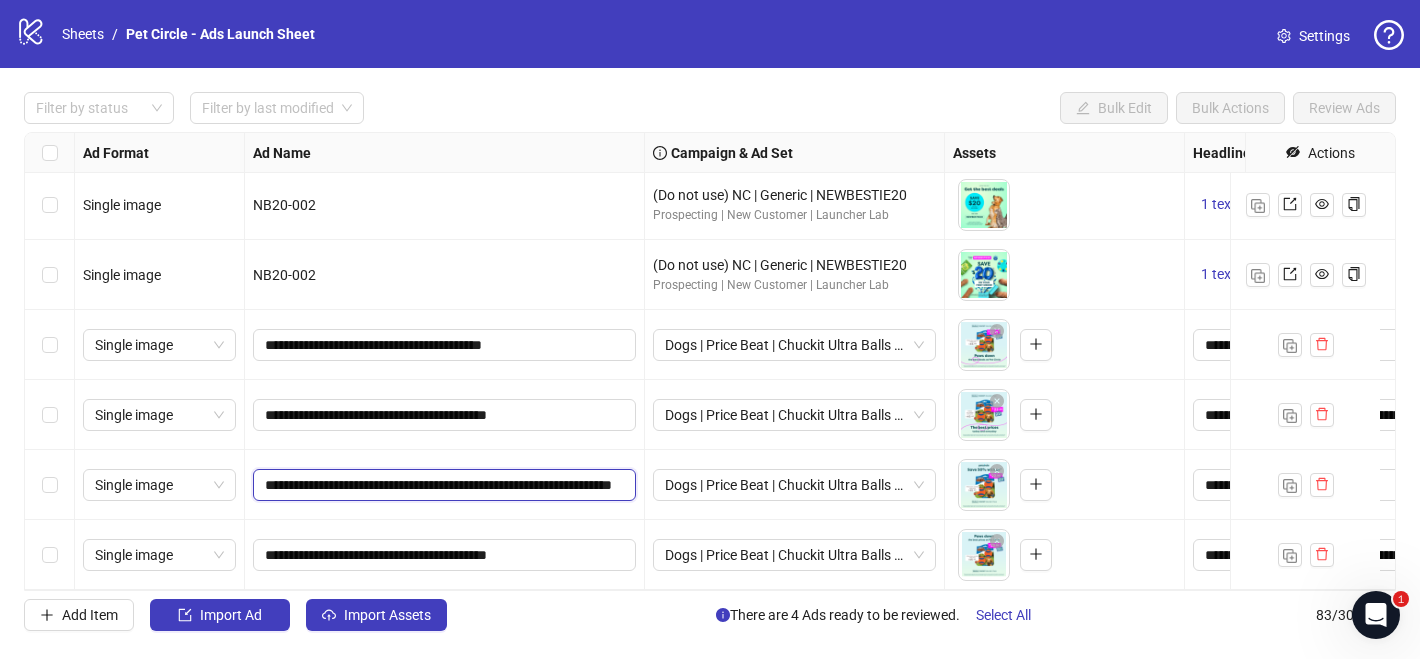click on "**********" at bounding box center [1530, -5260] 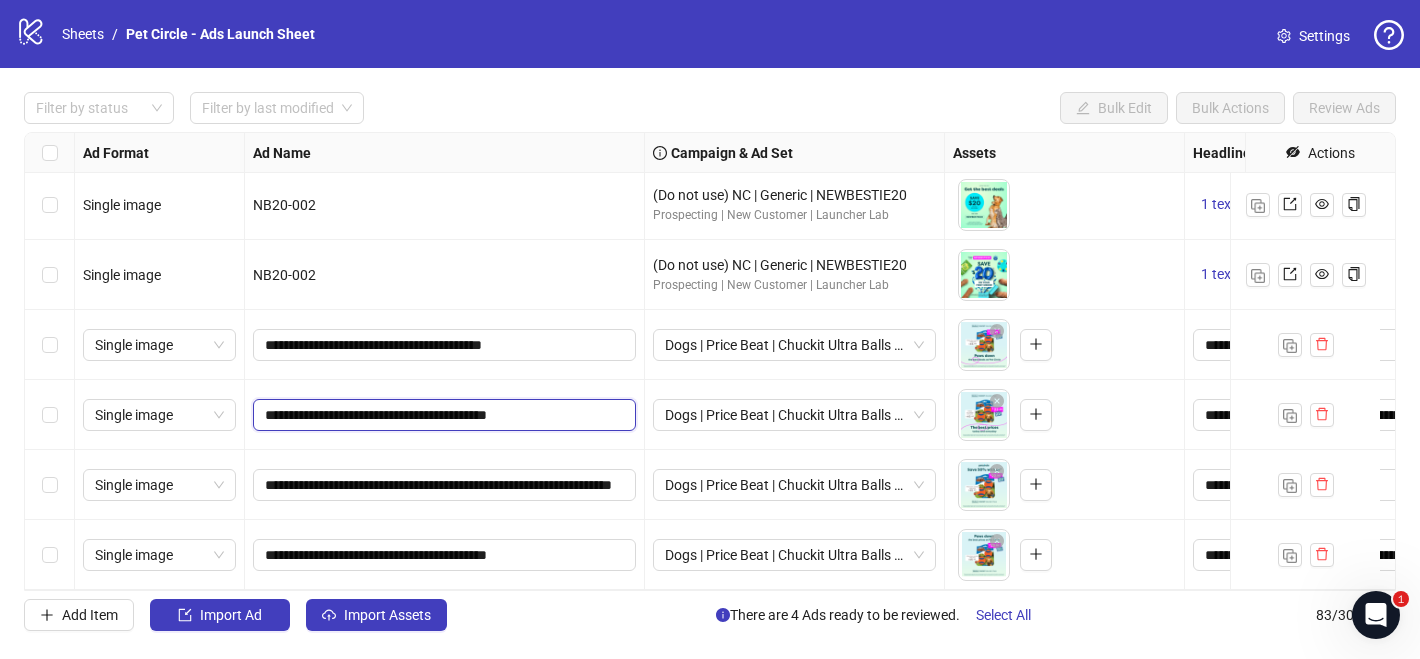 click on "**********" at bounding box center (442, 415) 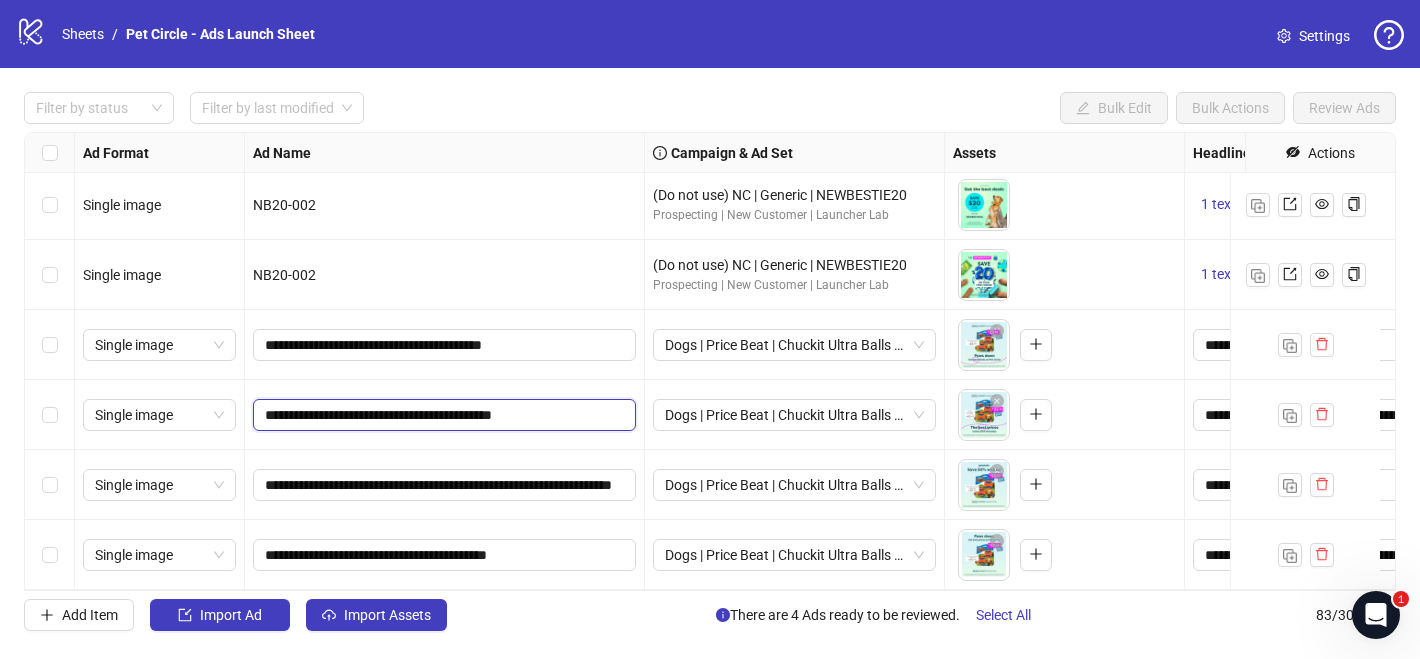 paste on "**********" 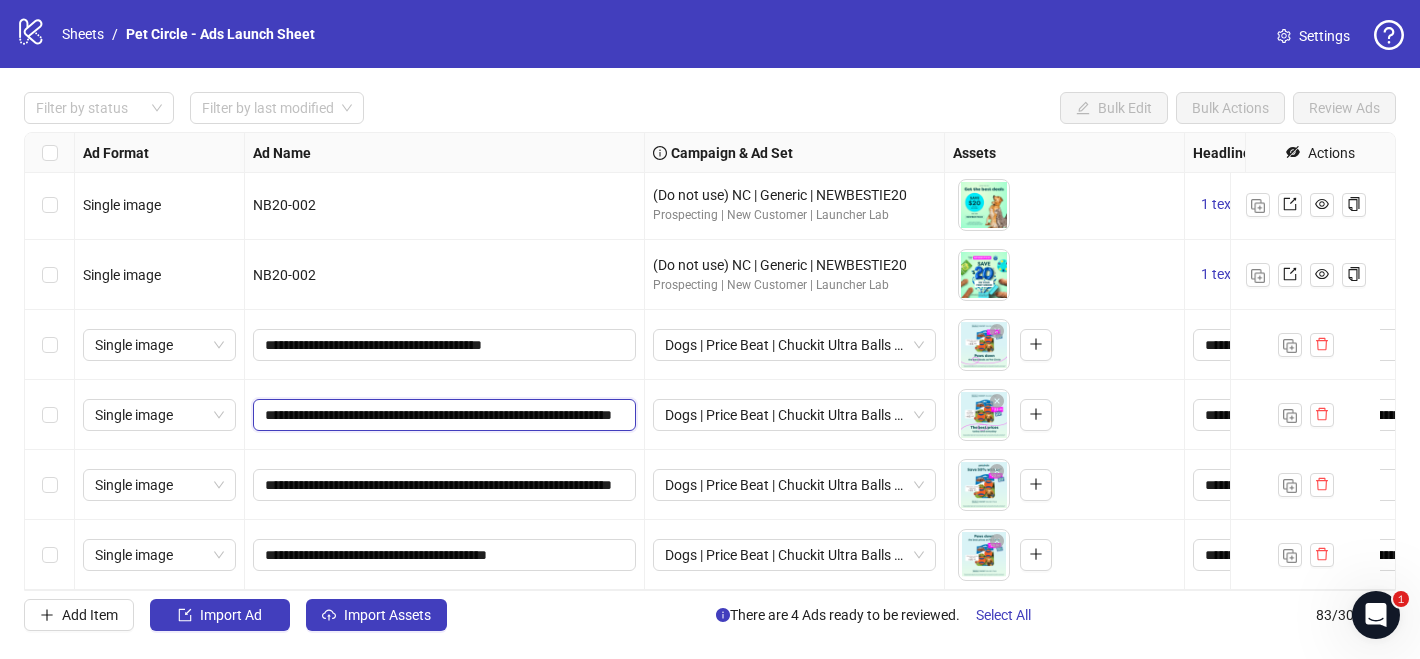 scroll, scrollTop: 0, scrollLeft: 61, axis: horizontal 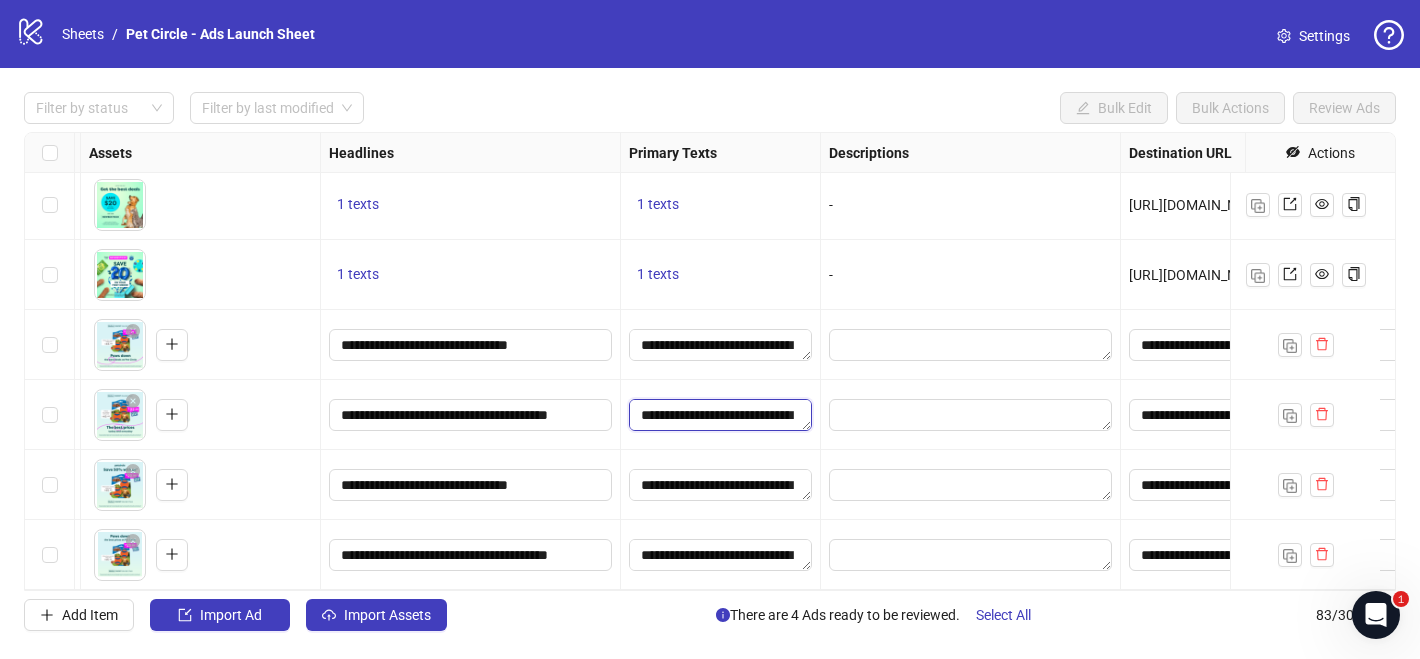 click on "**********" at bounding box center (720, 415) 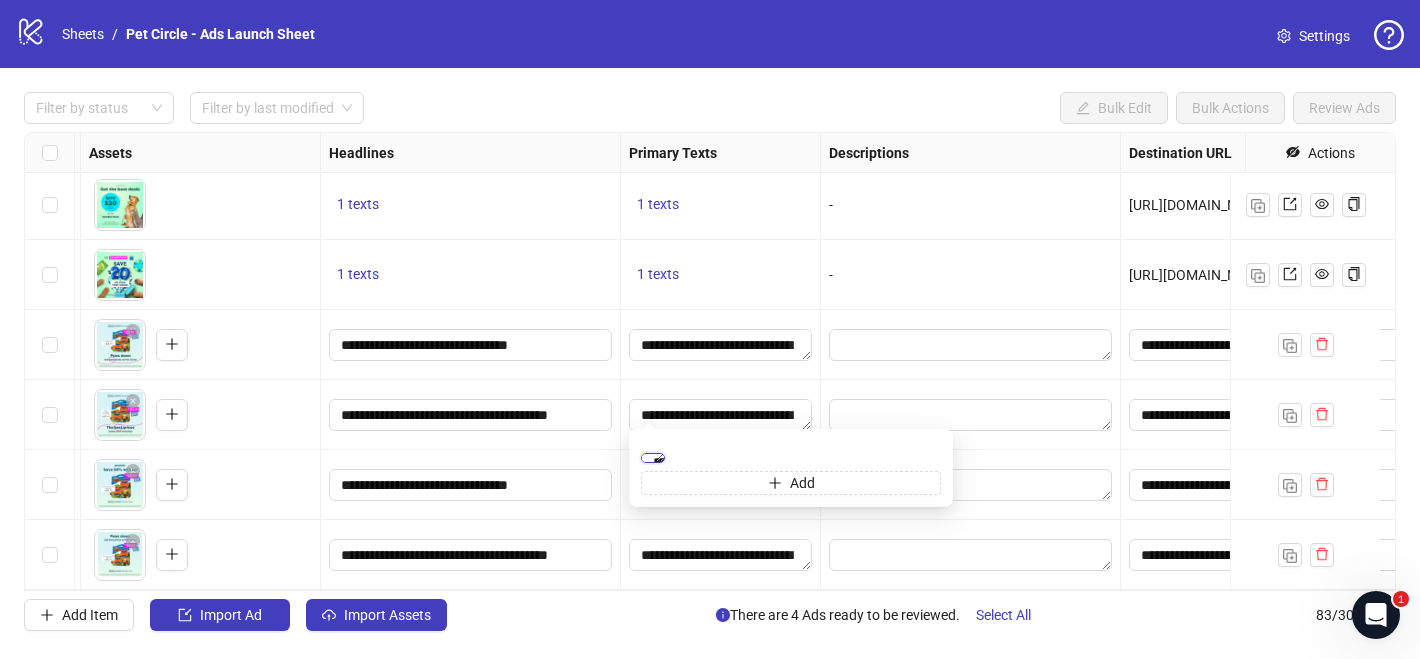 scroll, scrollTop: 74, scrollLeft: 0, axis: vertical 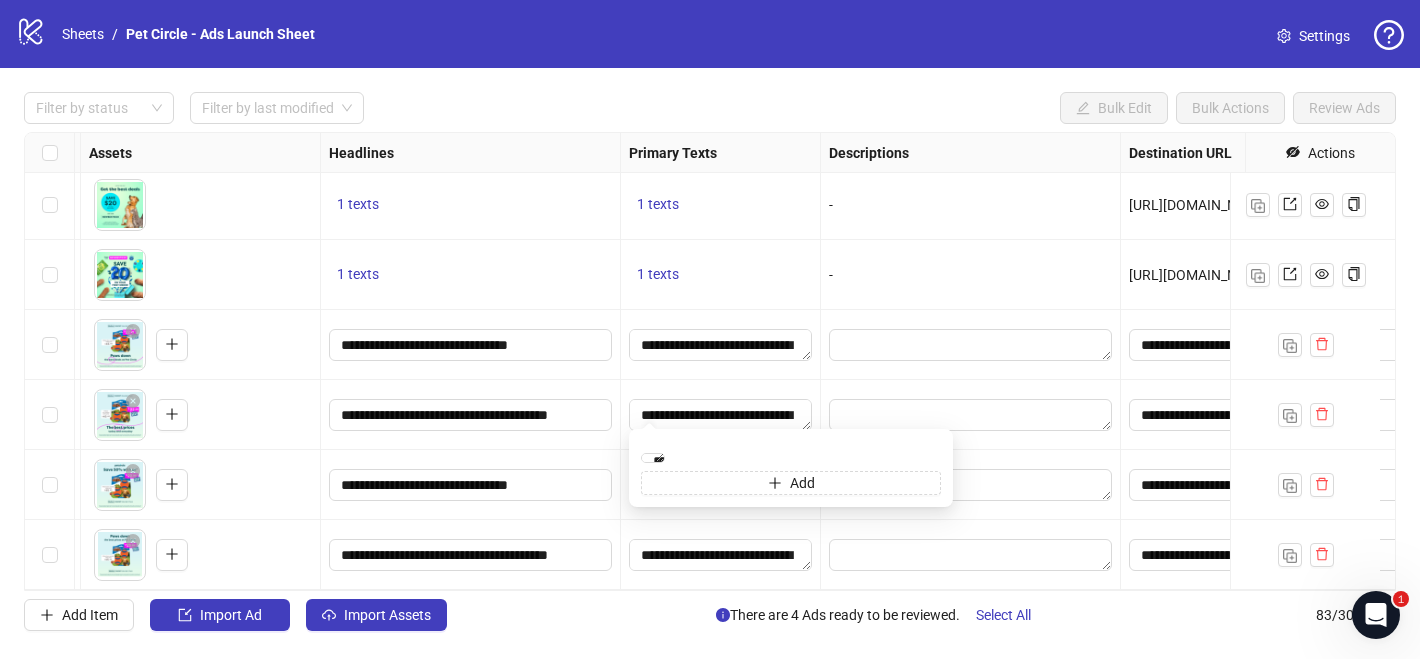 click on "**********" at bounding box center (721, 415) 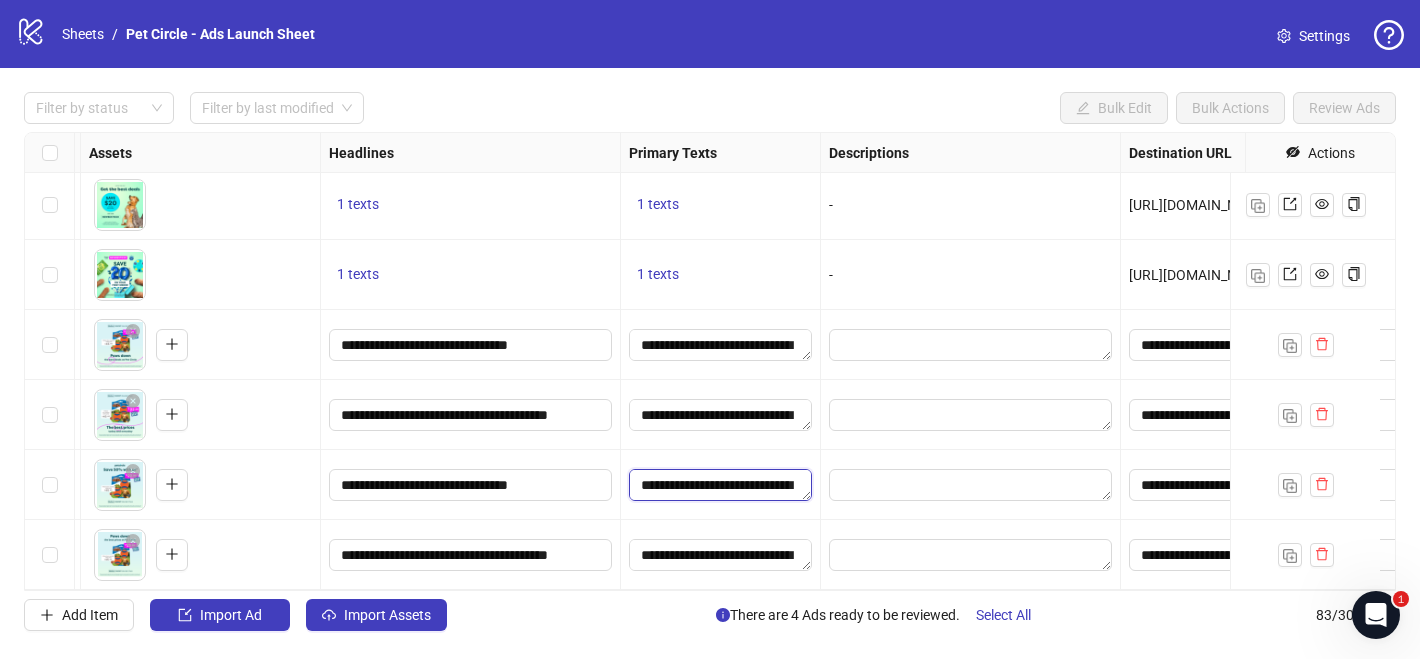 click on "**********" at bounding box center (720, 485) 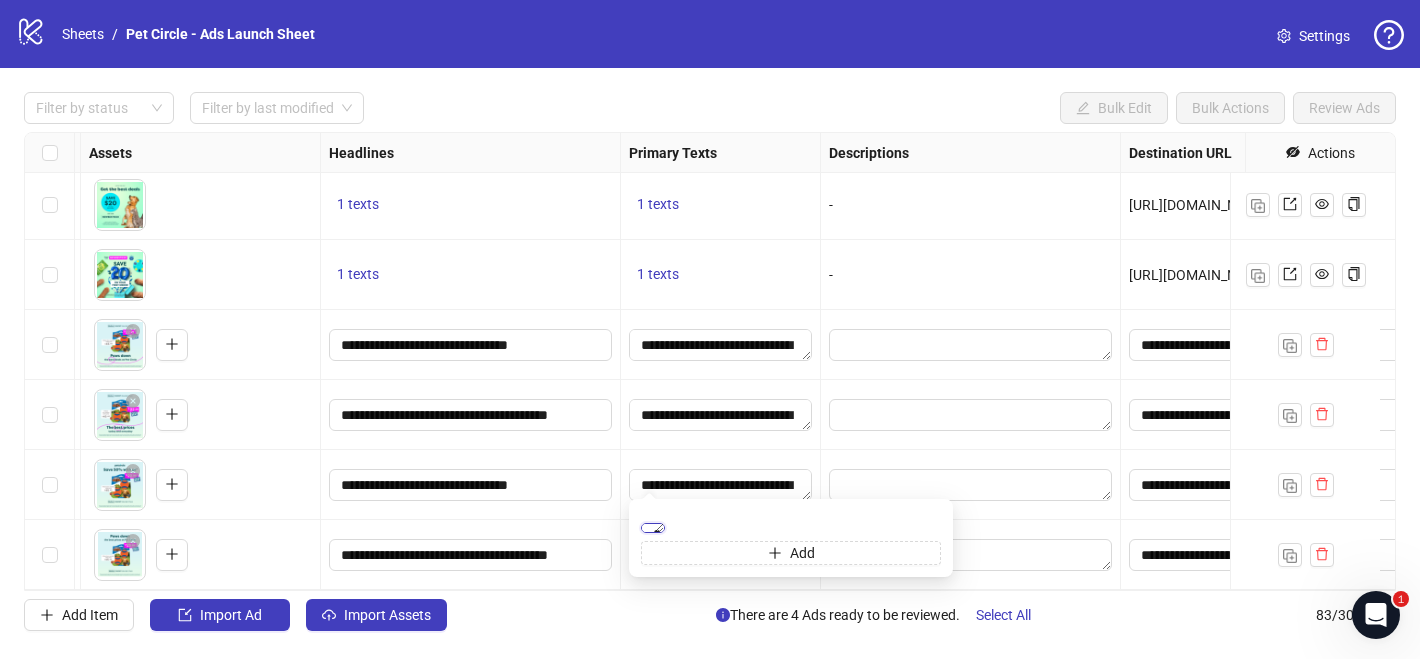 scroll, scrollTop: 0, scrollLeft: 0, axis: both 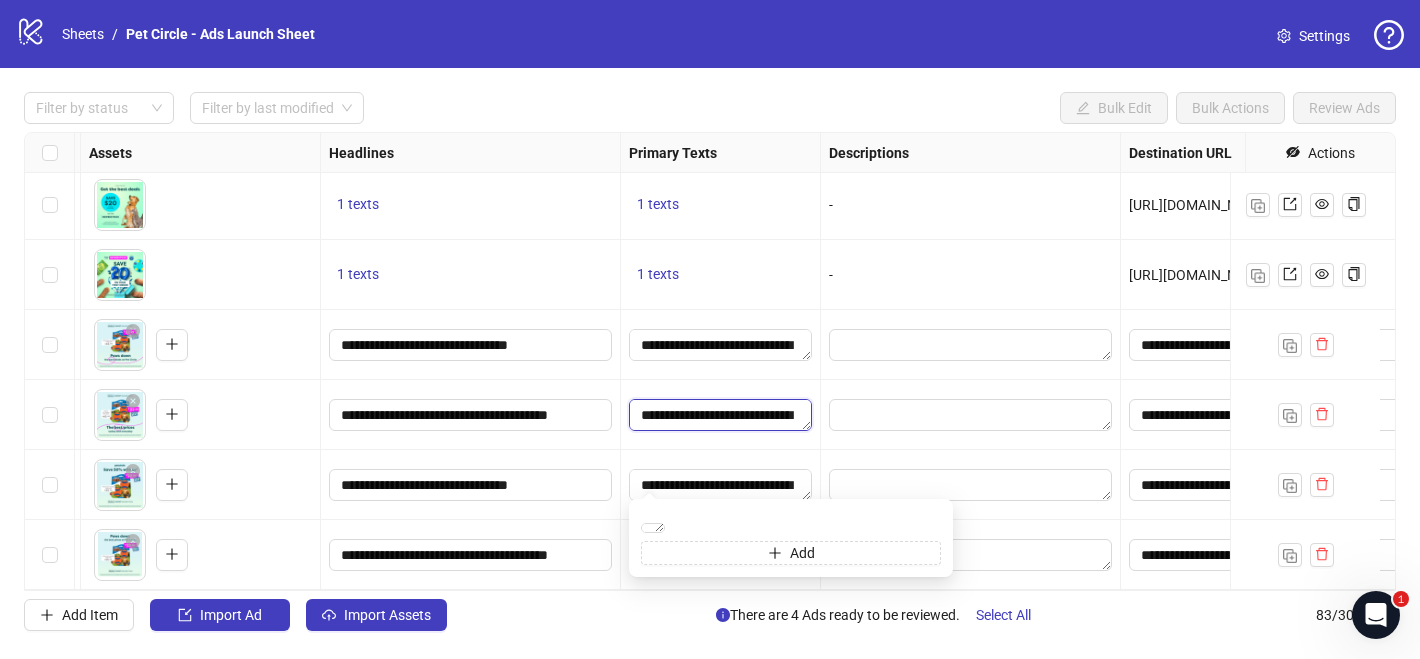 click on "**********" at bounding box center [720, 415] 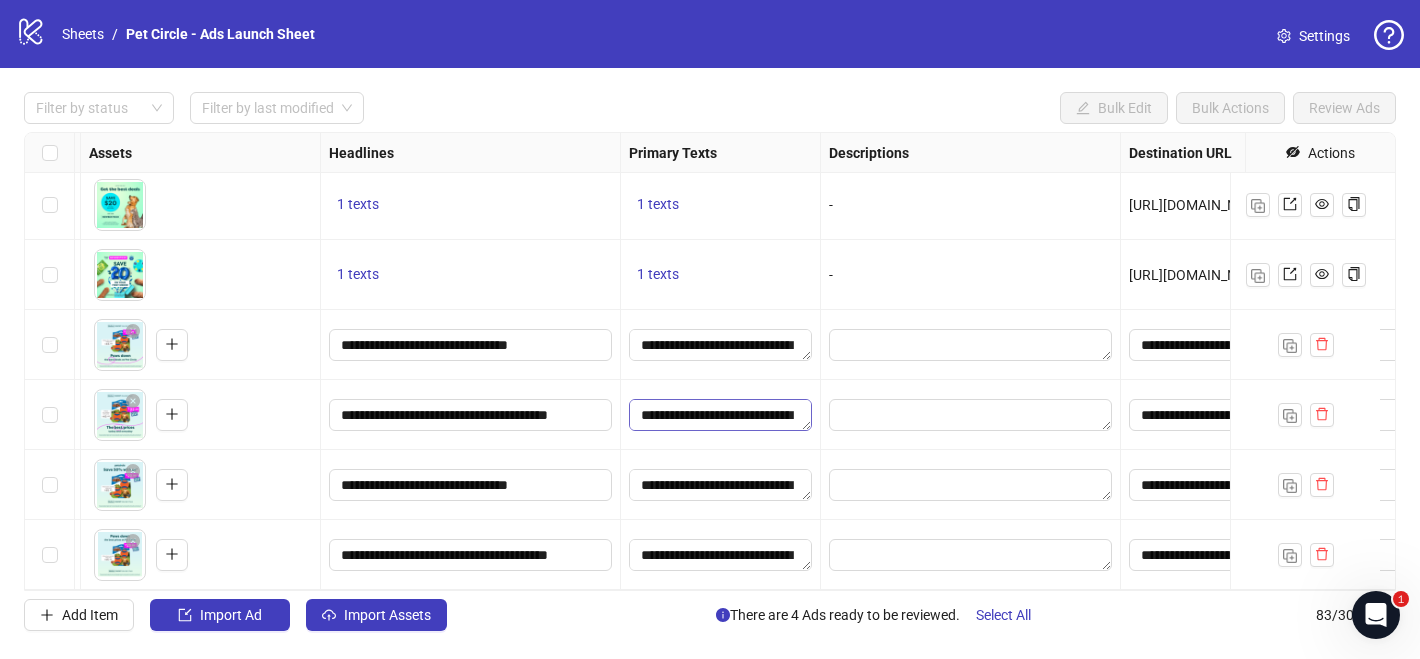 scroll, scrollTop: 88, scrollLeft: 0, axis: vertical 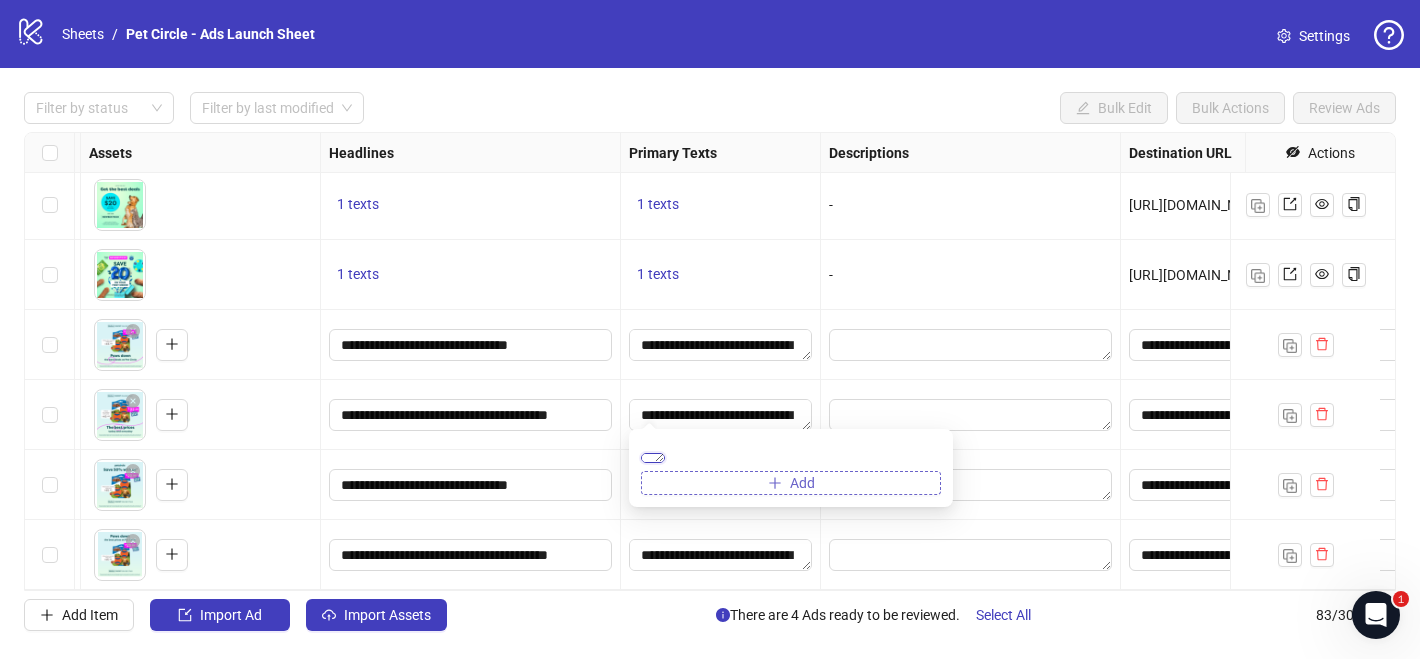 drag, startPoint x: 653, startPoint y: 458, endPoint x: 751, endPoint y: 511, distance: 111.41364 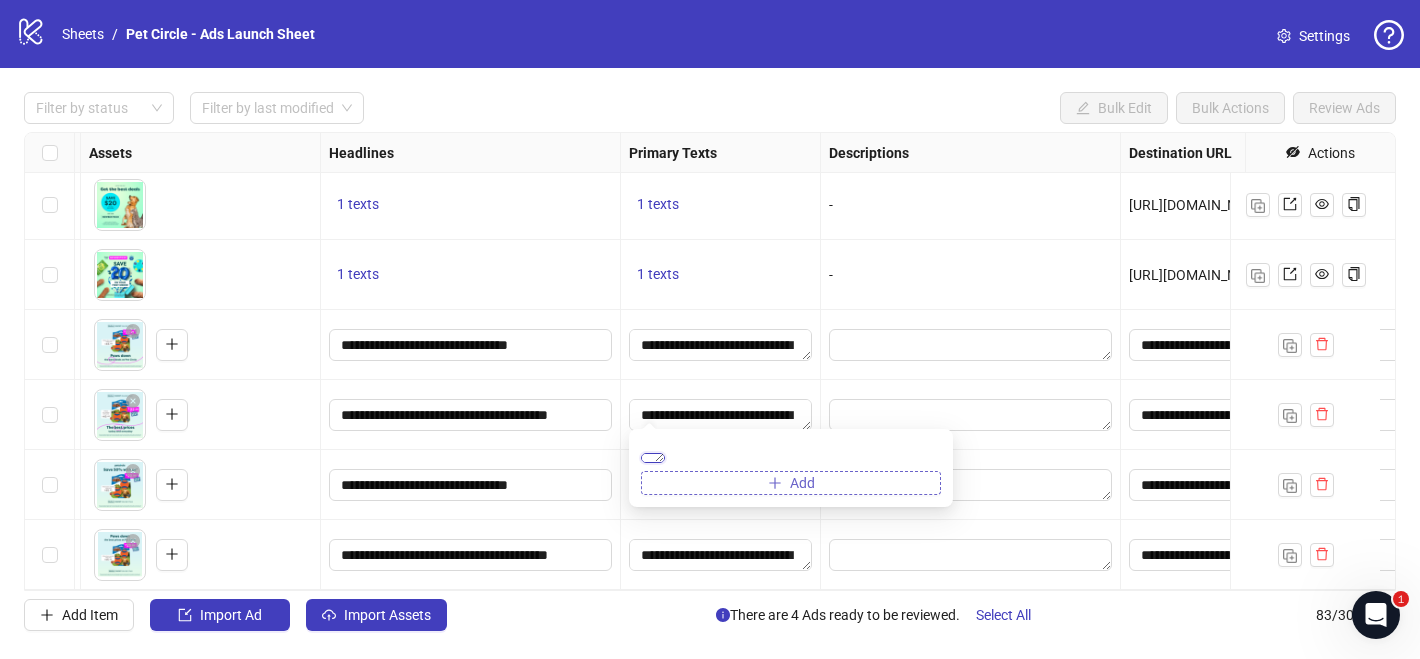 click on "**********" at bounding box center [791, 468] 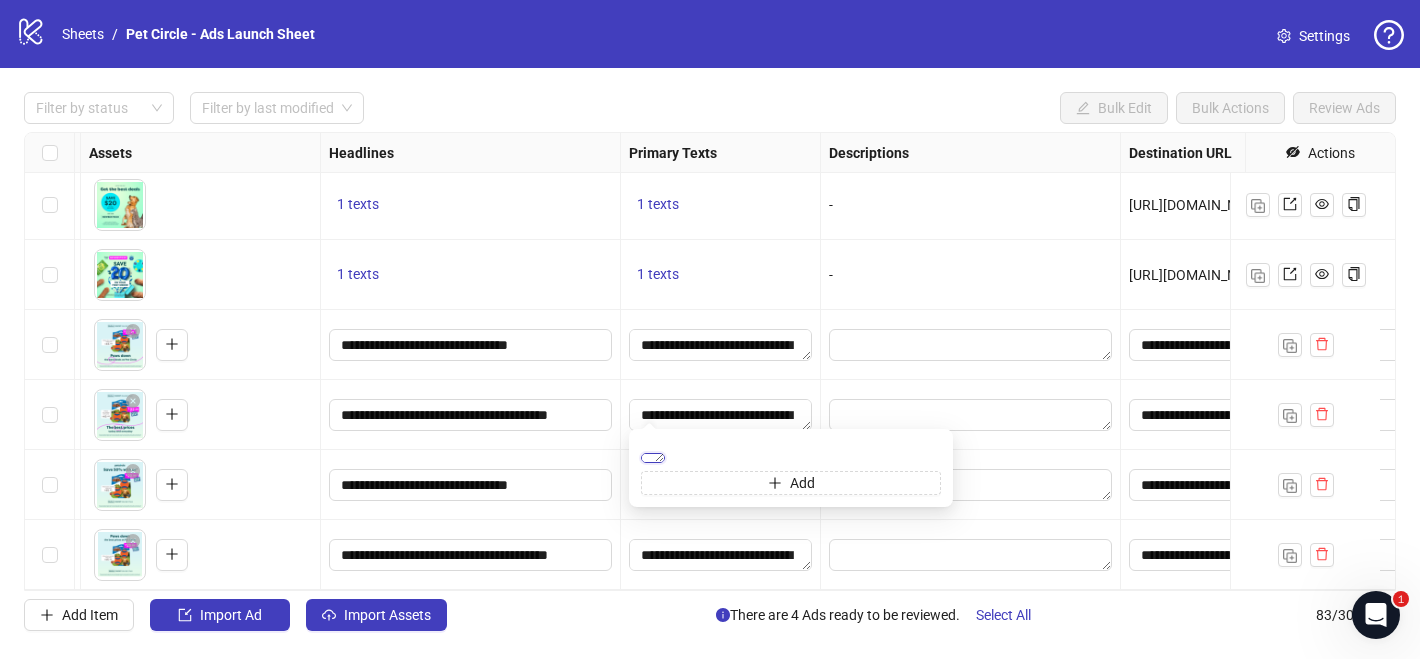 click on "**********" at bounding box center (653, 458) 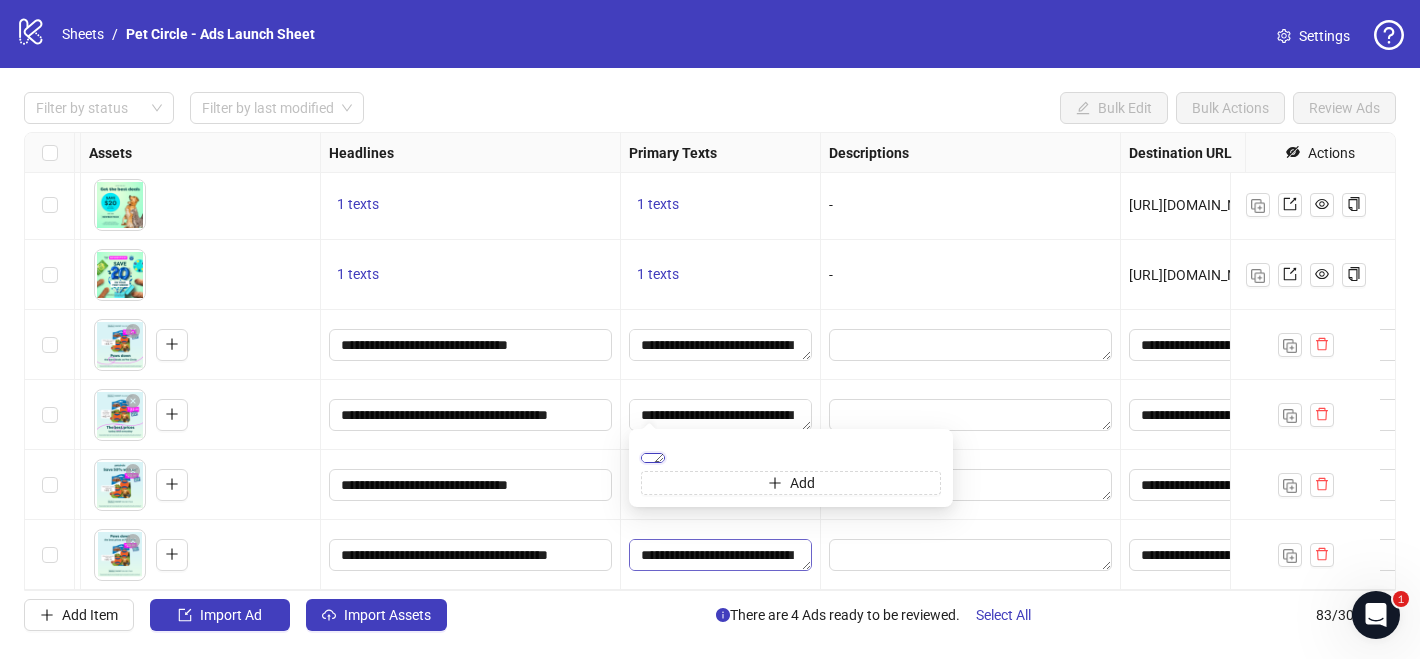 scroll, scrollTop: 88, scrollLeft: 0, axis: vertical 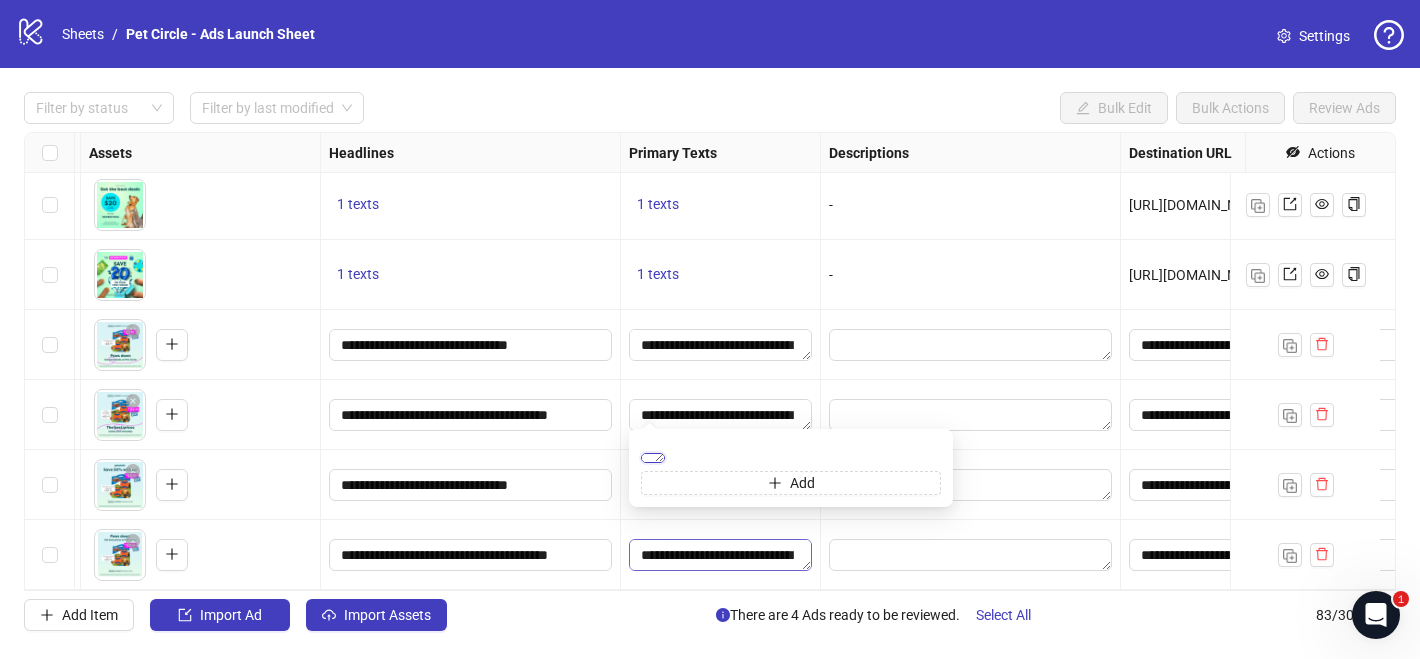 drag, startPoint x: 654, startPoint y: 474, endPoint x: 743, endPoint y: 548, distance: 115.74541 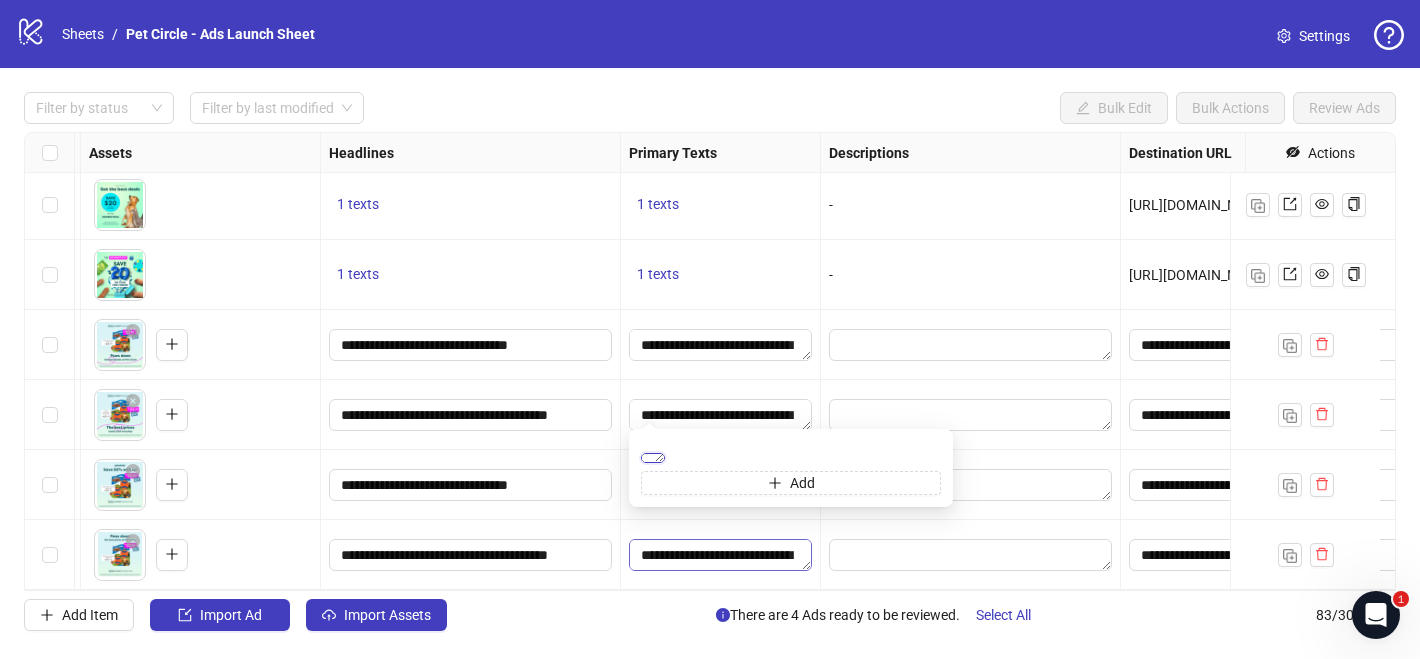 click on "**********" at bounding box center (710, 329) 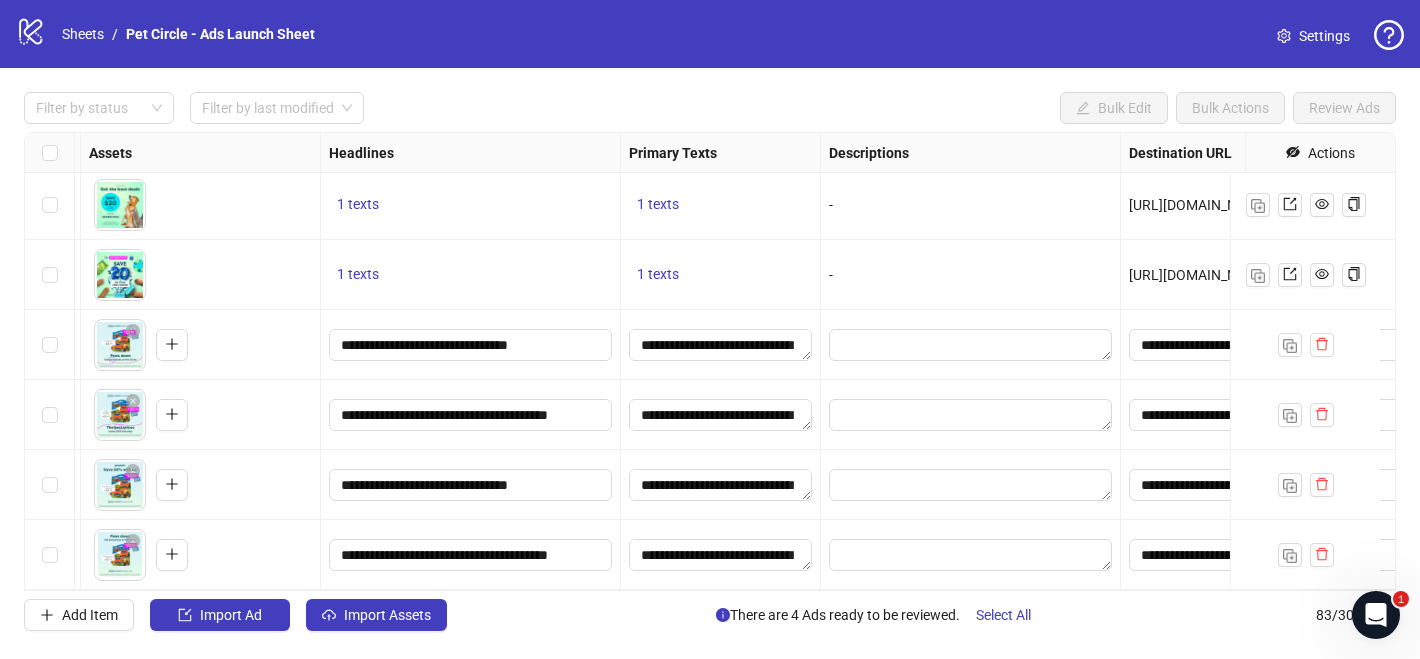 click on "**********" at bounding box center [721, 415] 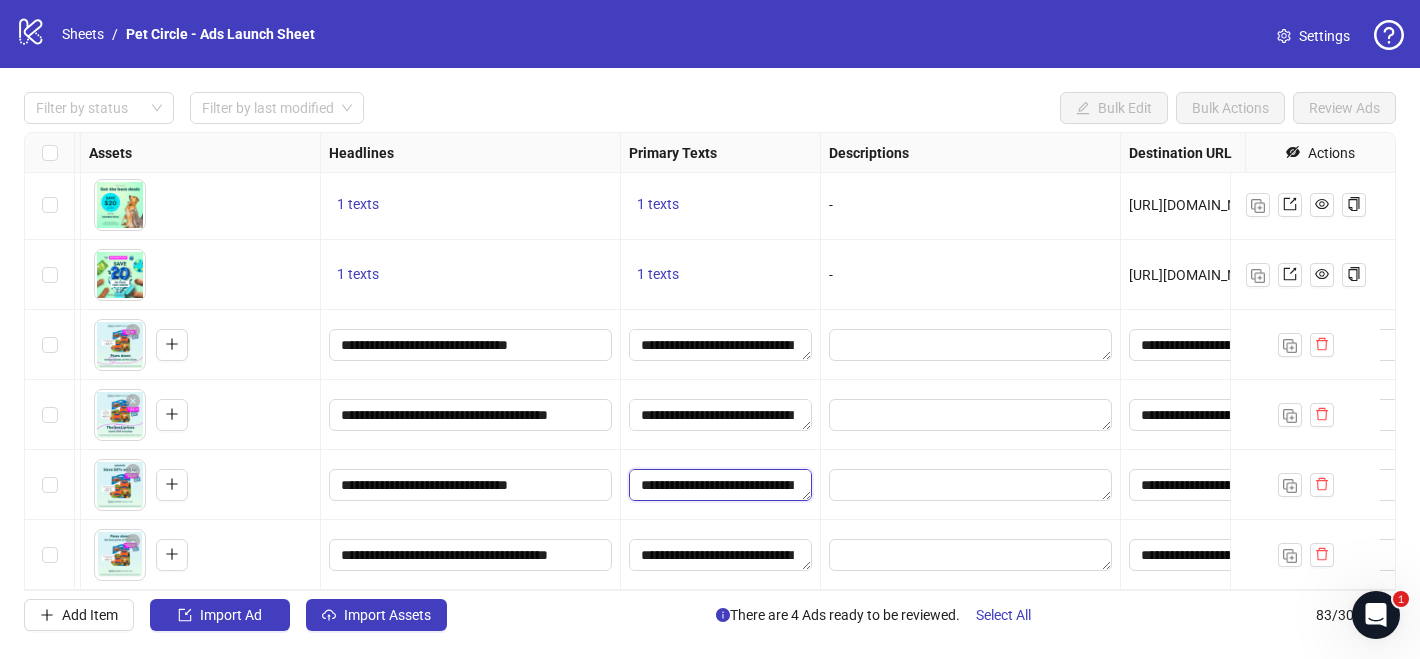 click on "**********" at bounding box center (720, 485) 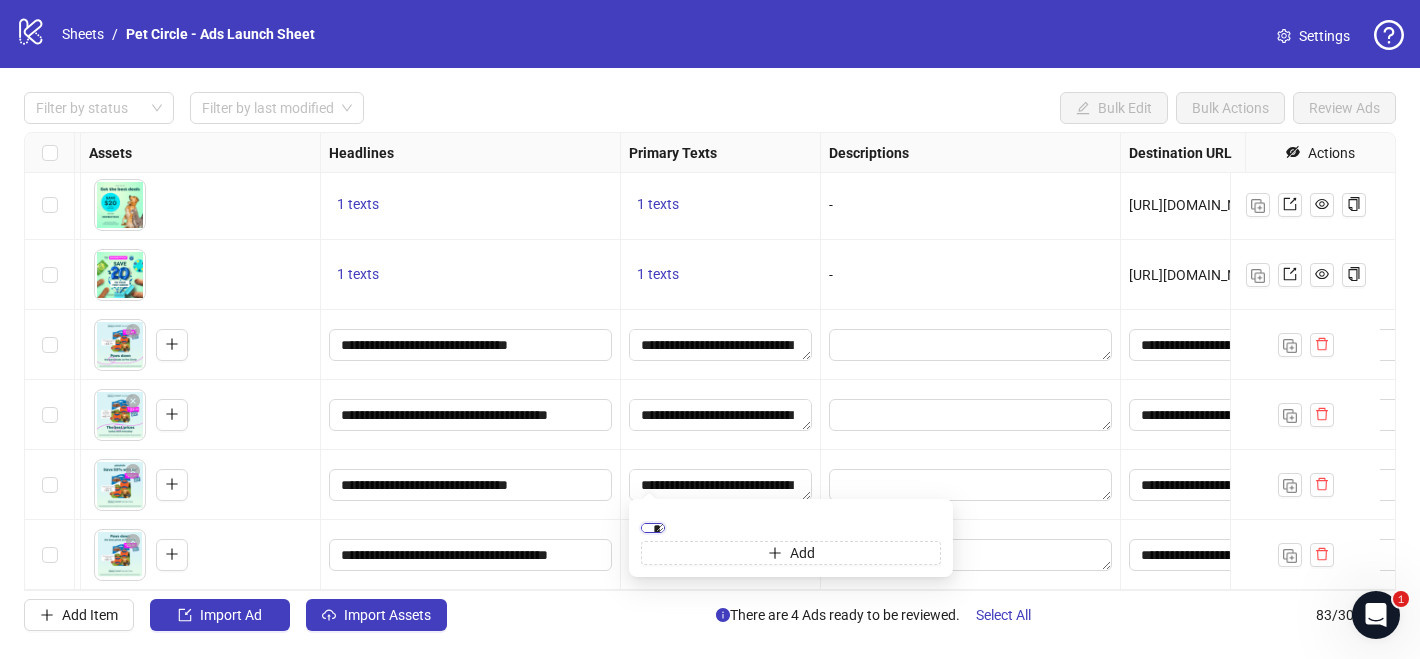 scroll, scrollTop: 36, scrollLeft: 0, axis: vertical 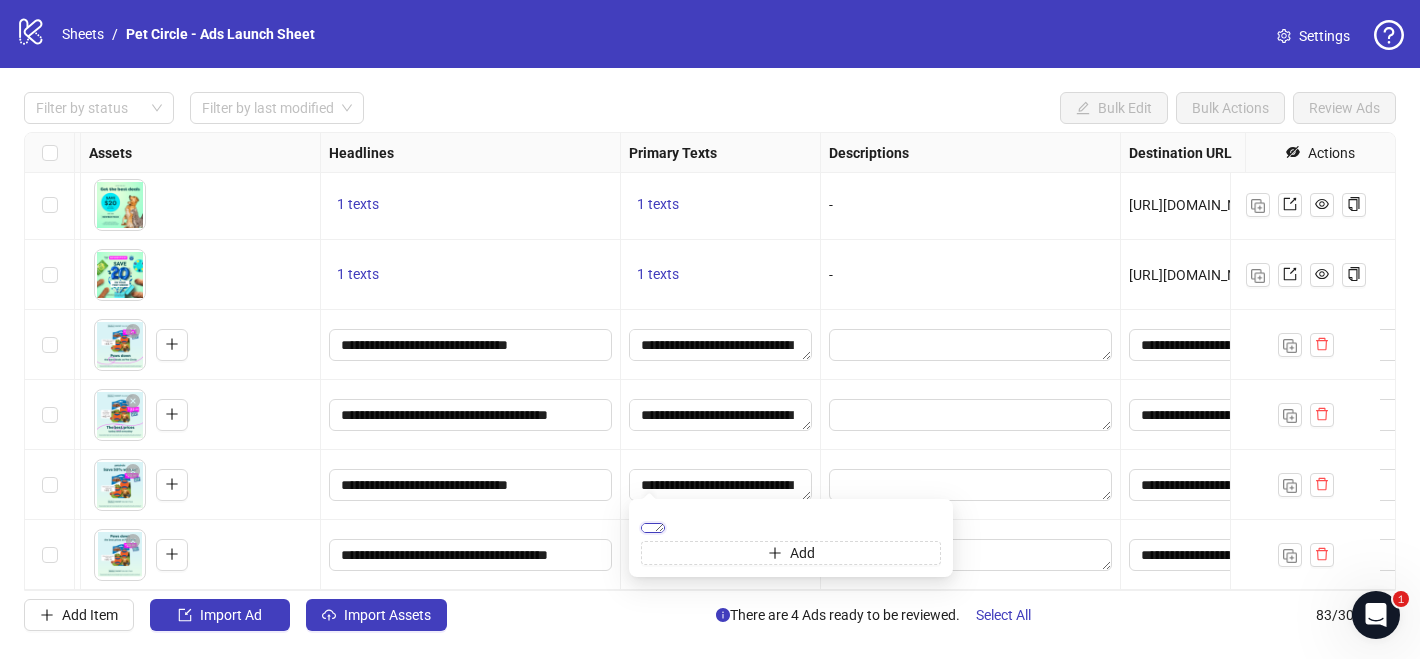 drag, startPoint x: 656, startPoint y: 546, endPoint x: 883, endPoint y: 641, distance: 246.07722 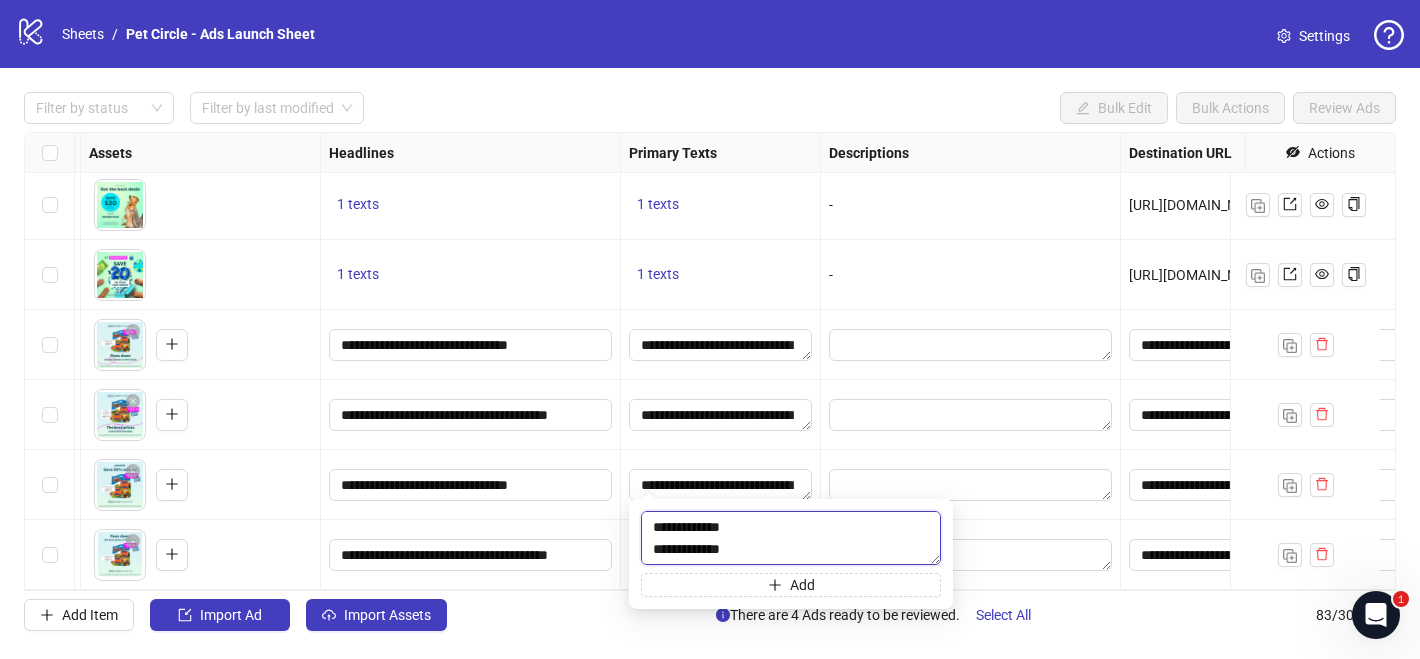 scroll, scrollTop: 88, scrollLeft: 0, axis: vertical 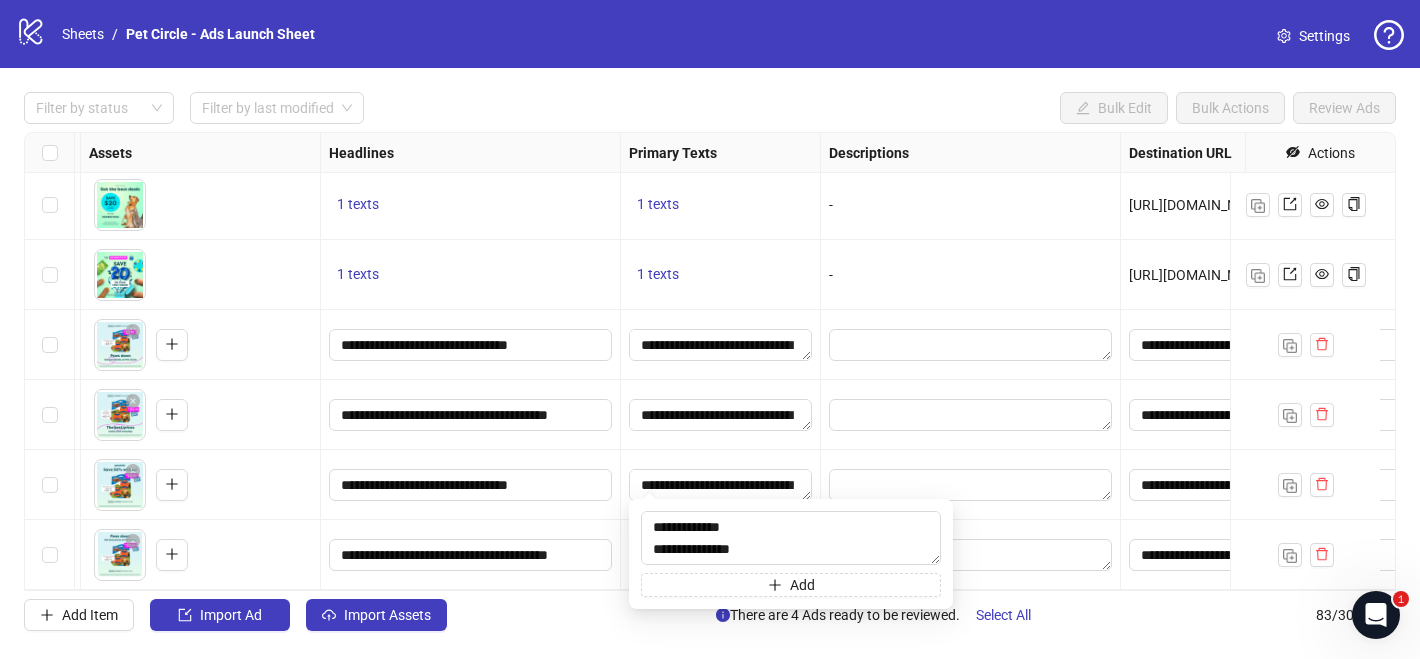 click on "**********" at bounding box center (721, 485) 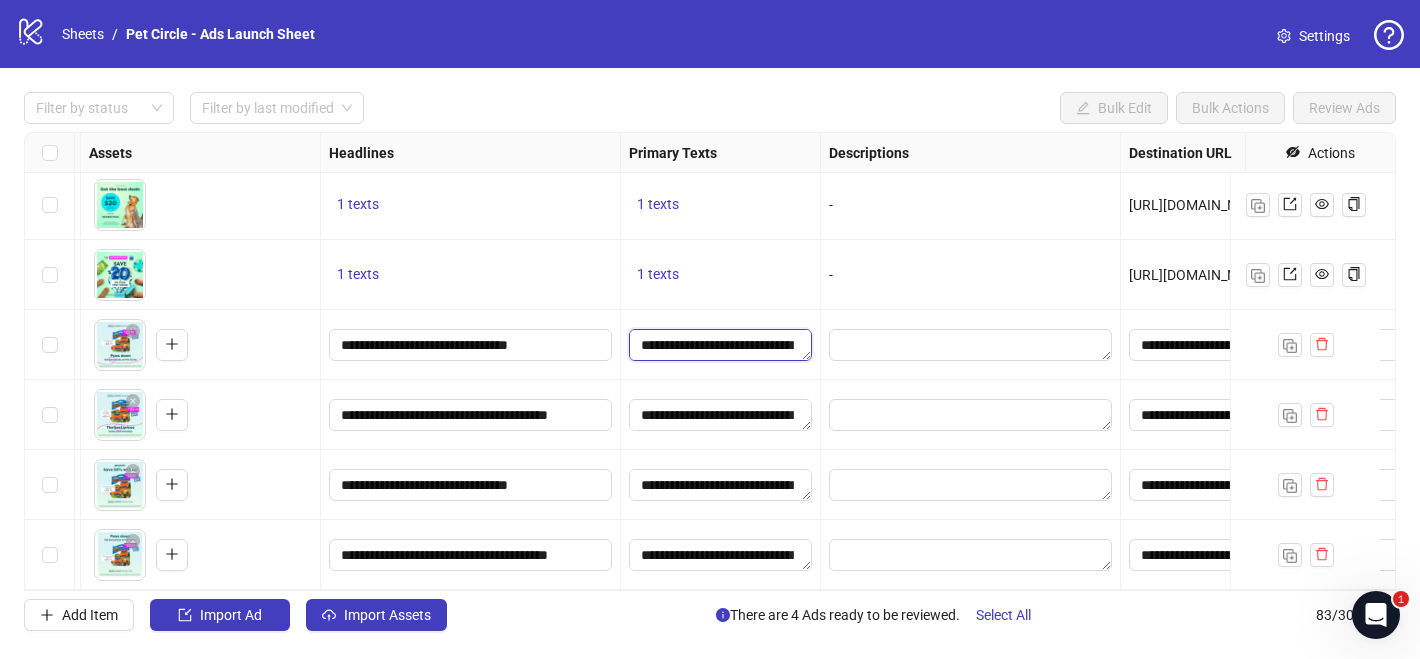 click on "**********" at bounding box center [720, 345] 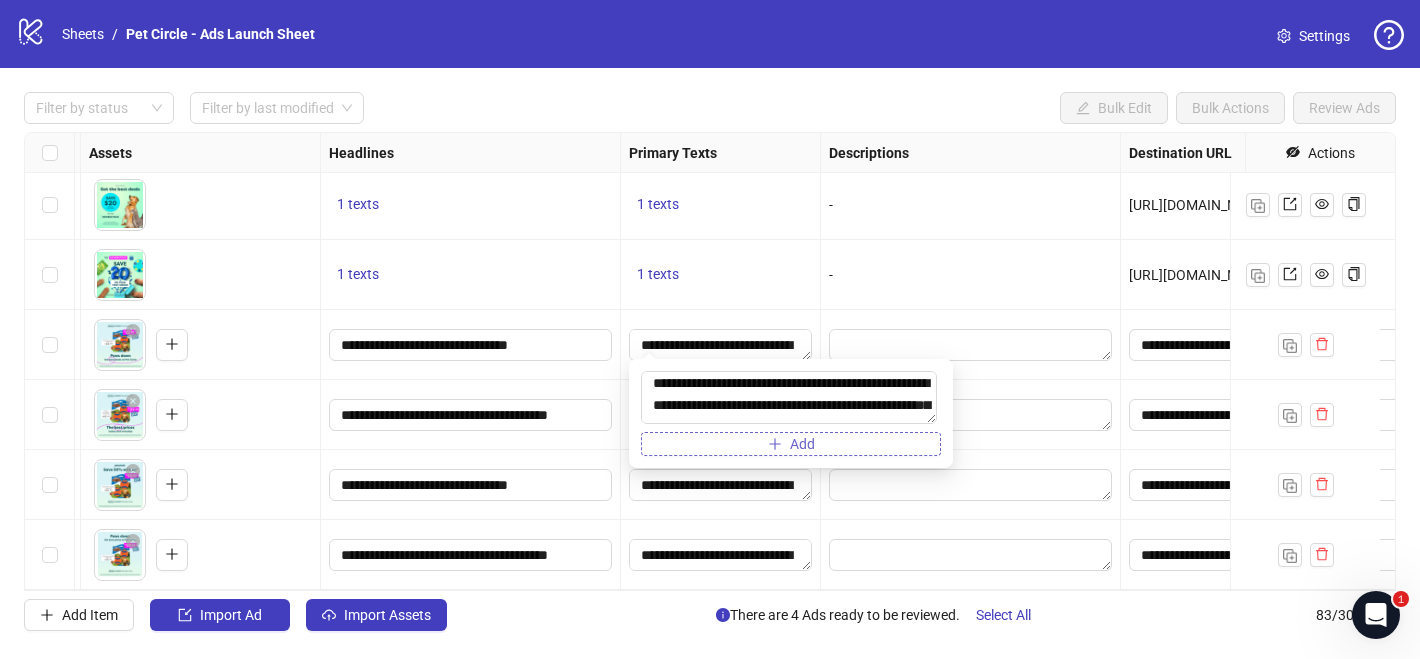 scroll, scrollTop: 110, scrollLeft: 0, axis: vertical 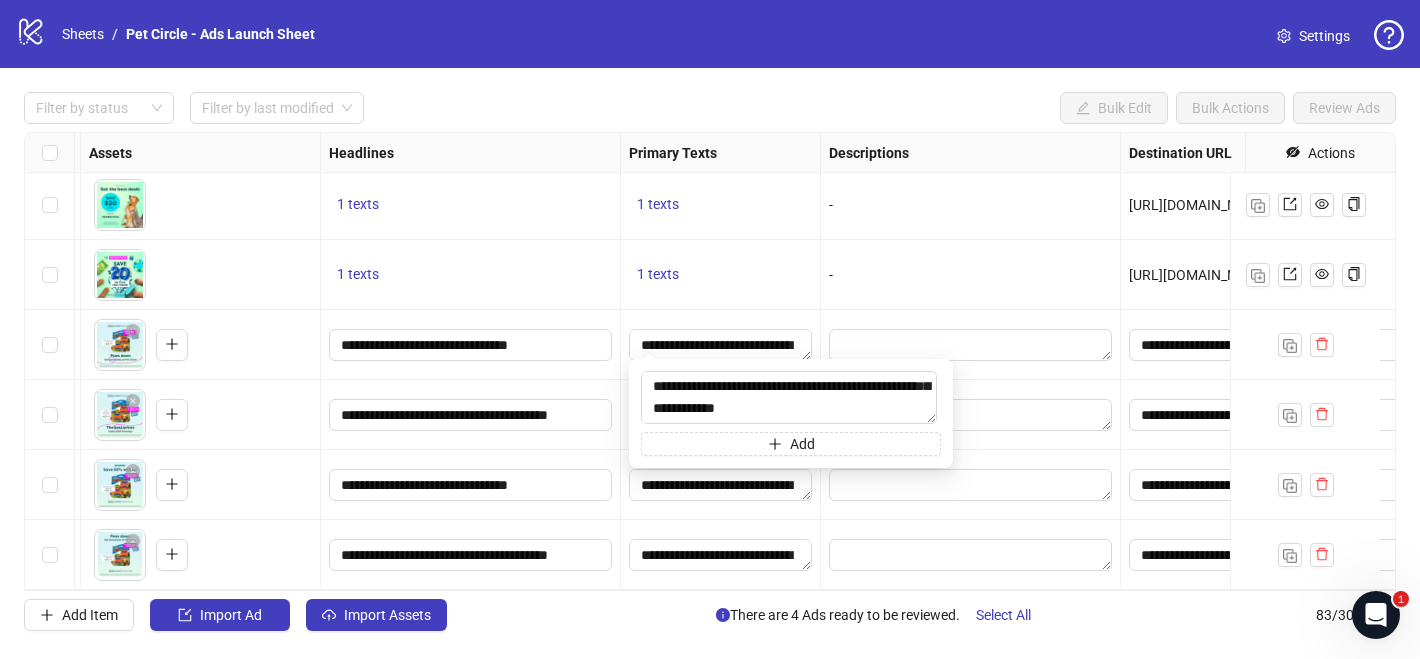 drag, startPoint x: 649, startPoint y: 398, endPoint x: 916, endPoint y: 507, distance: 288.3921 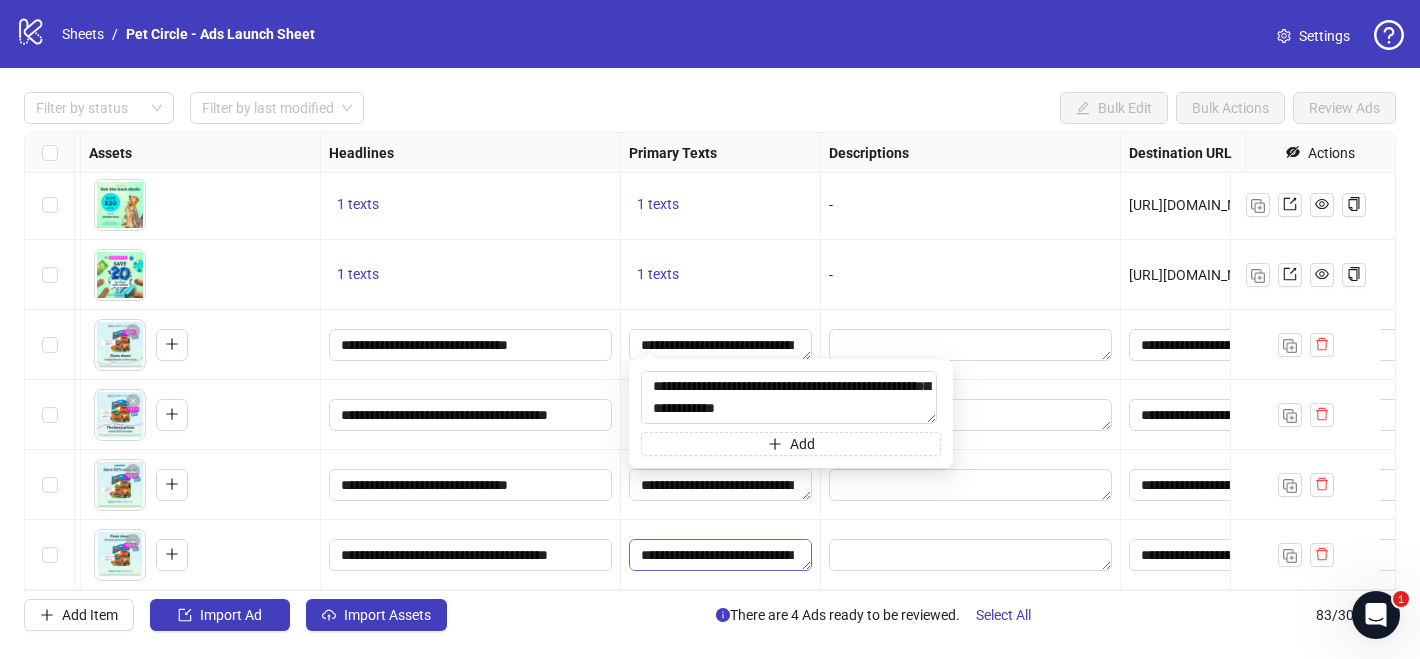 click on "**********" at bounding box center (720, 555) 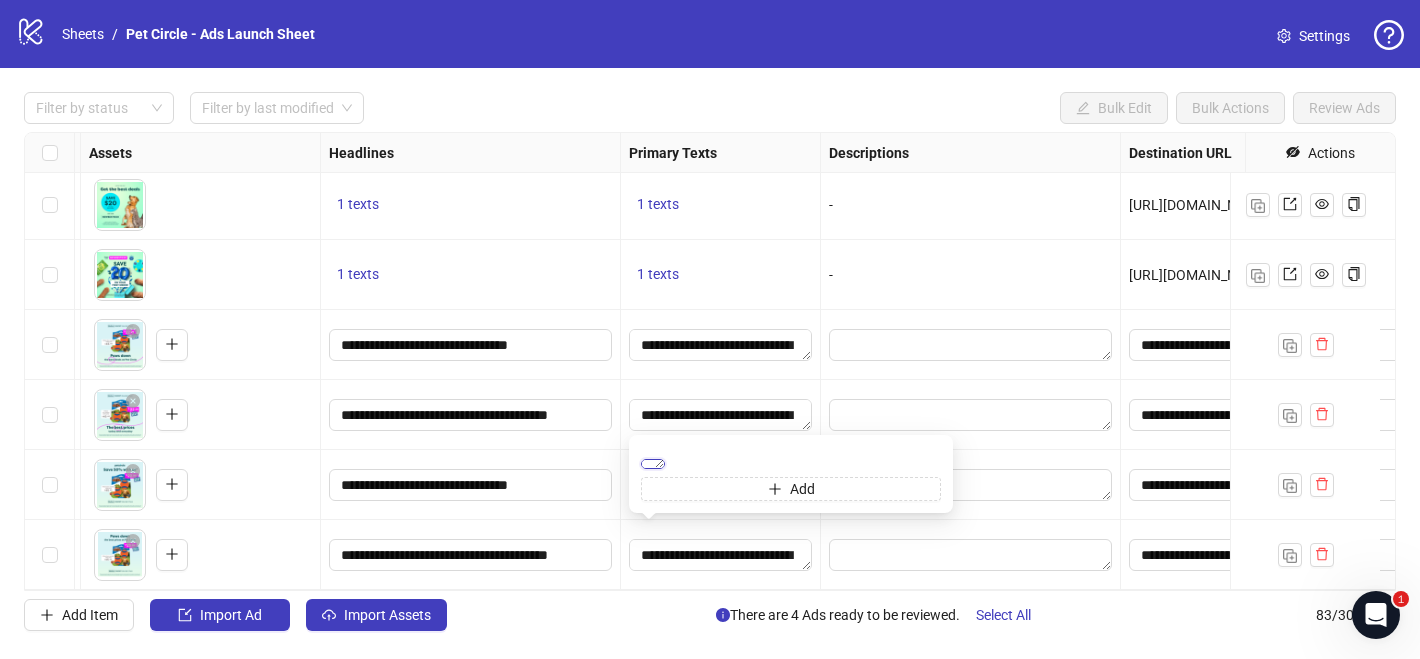 scroll, scrollTop: 0, scrollLeft: 0, axis: both 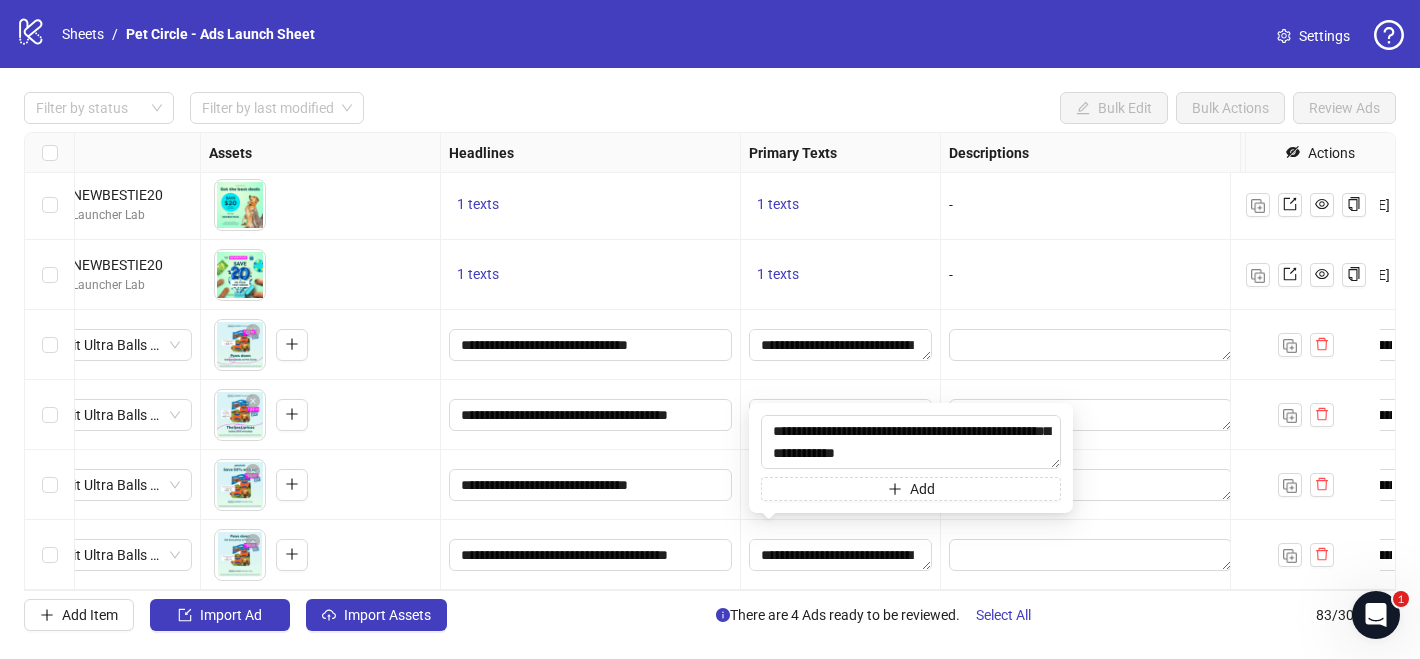 click on "**********" at bounding box center (591, 415) 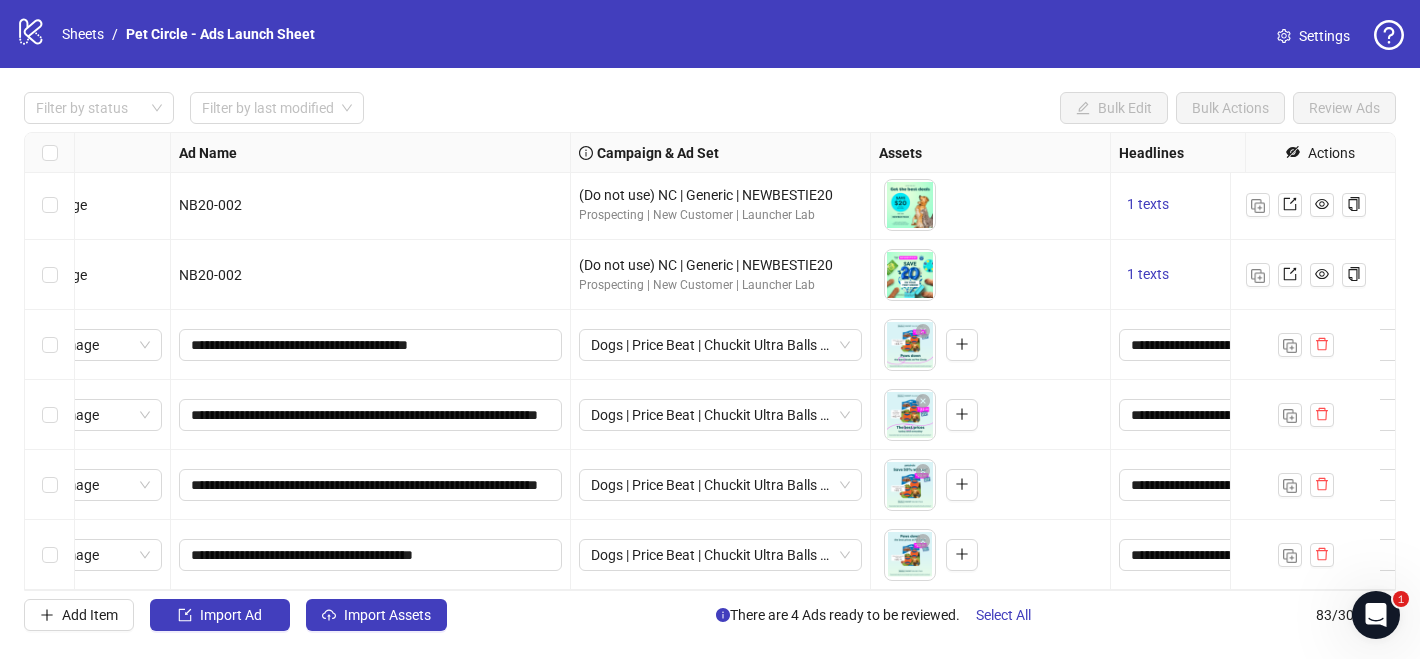 scroll, scrollTop: 5407, scrollLeft: 71, axis: both 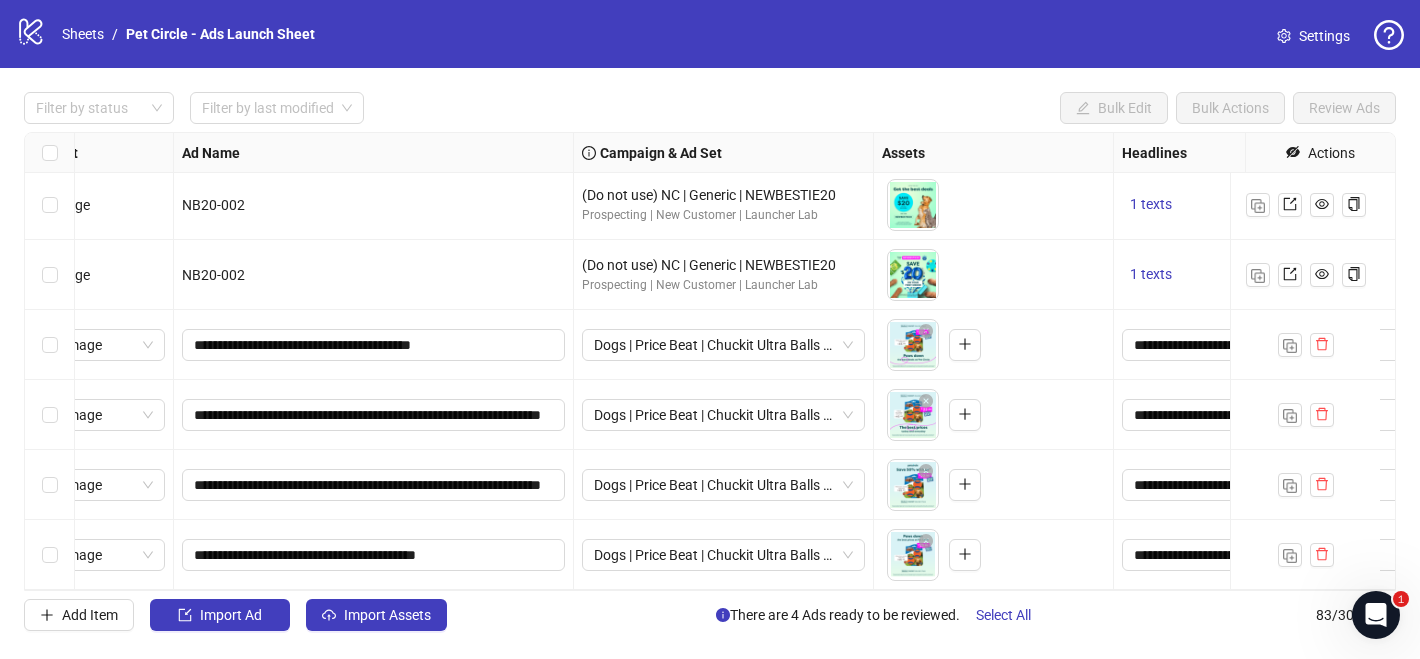 click on "**********" at bounding box center [710, 361] 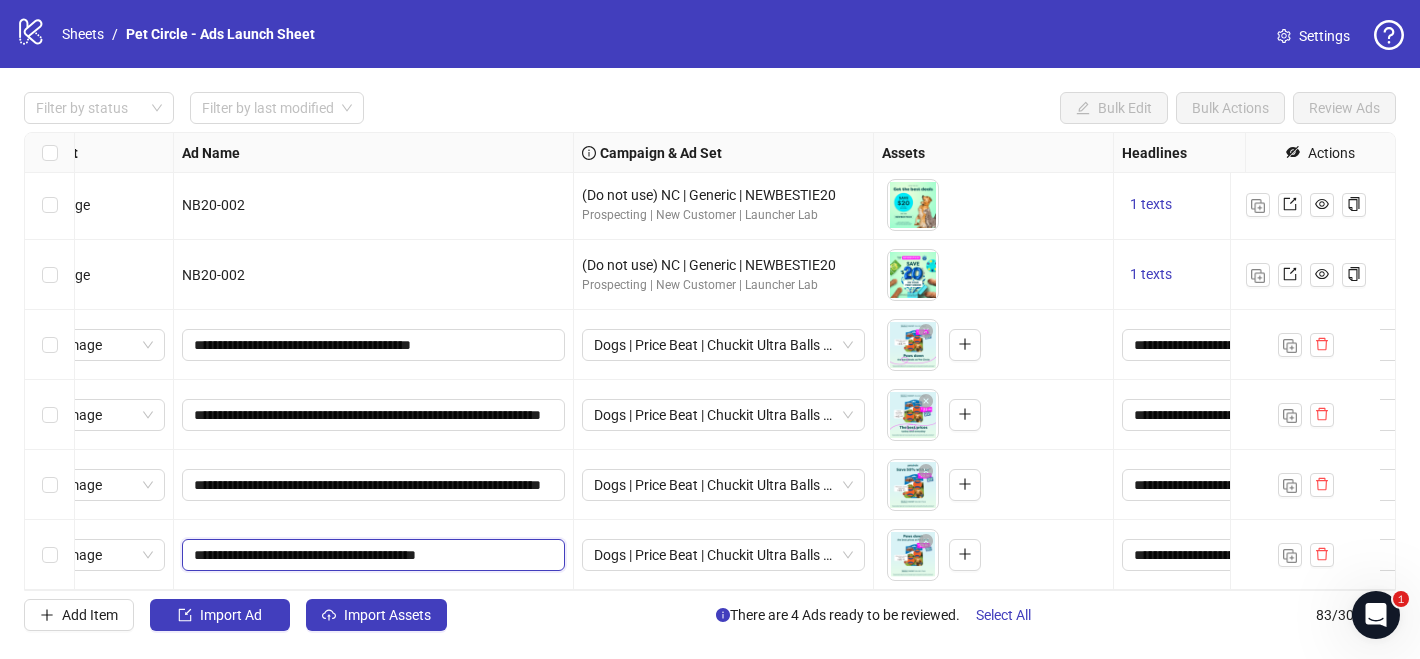 click on "**********" at bounding box center (371, 555) 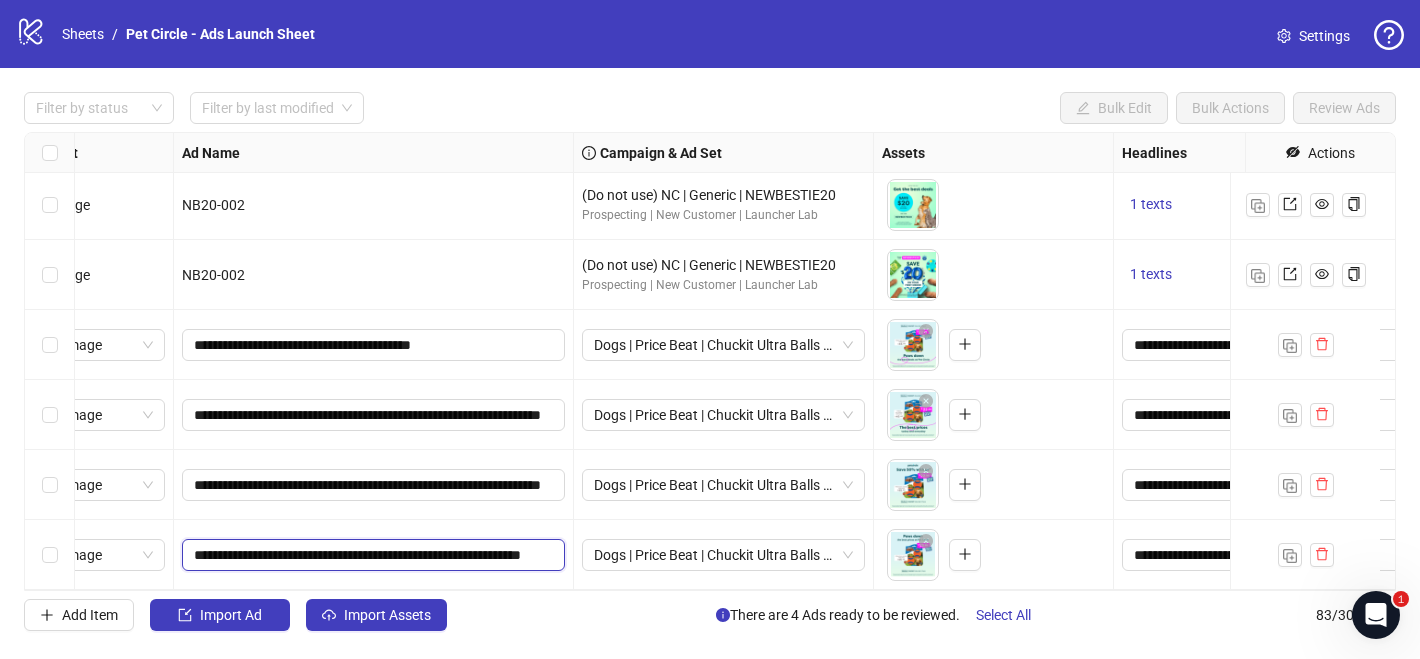type on "**********" 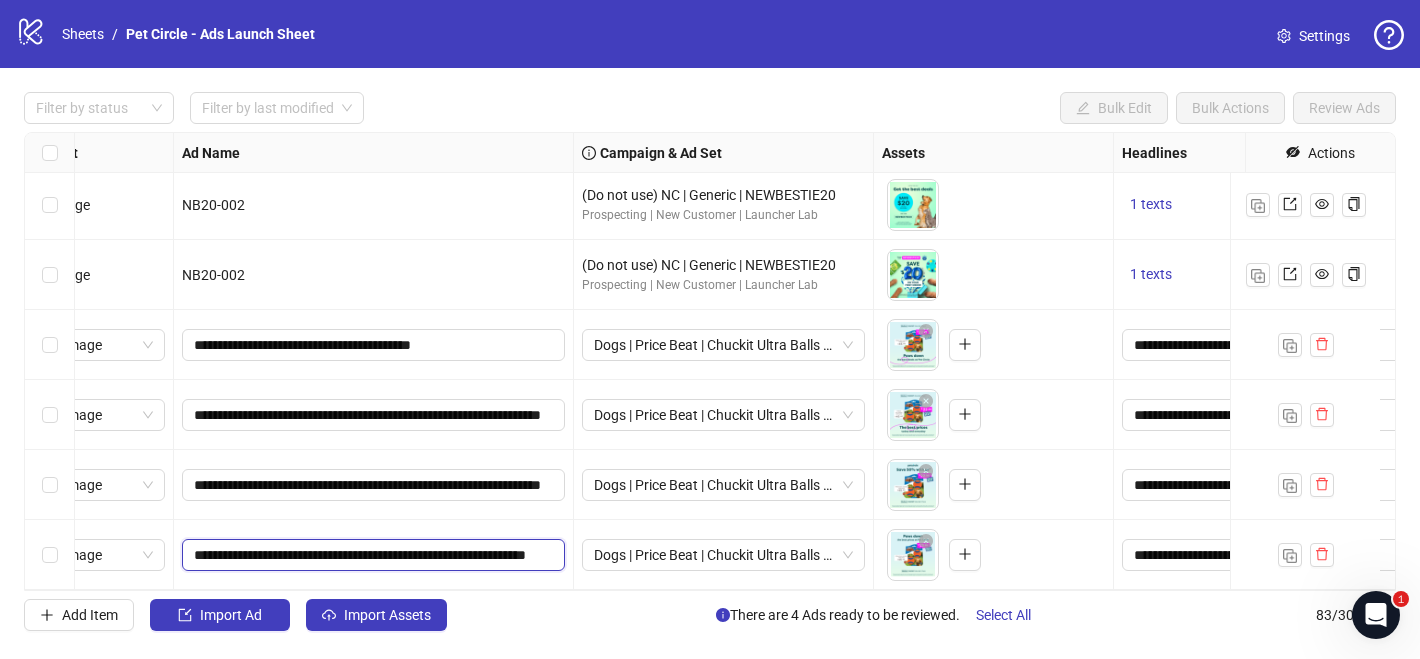 scroll, scrollTop: 0, scrollLeft: 46, axis: horizontal 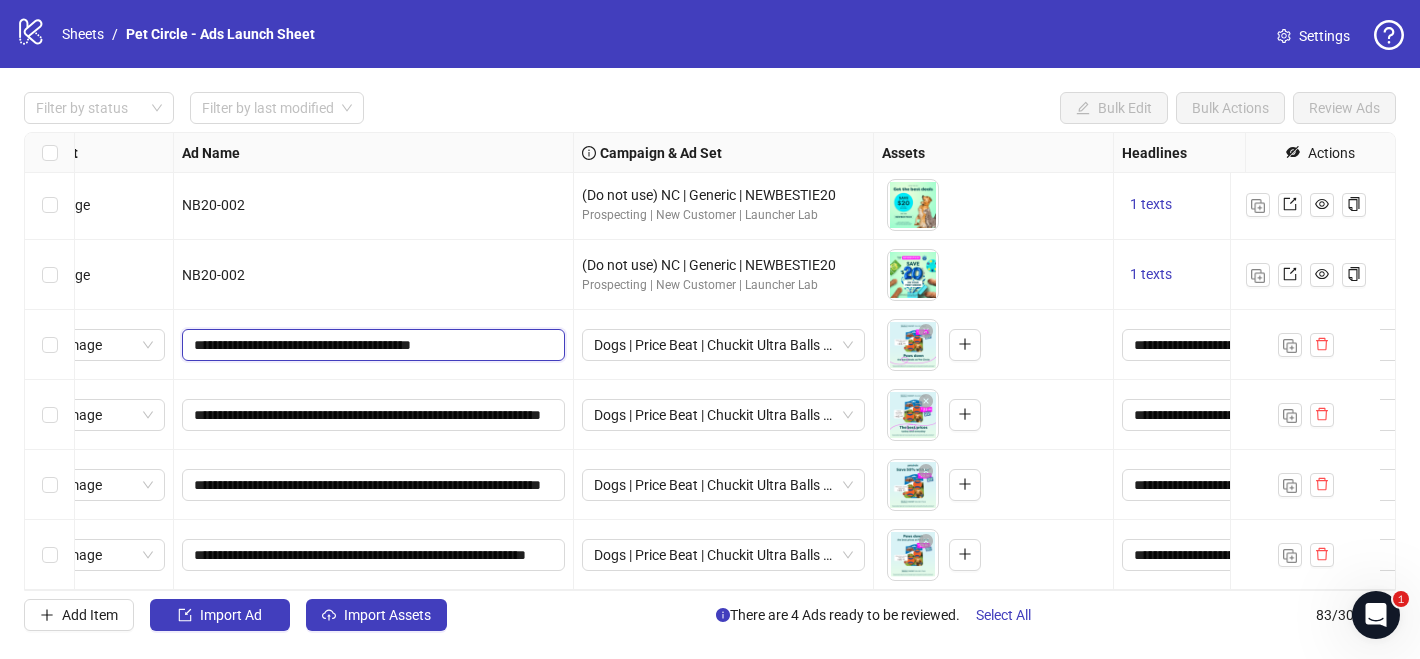 click on "**********" at bounding box center [371, 345] 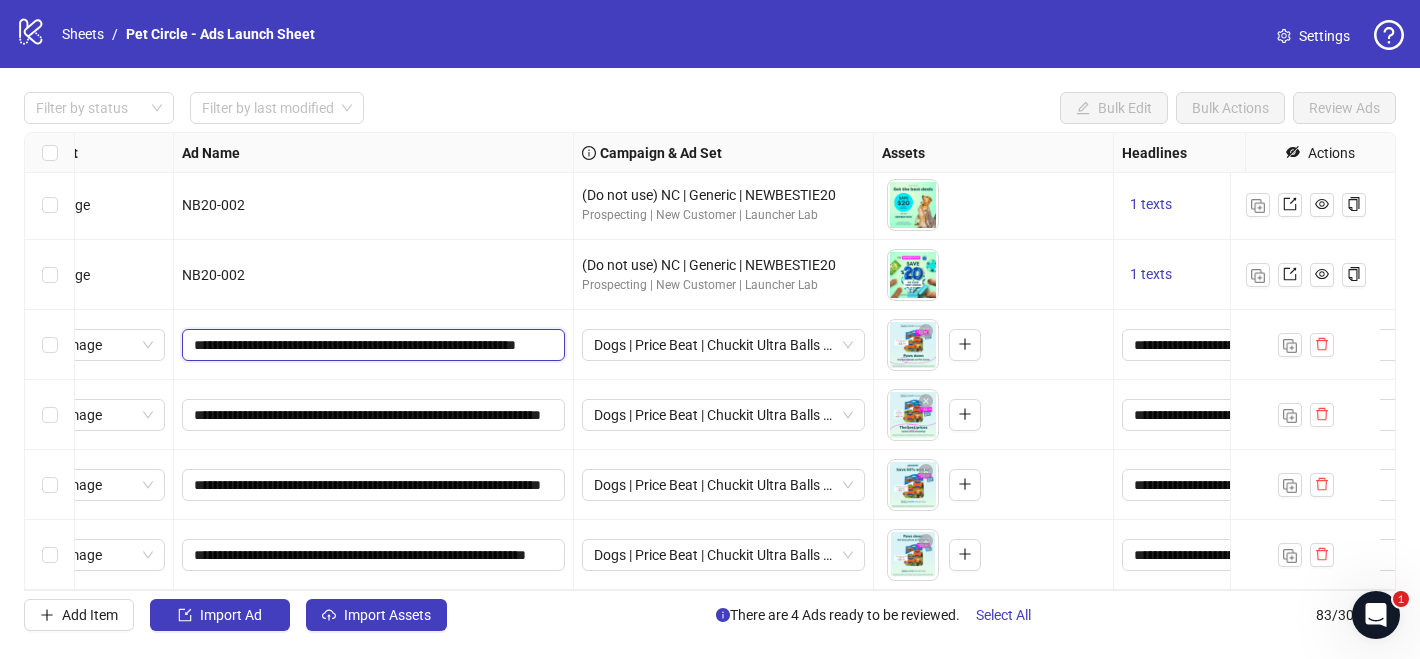 type on "**********" 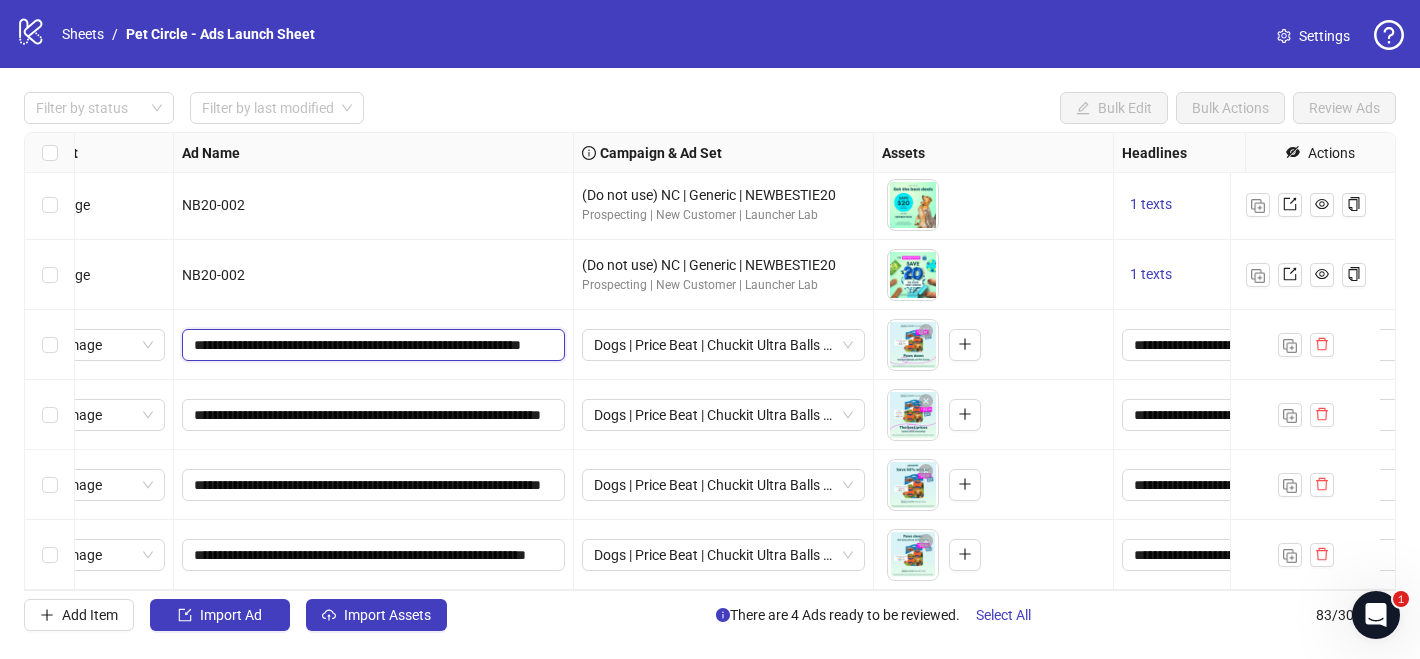 scroll, scrollTop: 0, scrollLeft: 42, axis: horizontal 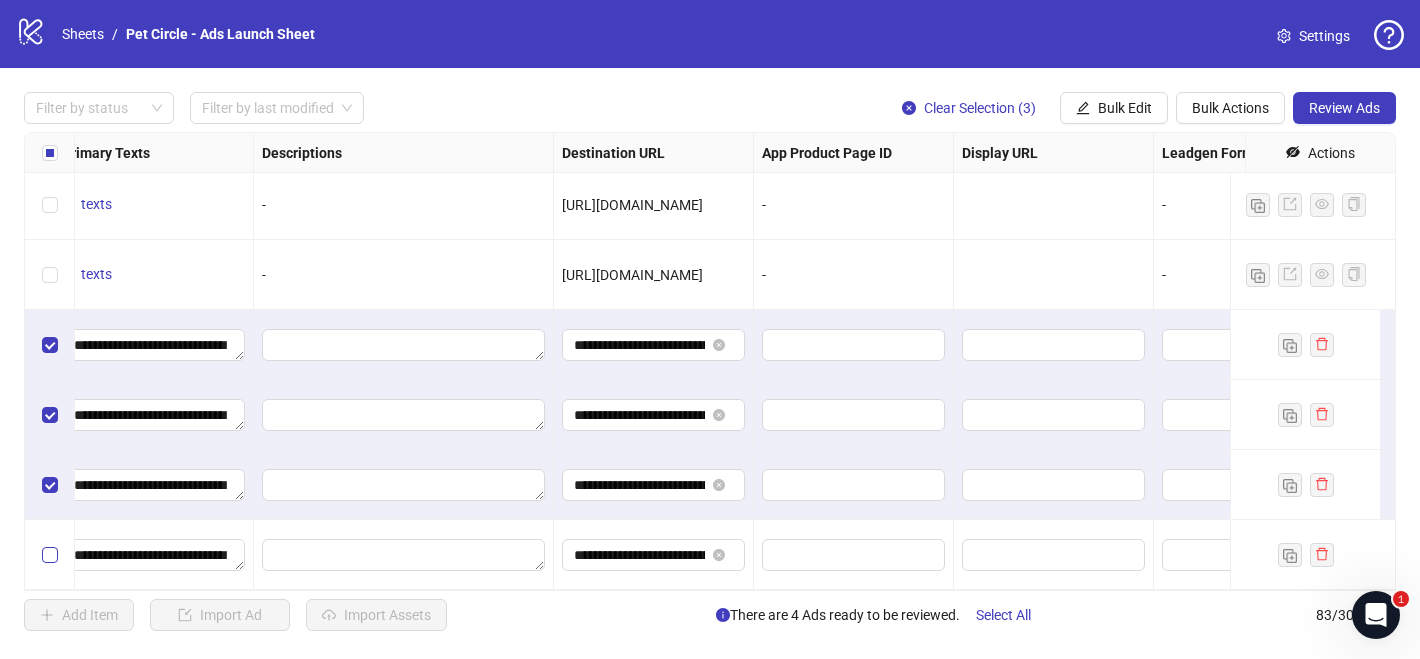 click at bounding box center (50, 555) 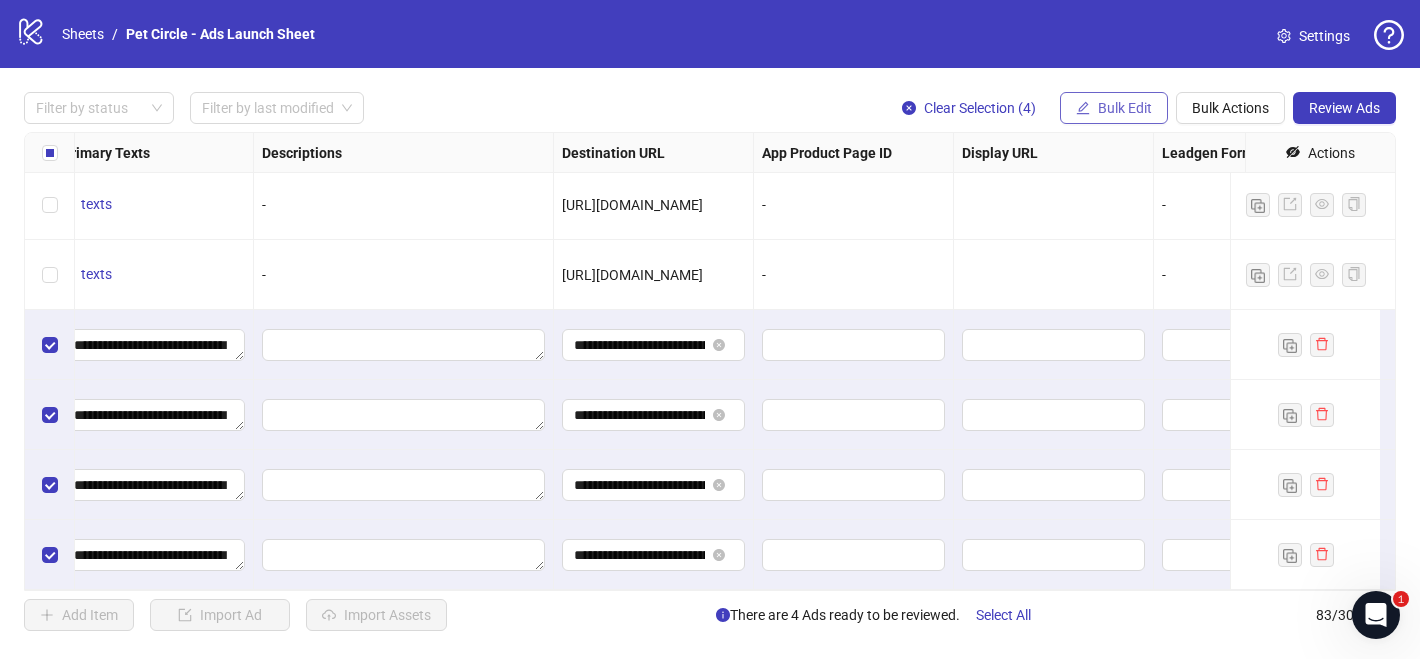 click on "Bulk Edit" at bounding box center (1125, 108) 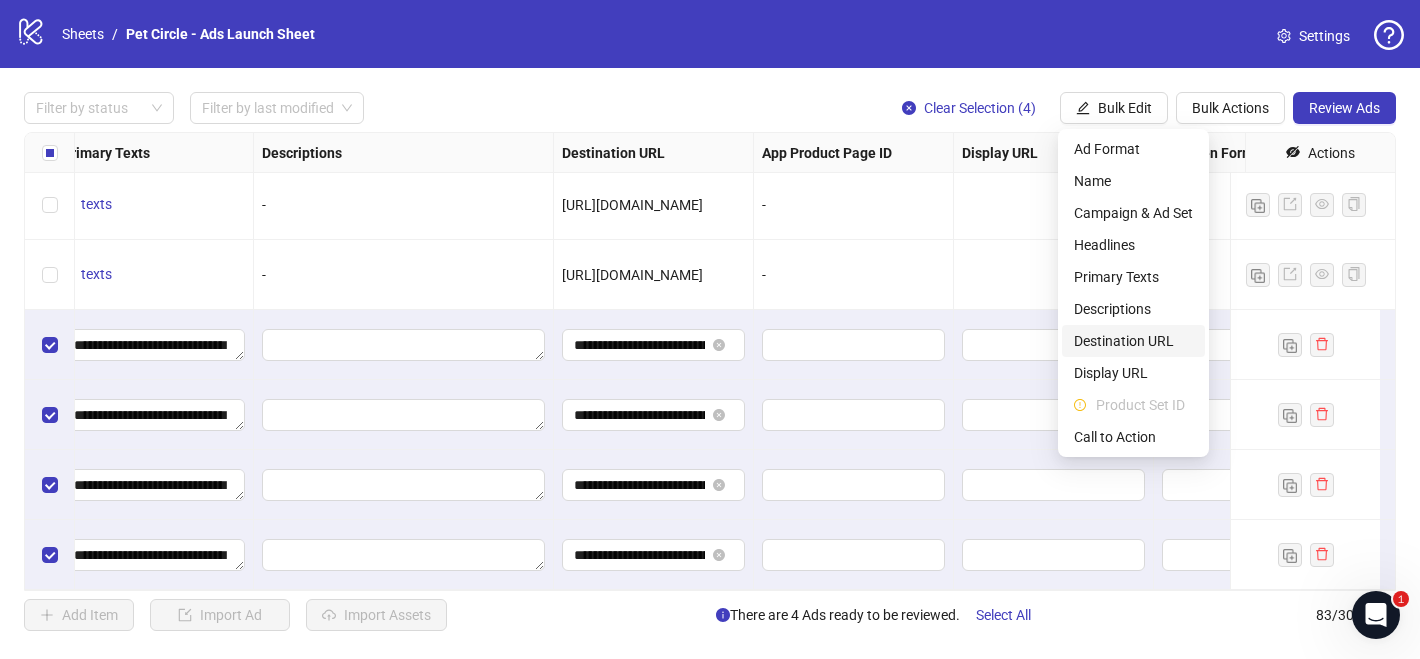 click on "Destination URL" at bounding box center [1133, 341] 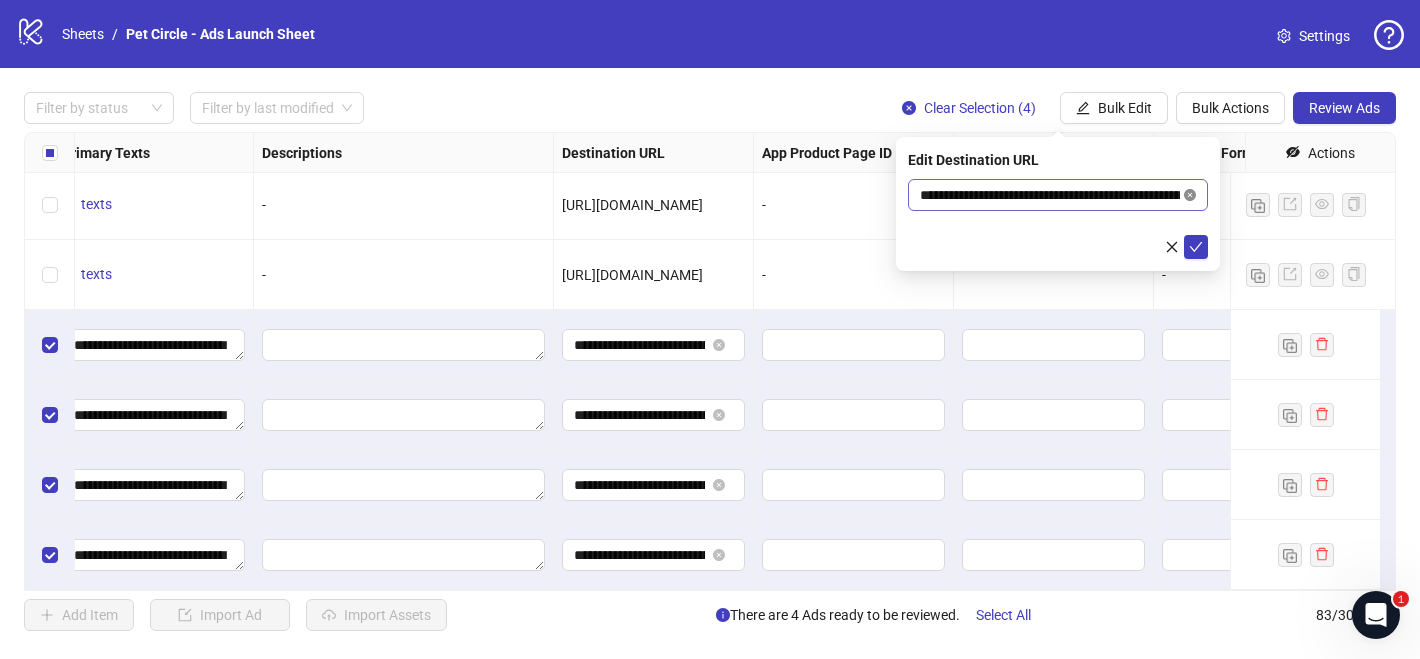 click 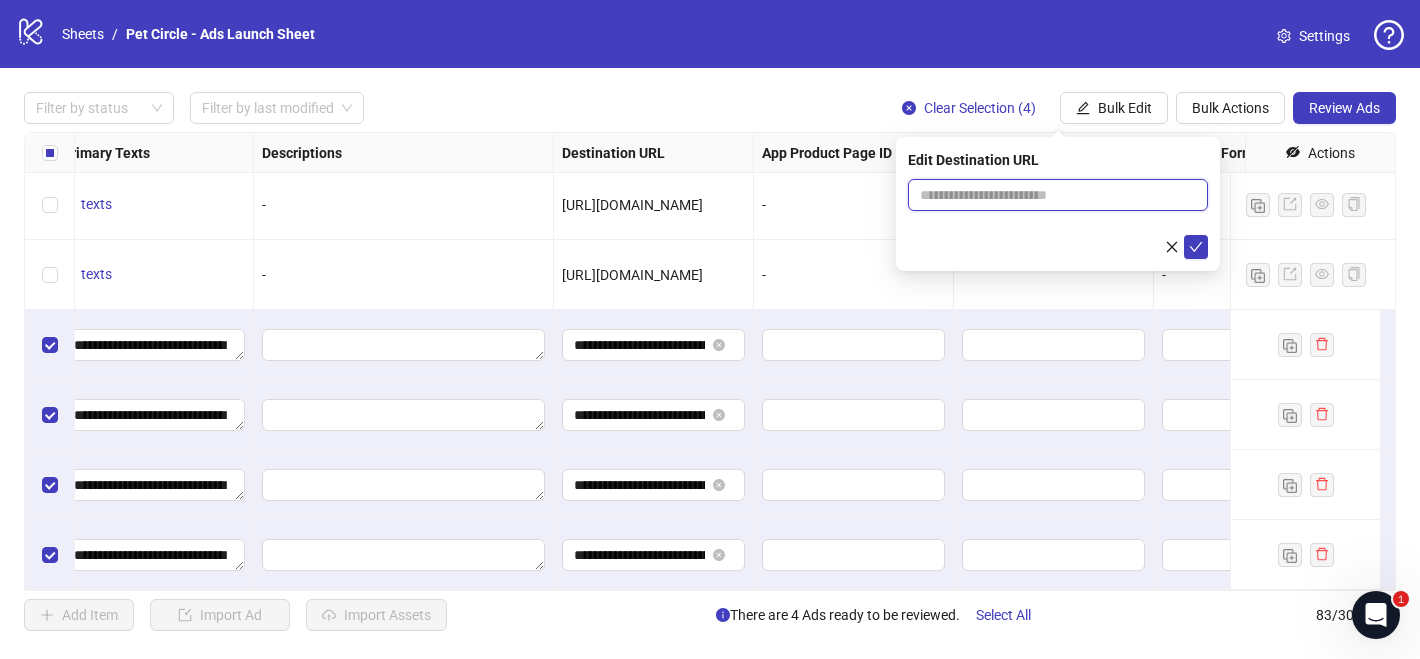 scroll, scrollTop: 0, scrollLeft: 0, axis: both 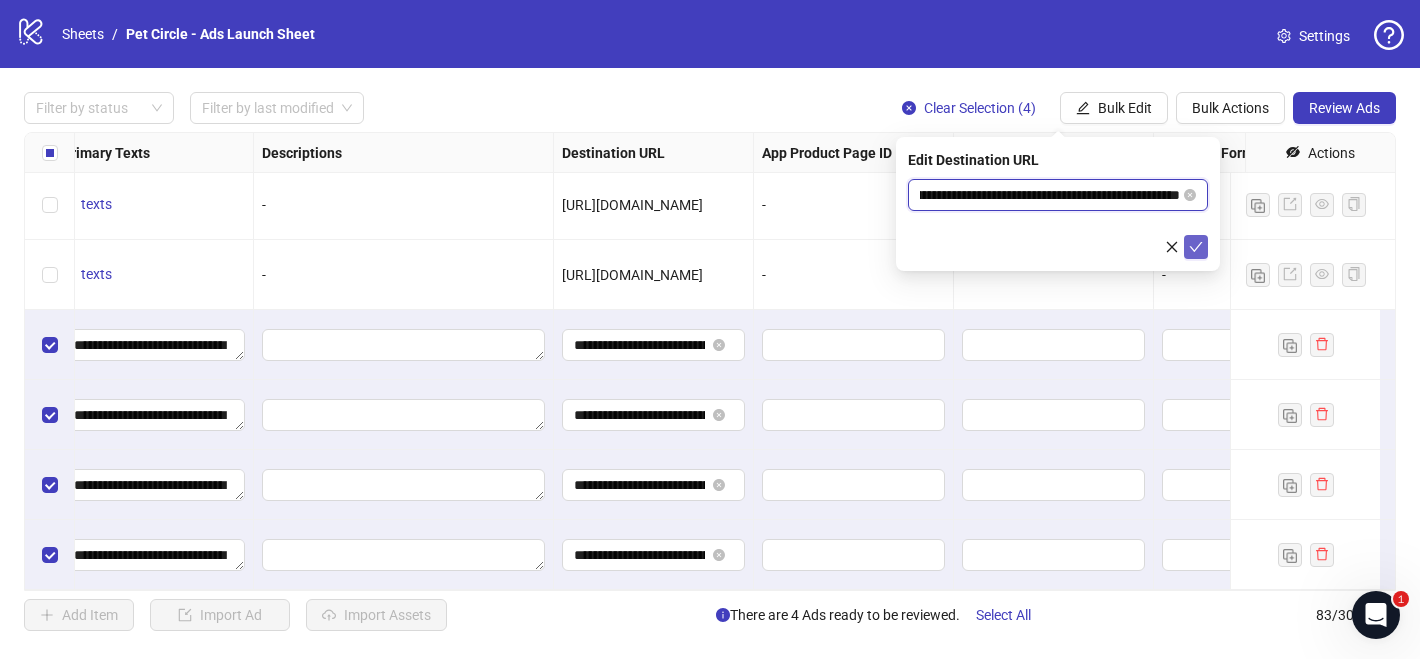 type on "**********" 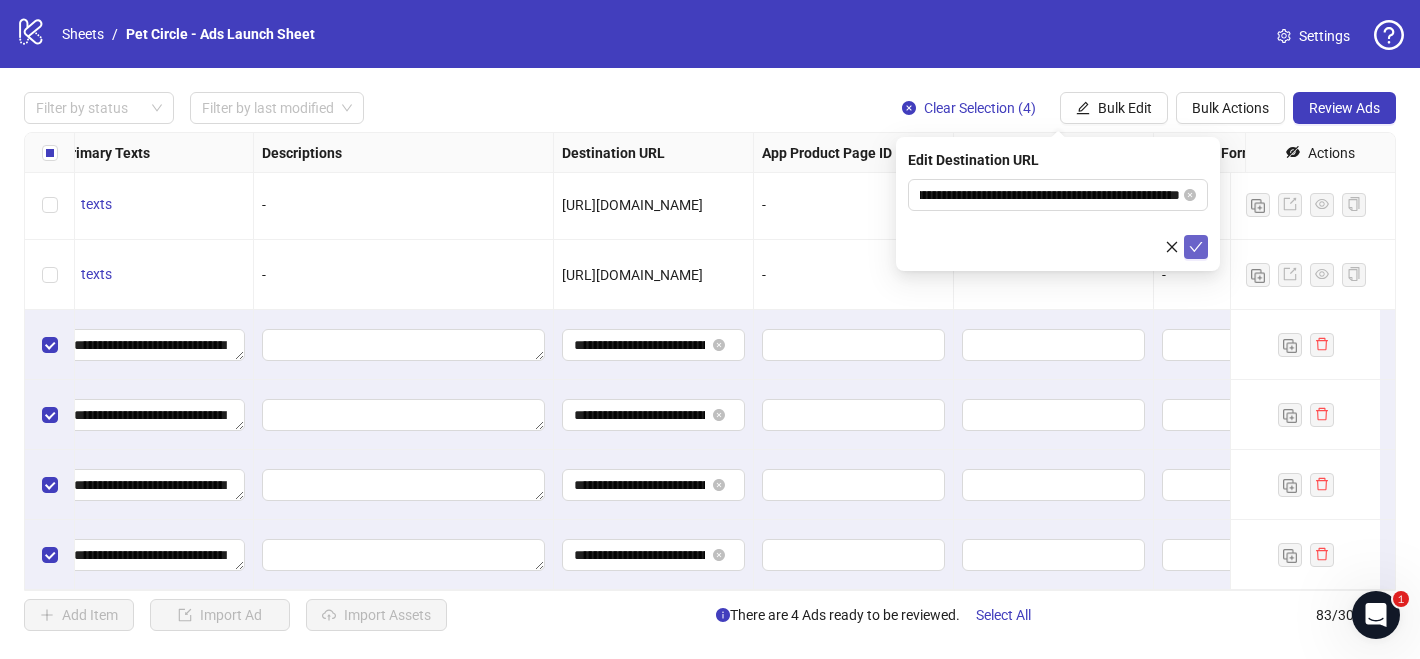 click 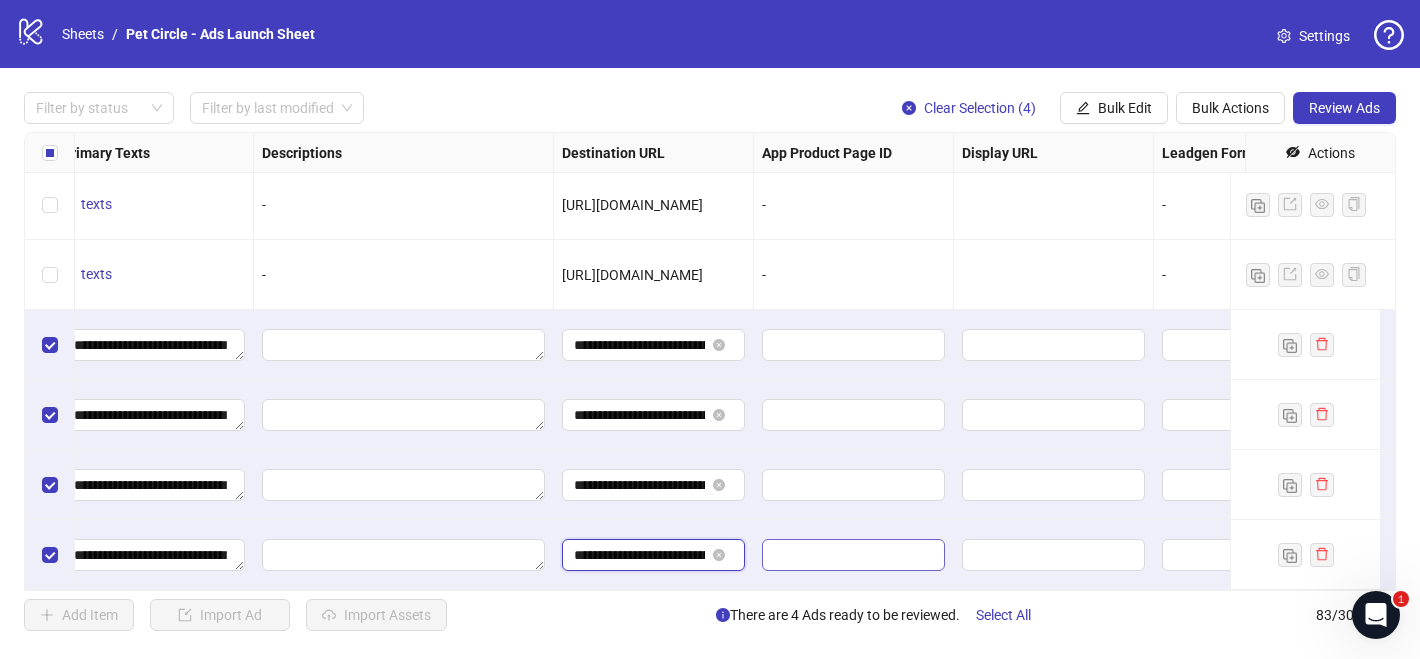 scroll, scrollTop: 0, scrollLeft: 260, axis: horizontal 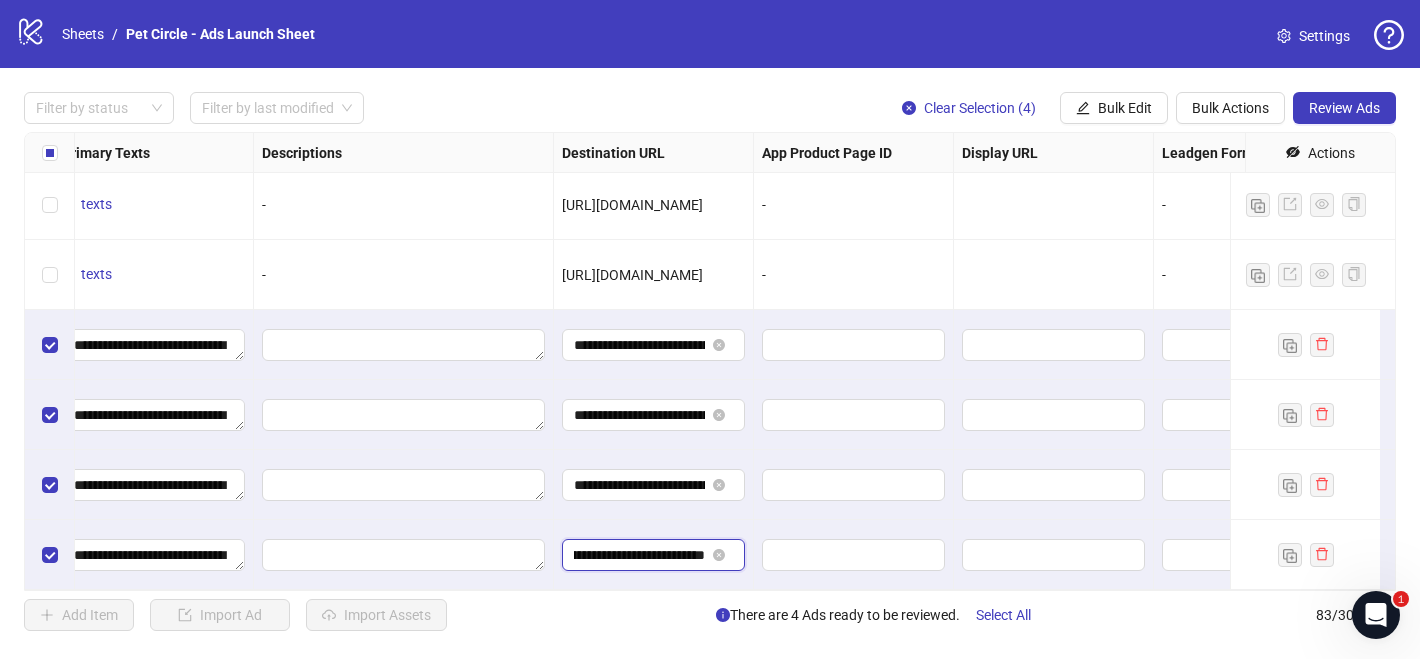 drag, startPoint x: 652, startPoint y: 538, endPoint x: 952, endPoint y: 551, distance: 300.28152 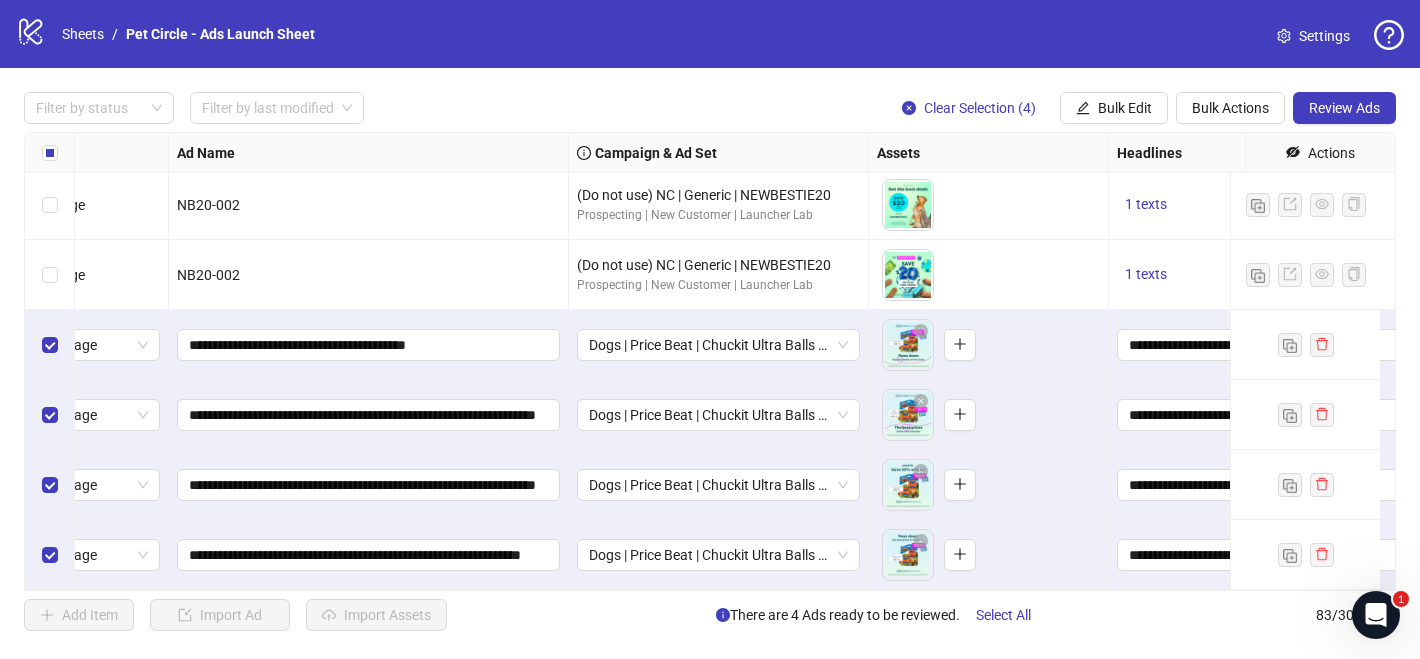 scroll, scrollTop: 5407, scrollLeft: 0, axis: vertical 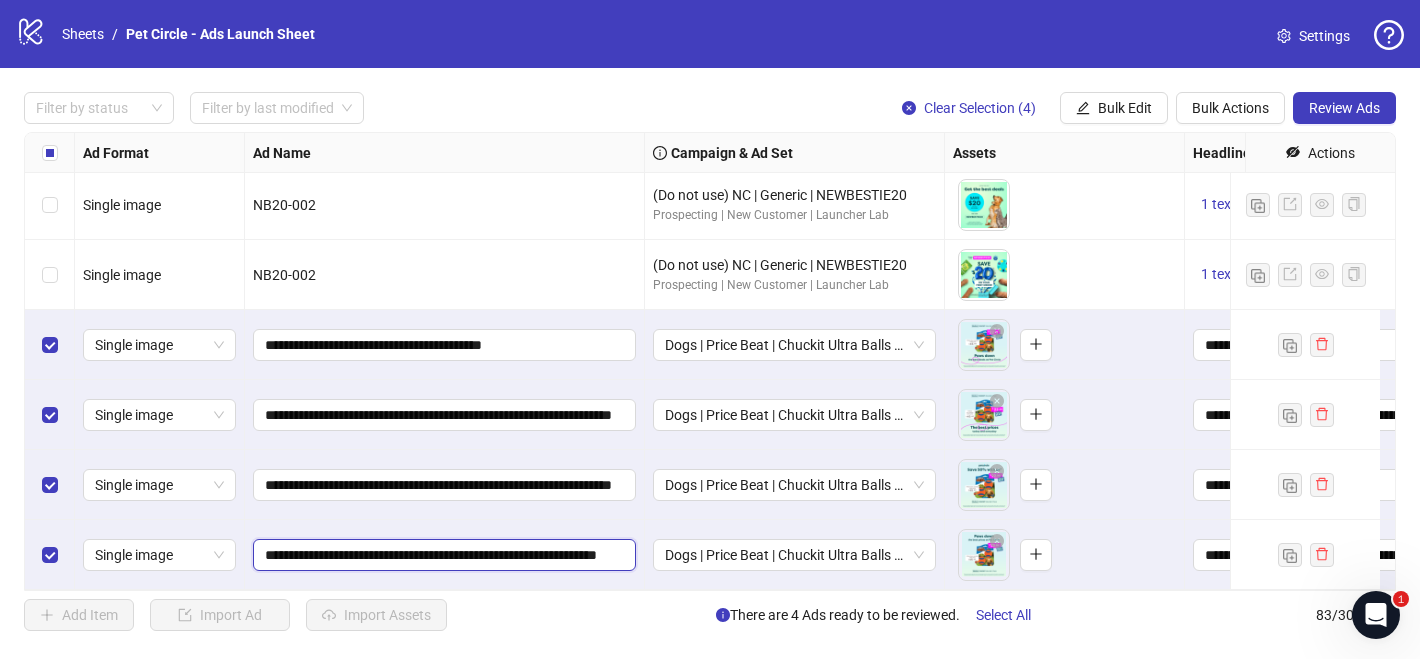 click on "**********" at bounding box center [442, 555] 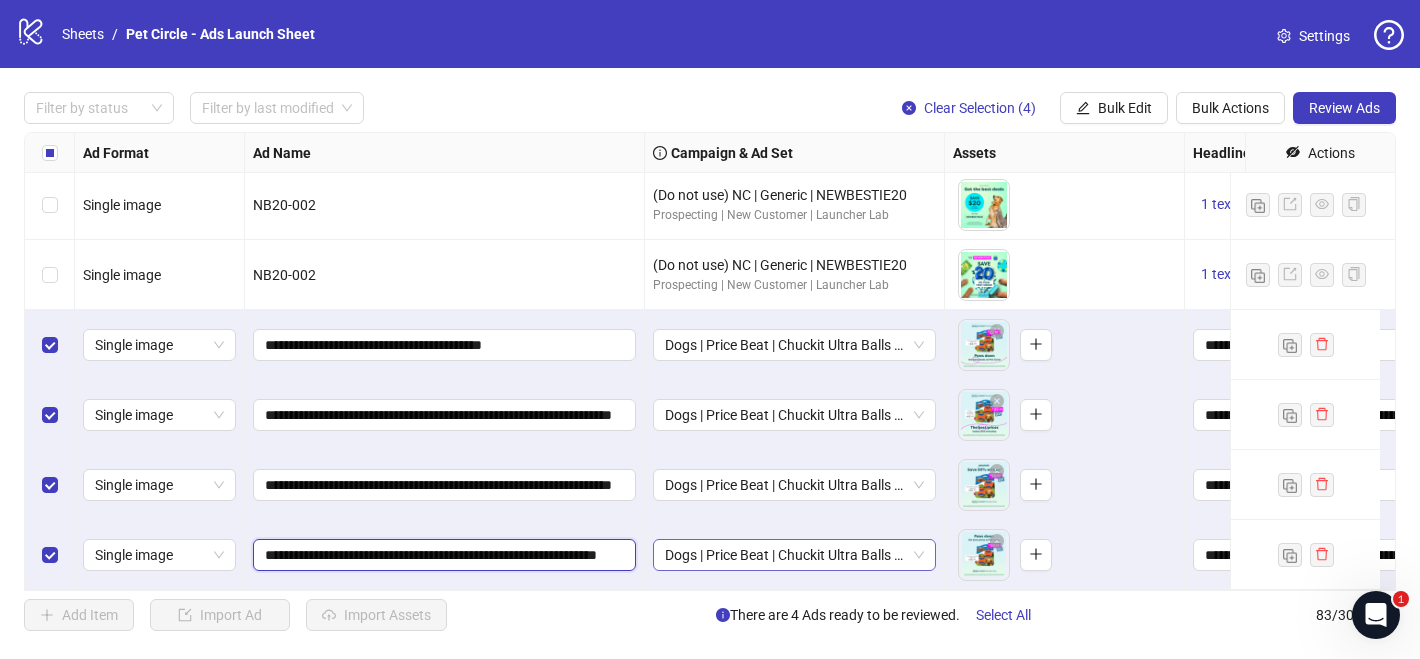 scroll, scrollTop: 0, scrollLeft: 46, axis: horizontal 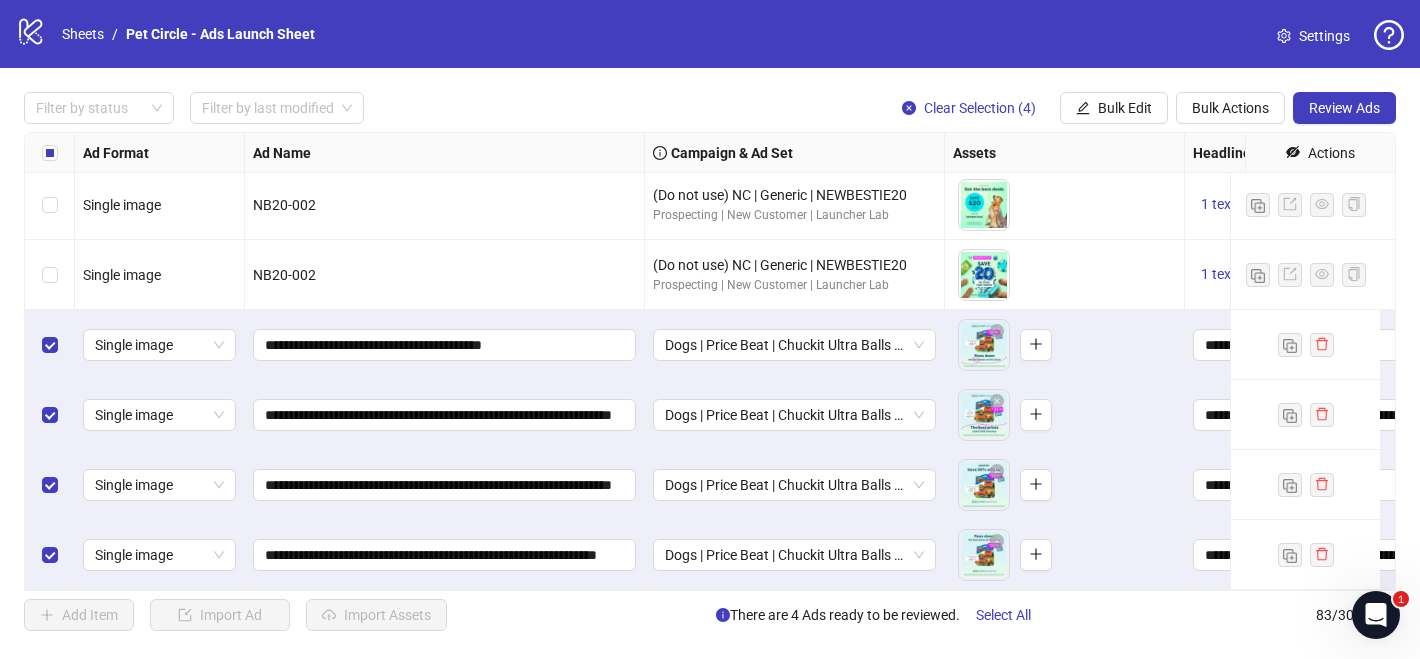 click on "**********" at bounding box center (445, 345) 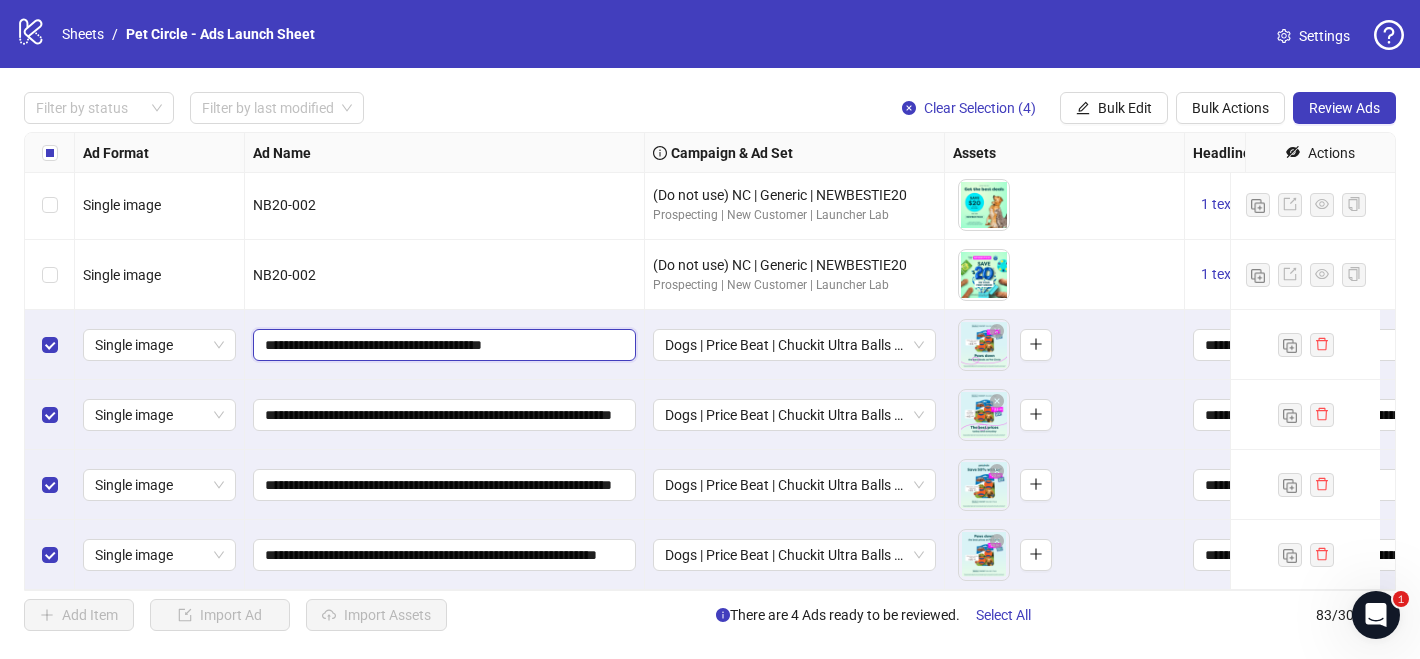 click on "**********" at bounding box center [442, 345] 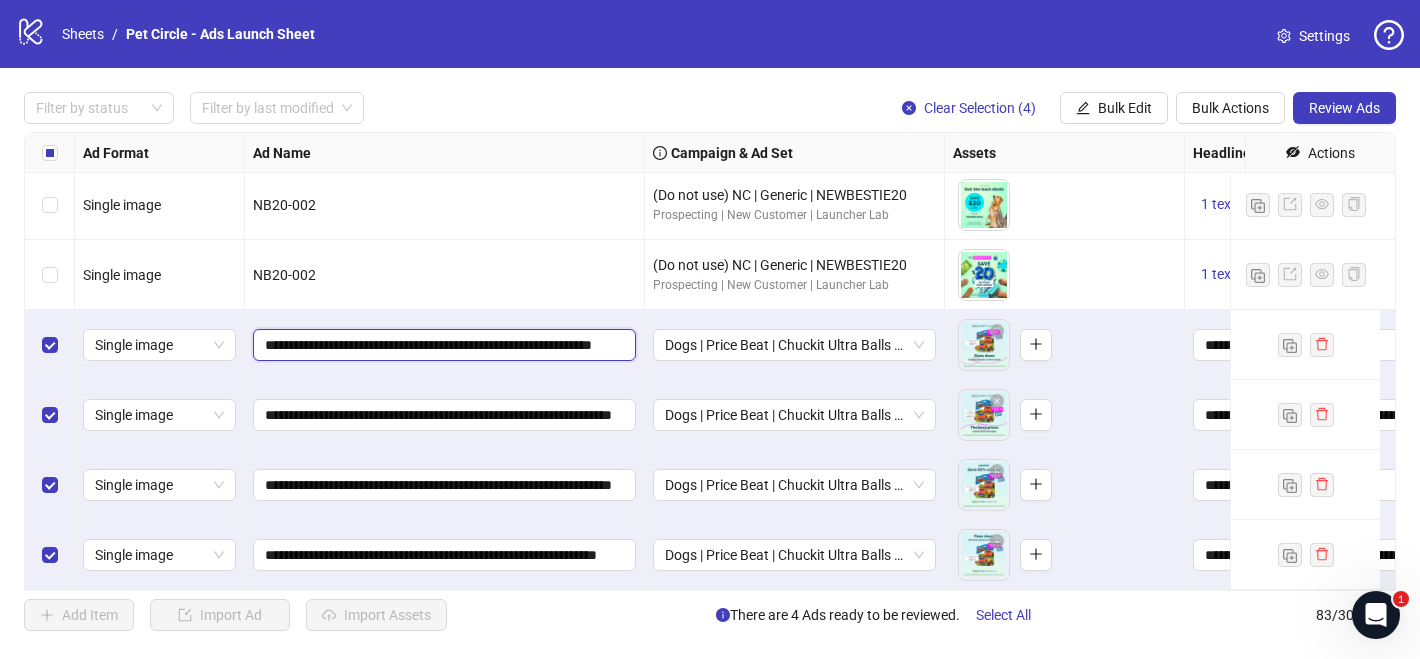 scroll, scrollTop: 0, scrollLeft: 42, axis: horizontal 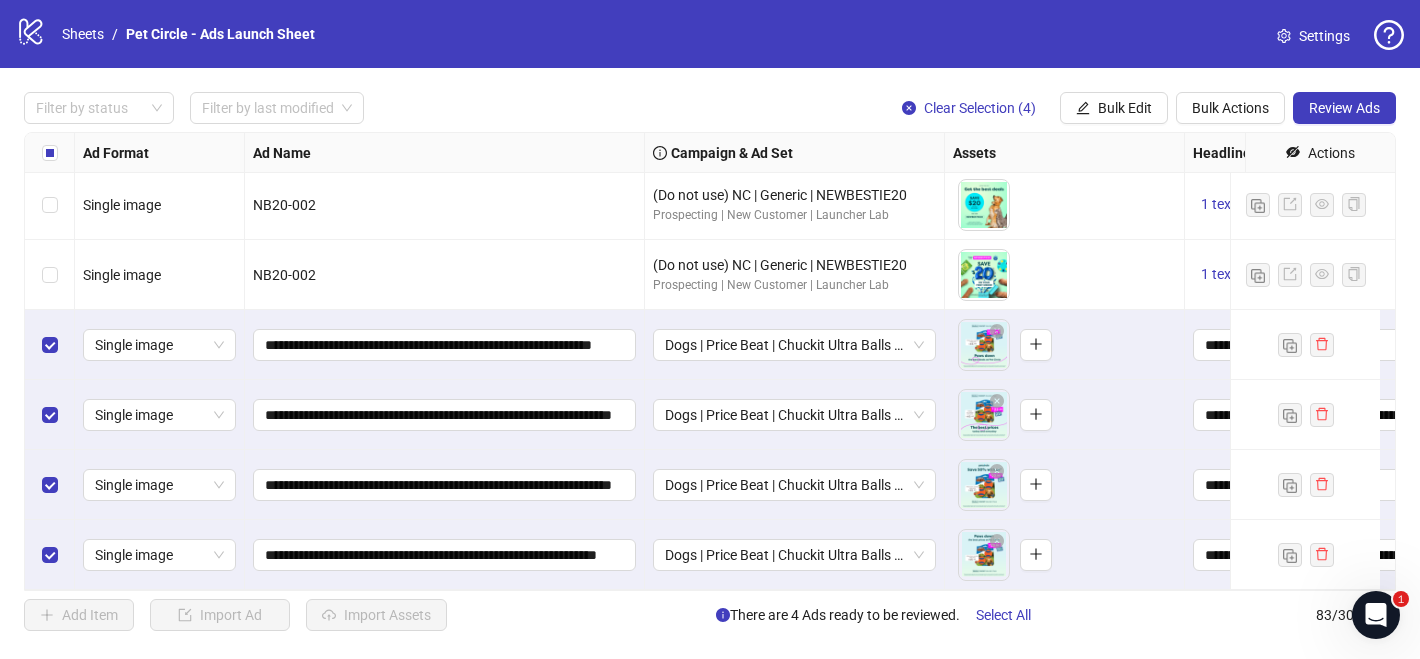 click on "**********" at bounding box center (445, 415) 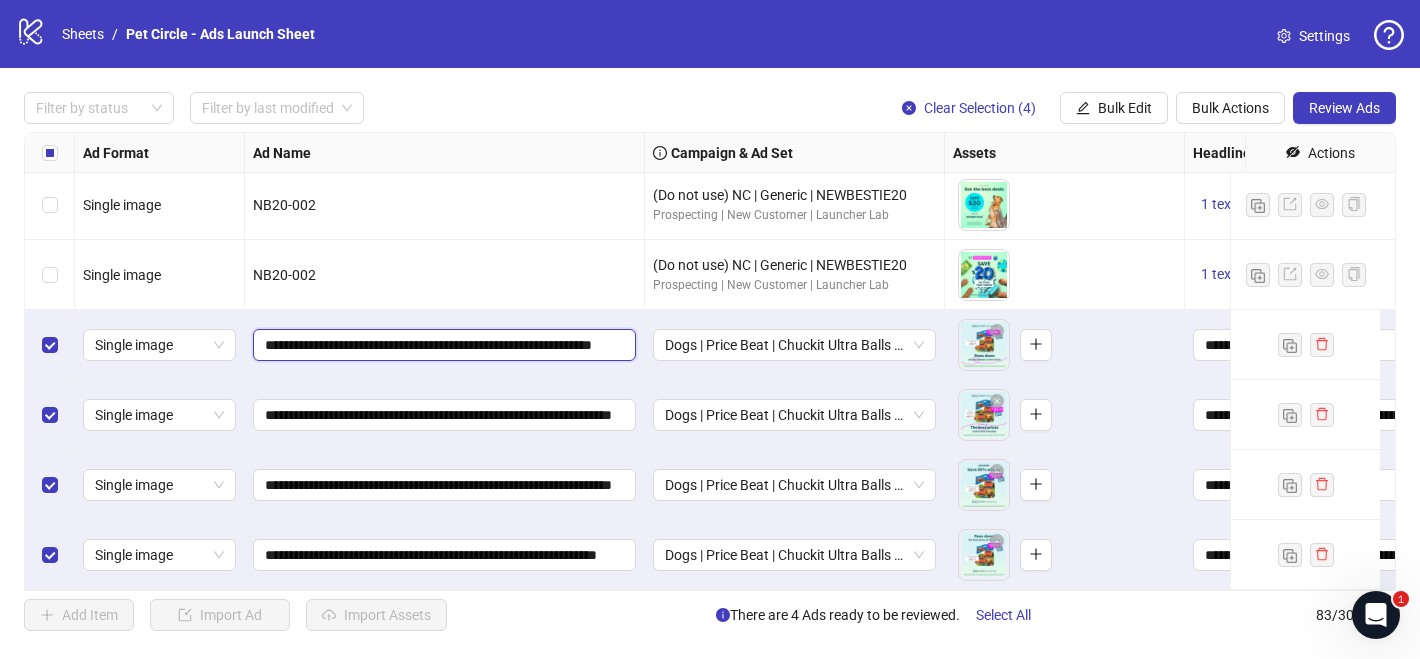 click on "**********" at bounding box center [442, 345] 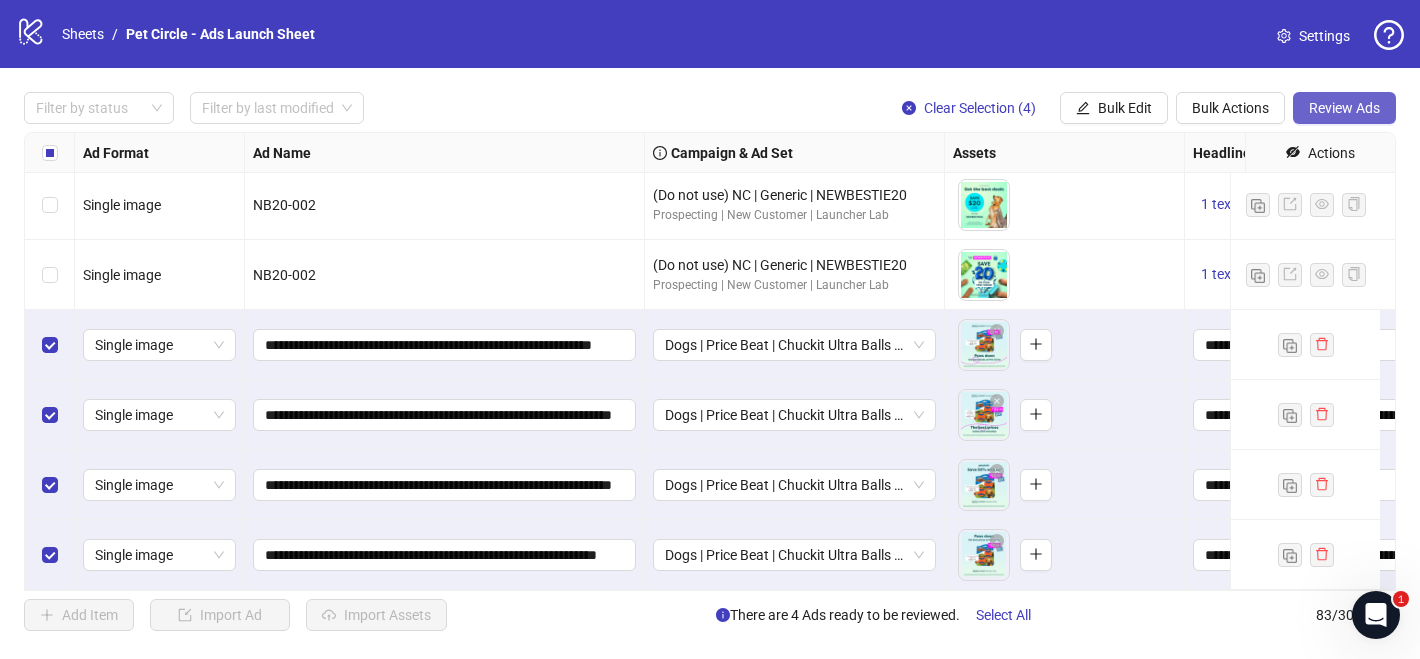 click on "Review Ads" at bounding box center (1344, 108) 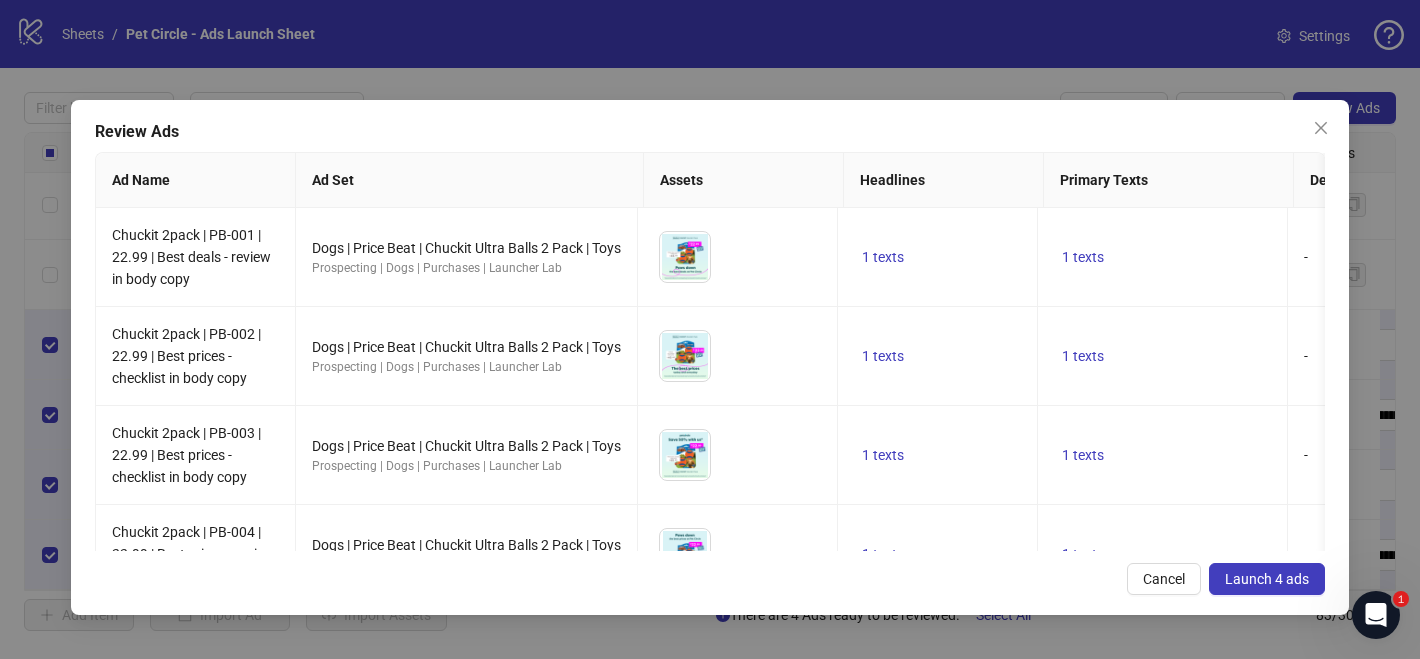 click on "Review Ads Ad Name Ad Set Assets Headlines Primary Texts Descriptions Destination URL Display URL Call to Action Facebook Page Product Set ID Leadgen Form Instagram User Status Pixel URL Parameters                                 Chuckit 2pack | PB-001 | 22.99 | Best deals - review in body copy Dogs | Price Beat | Chuckit Ultra Balls 2 Pack | Toys Prospecting | Dogs | Purchases | Launcher Lab
To pick up a draggable item, press the space bar.
While dragging, use the arrow keys to move the item.
Press space again to drop the item in its new position, or press escape to cancel.
1 texts 1 texts - https://www.petcircle.com.au/product/chuckit-ultra-ball-2-pack Shop now - - - PAUSED - utm_source=facebook&utm_medium=social&utm_campaign={{campaign.name}}&utm_content={{ad.name}}&utm_id={{ad.id}} Chuckit 2pack | PB-002 | 22.99 | Best prices - checklist in body copy Dogs | Price Beat | Chuckit Ultra Balls 2 Pack | Toys Prospecting | Dogs | Purchases | Launcher Lab 1 texts 1 texts - - - - -" at bounding box center [710, 357] 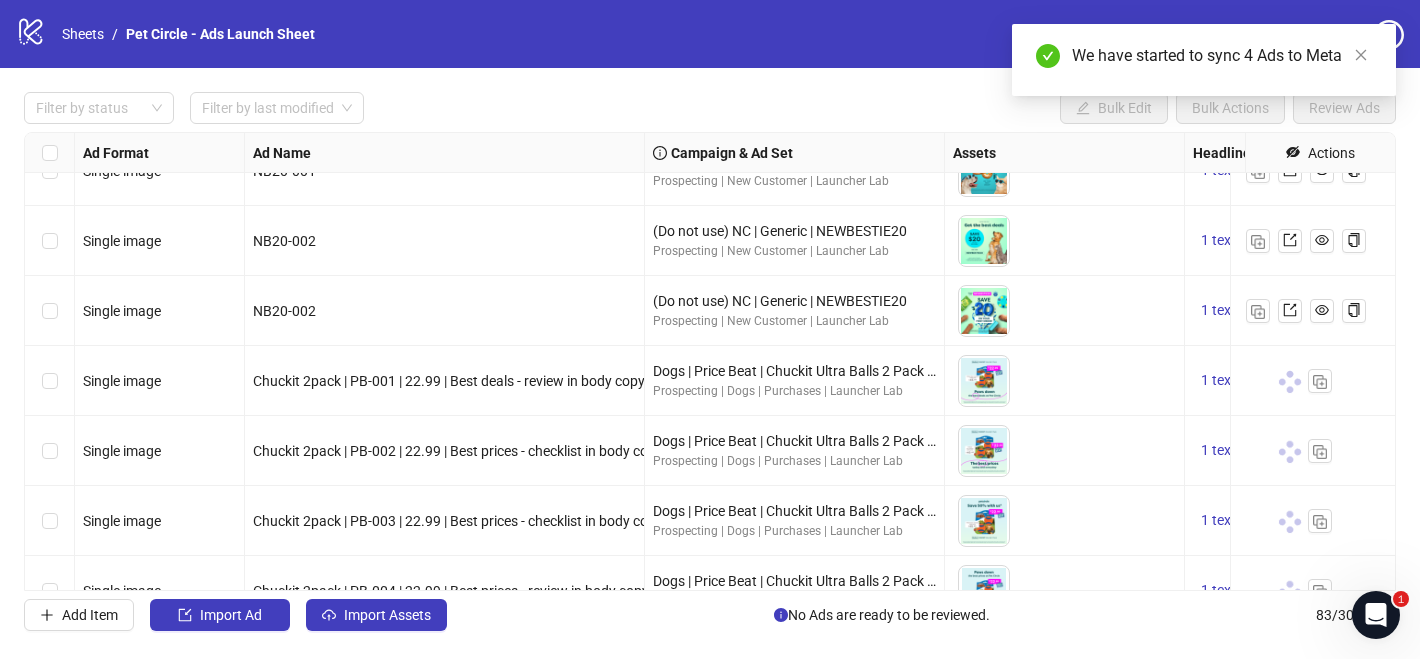 scroll, scrollTop: 5408, scrollLeft: 0, axis: vertical 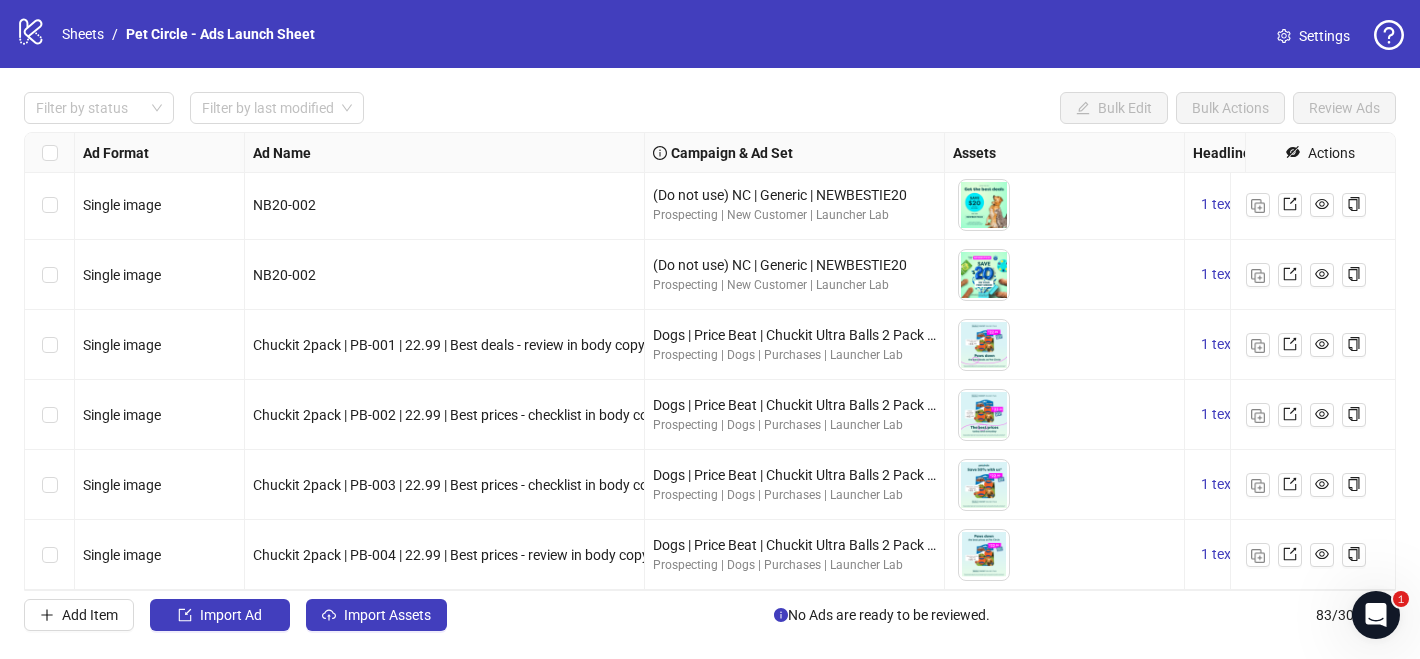 click on "Chuckit 2pack | PB-001 | 22.99 | Best deals - review in body copy" at bounding box center (445, 345) 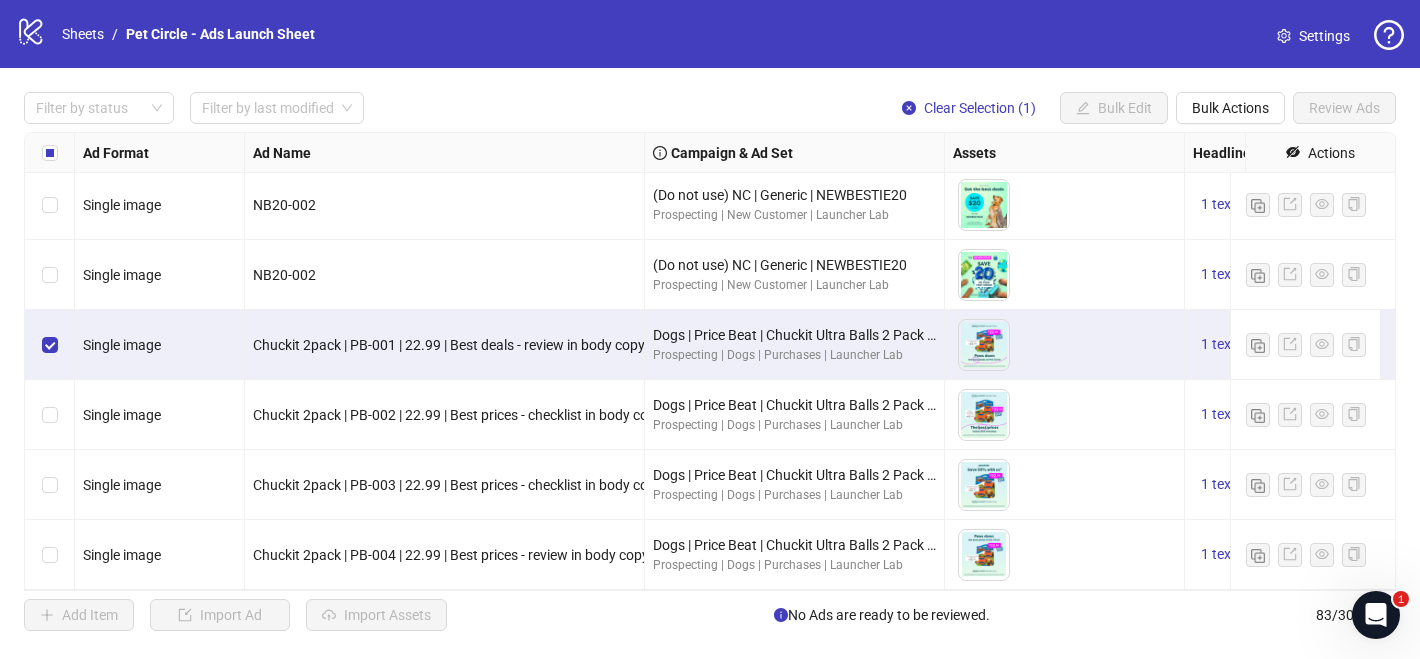 click at bounding box center [50, 415] 